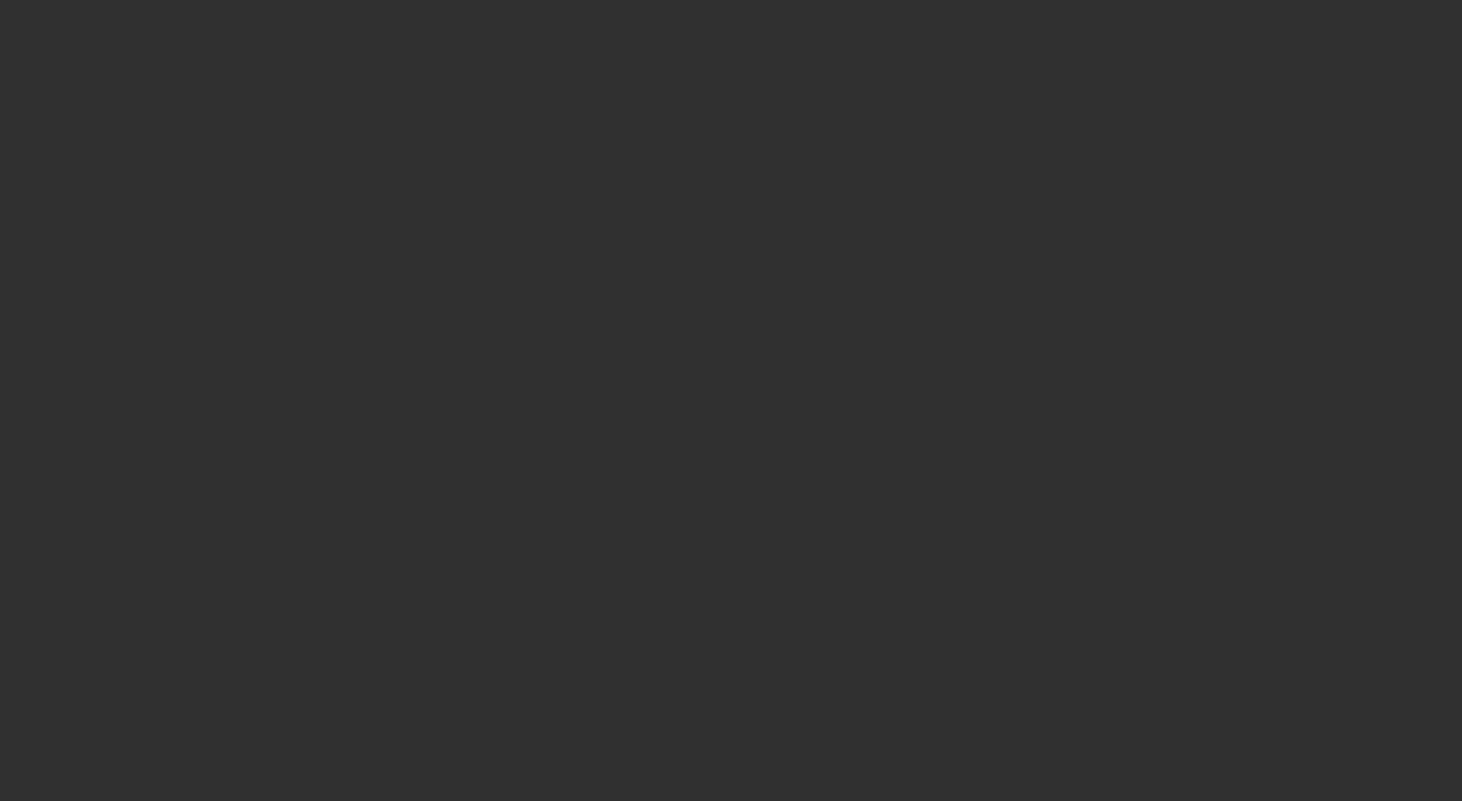 scroll, scrollTop: 0, scrollLeft: 0, axis: both 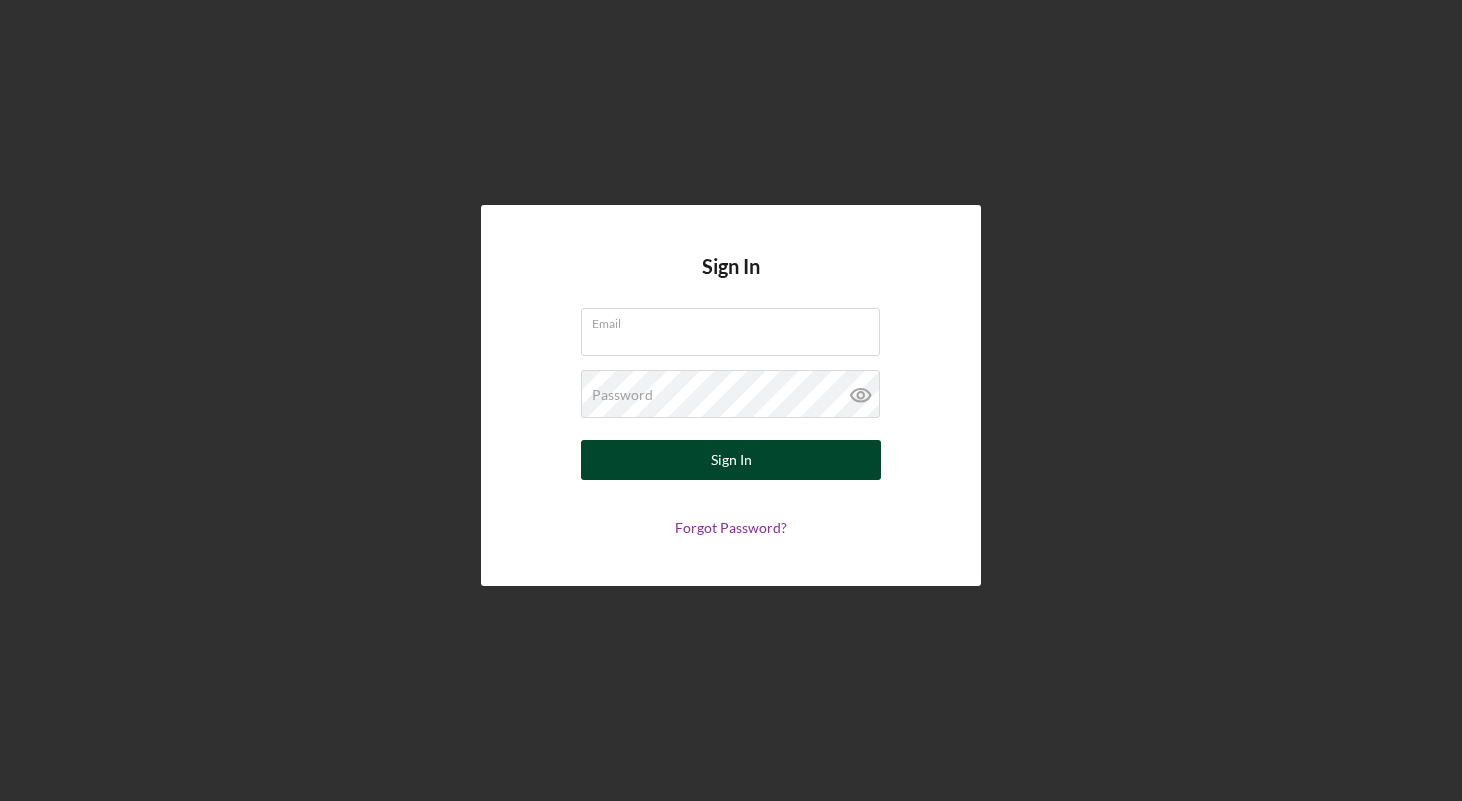 type on "[EMAIL]" 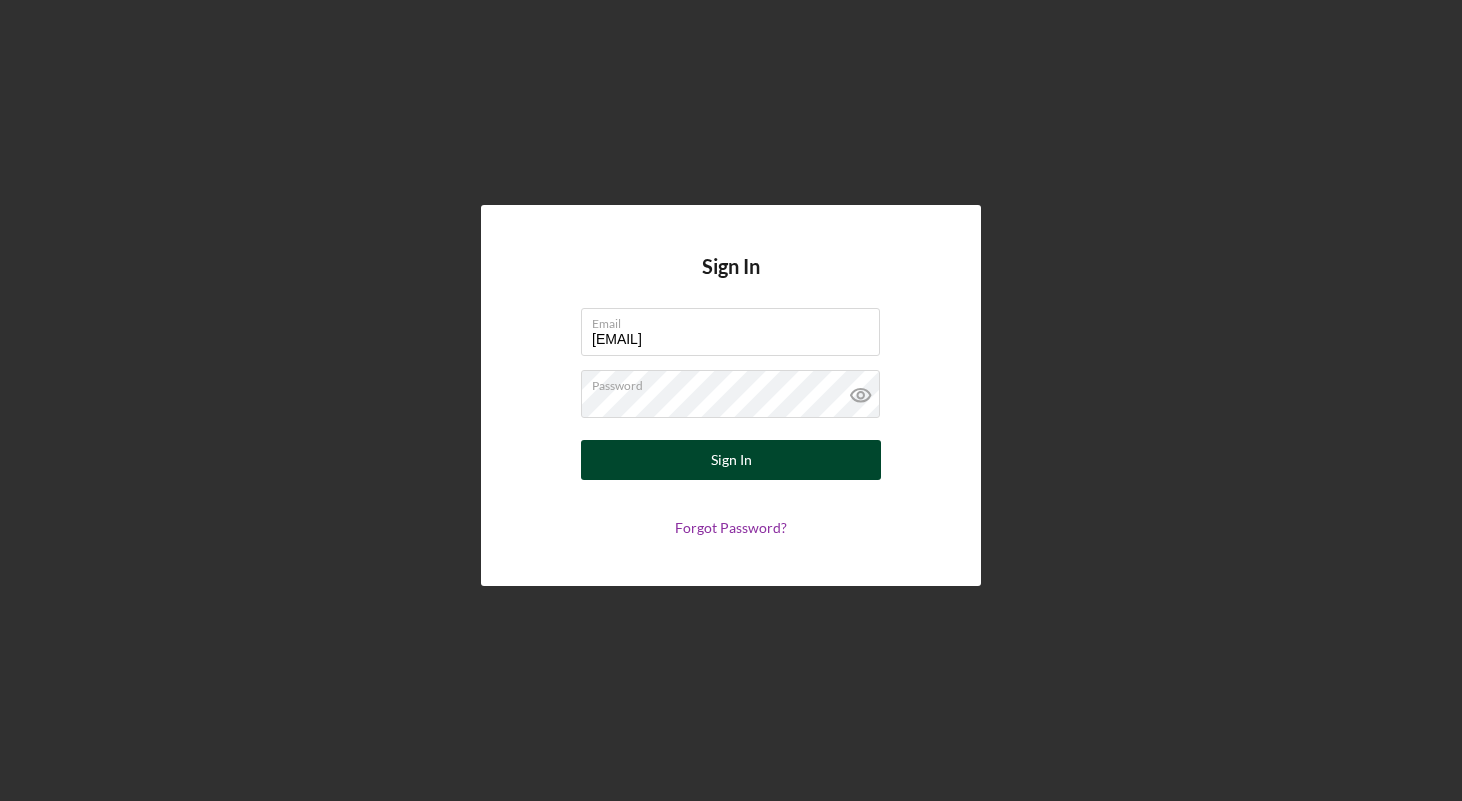 click on "Sign In" at bounding box center (731, 460) 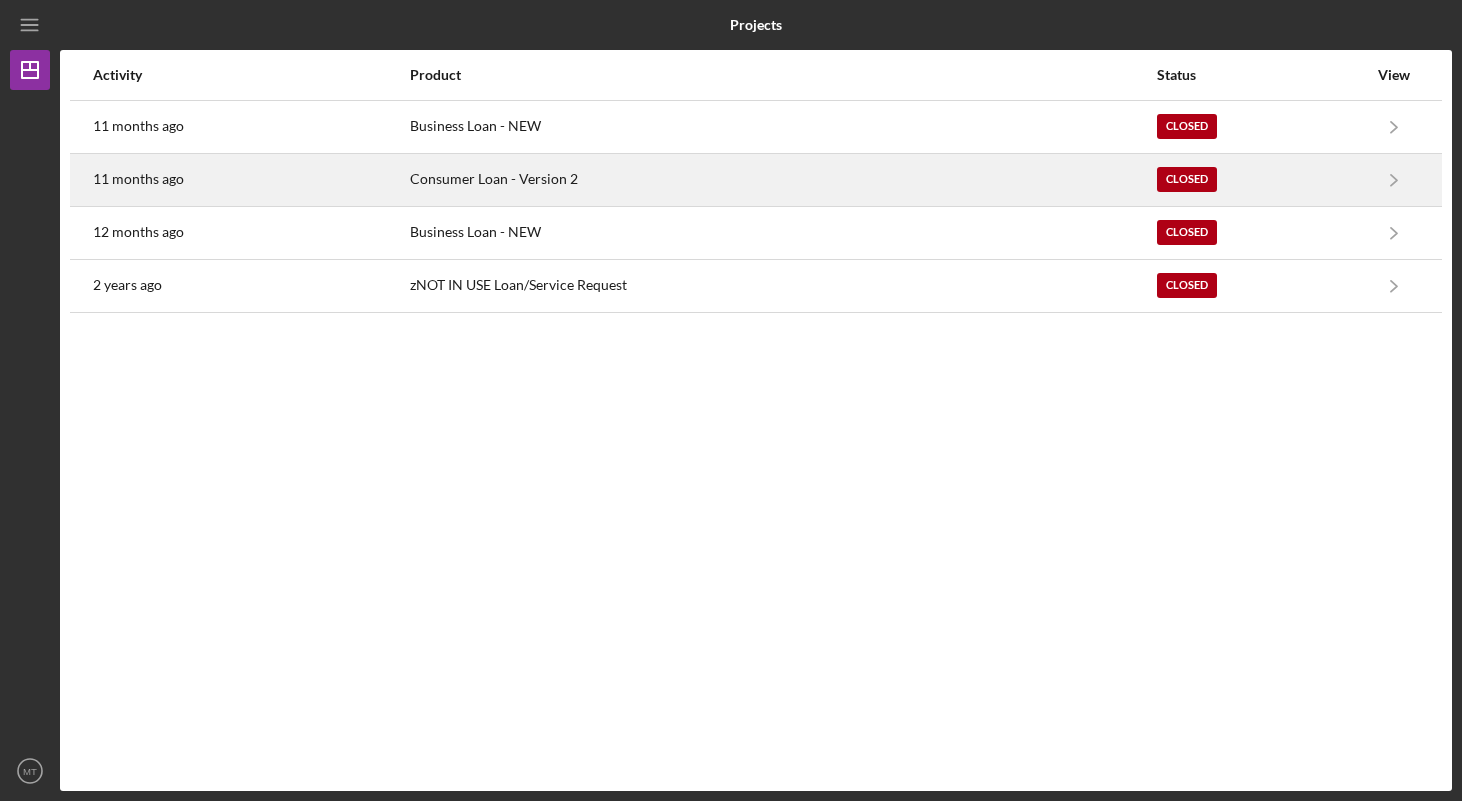 click on "Consumer Loan - Version 2" at bounding box center (782, 180) 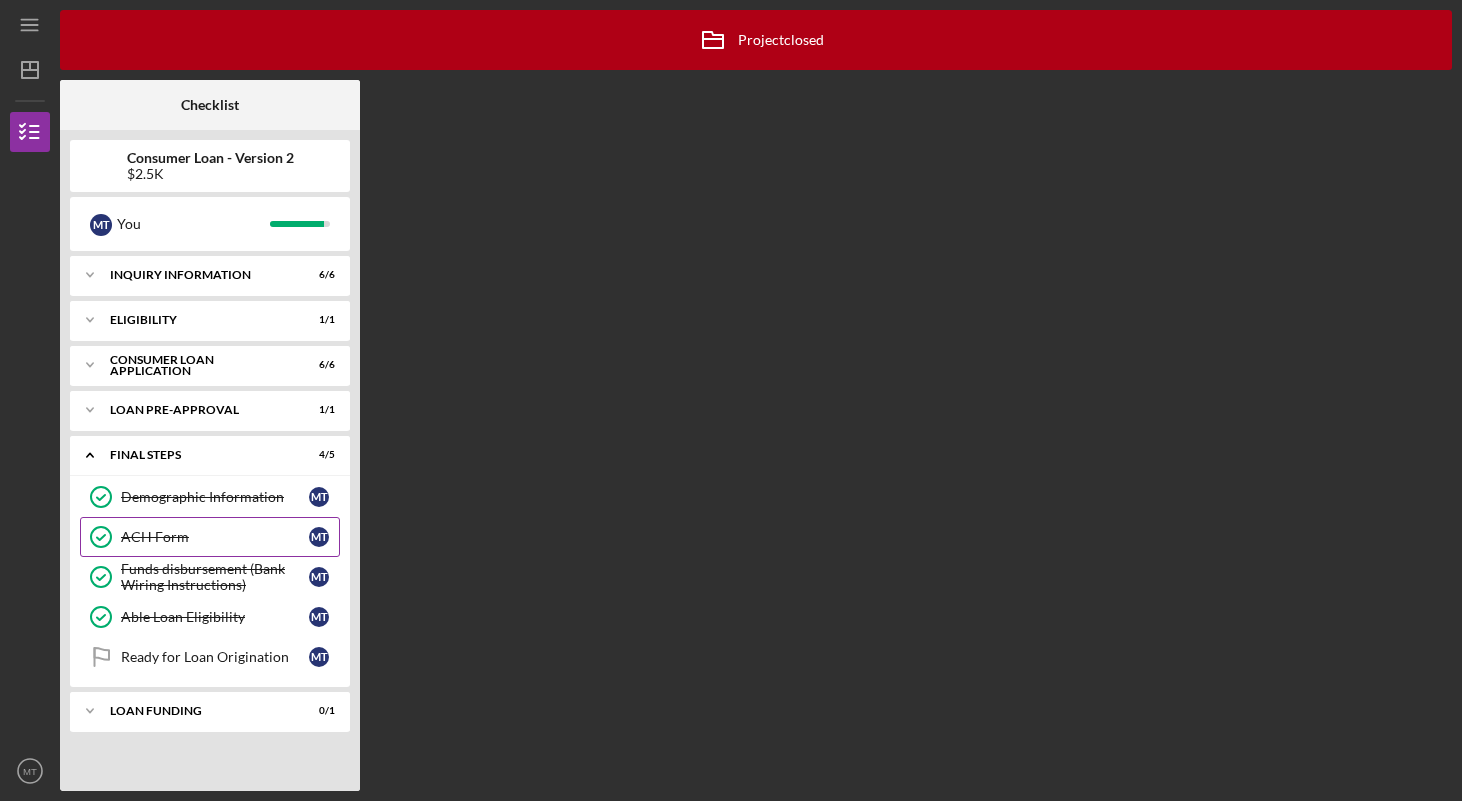 click on "ACH Form" at bounding box center (215, 537) 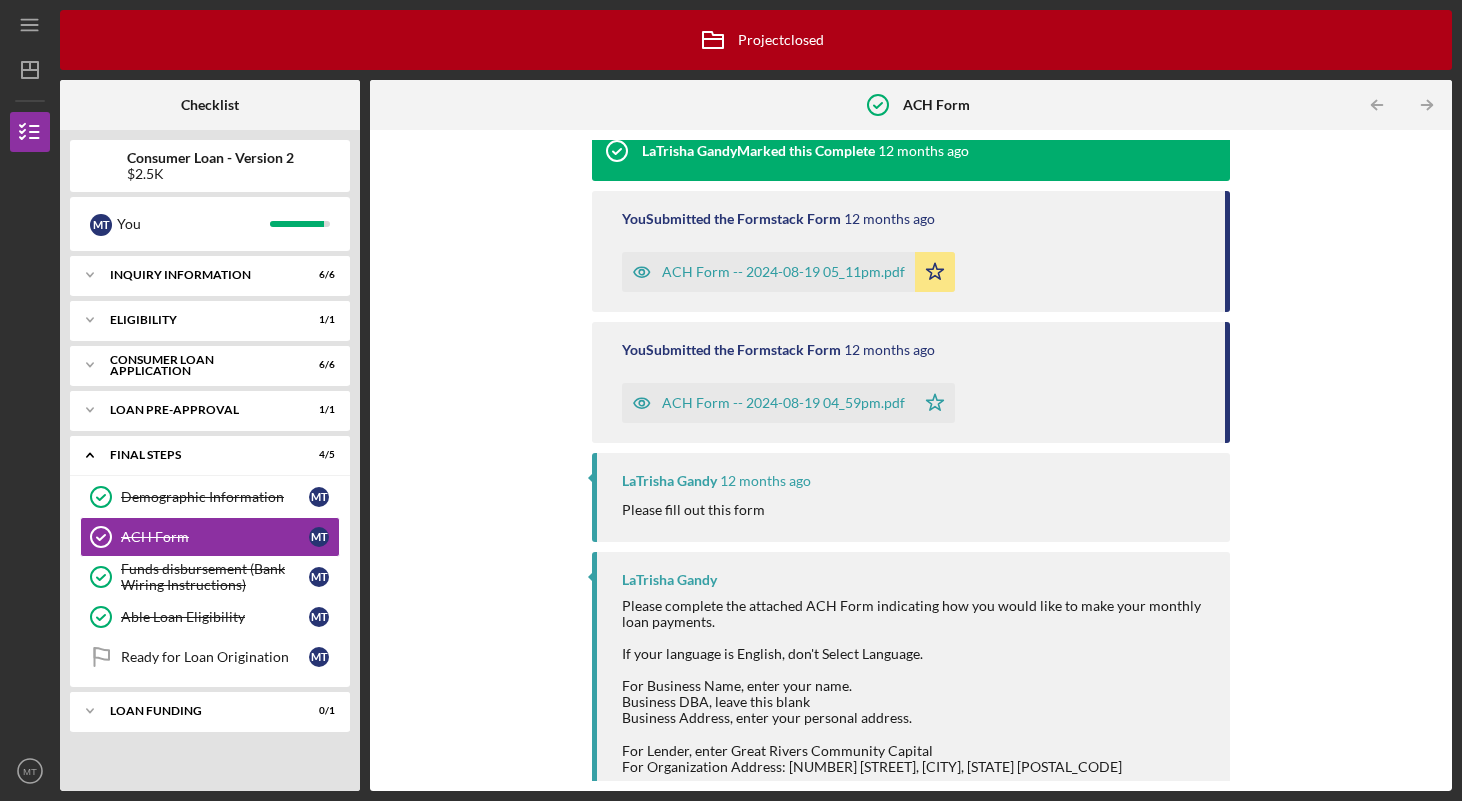 scroll, scrollTop: 63, scrollLeft: 0, axis: vertical 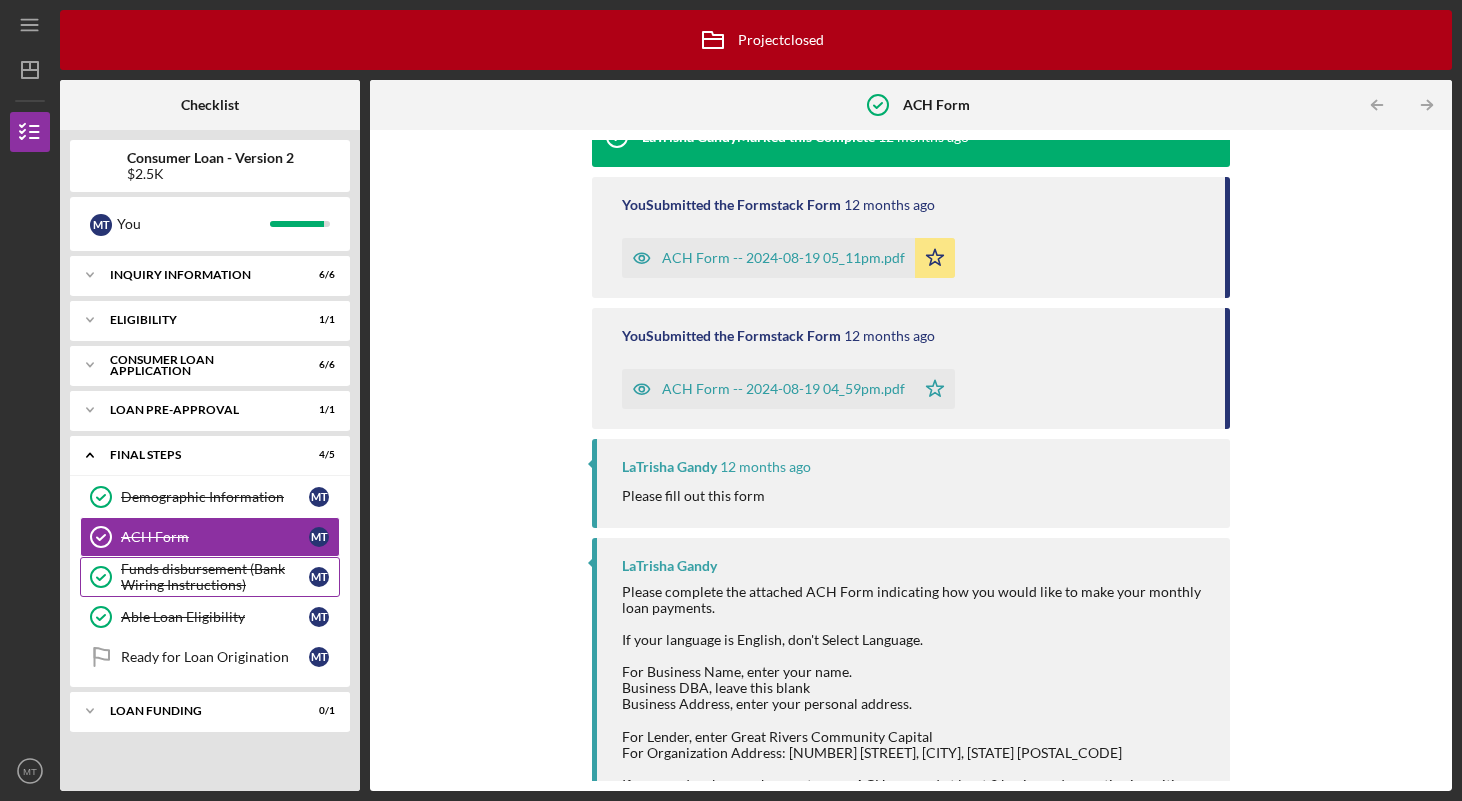 click on "Funds disbursement (Bank Wiring Instructions)" at bounding box center [215, 577] 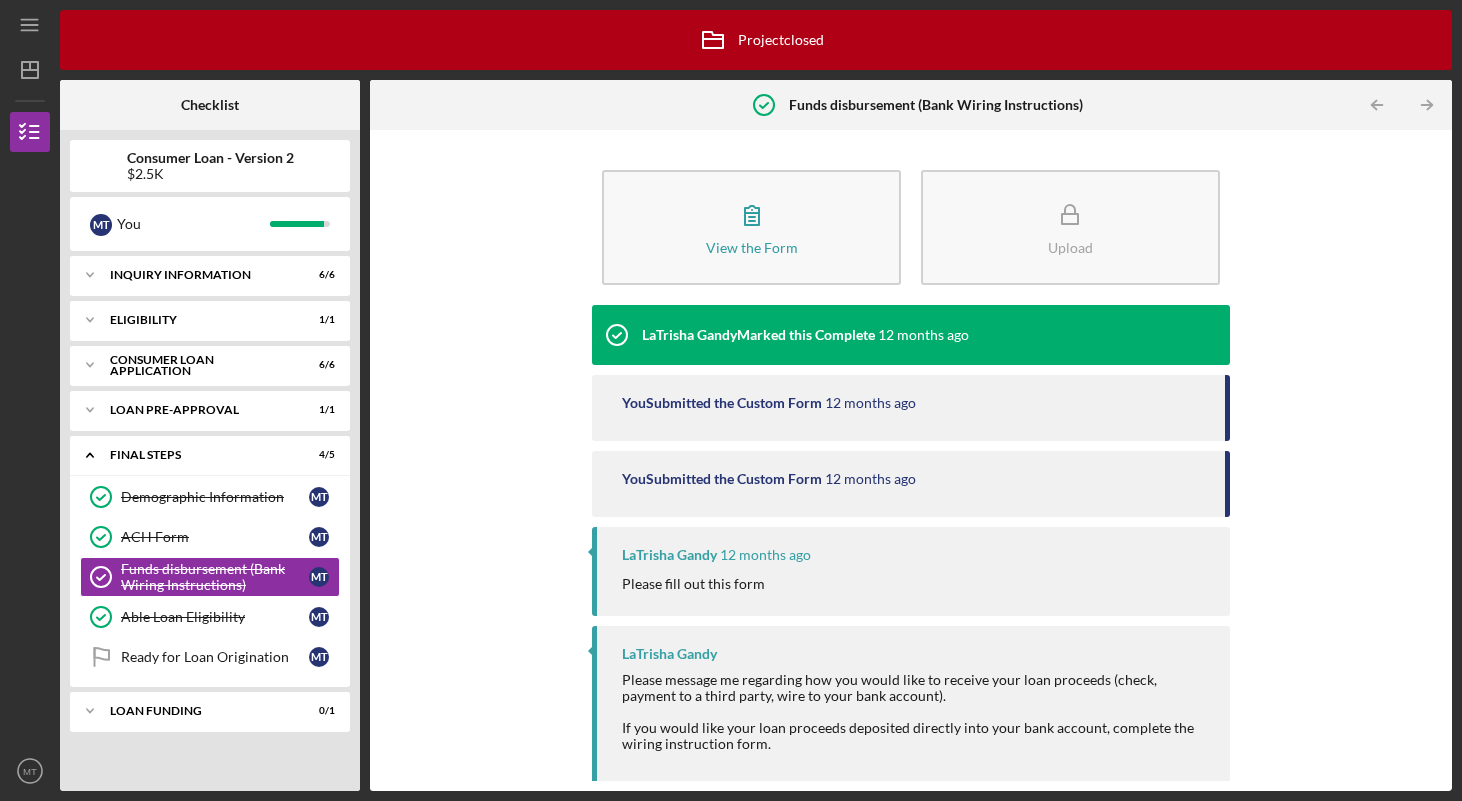 scroll, scrollTop: 28, scrollLeft: 0, axis: vertical 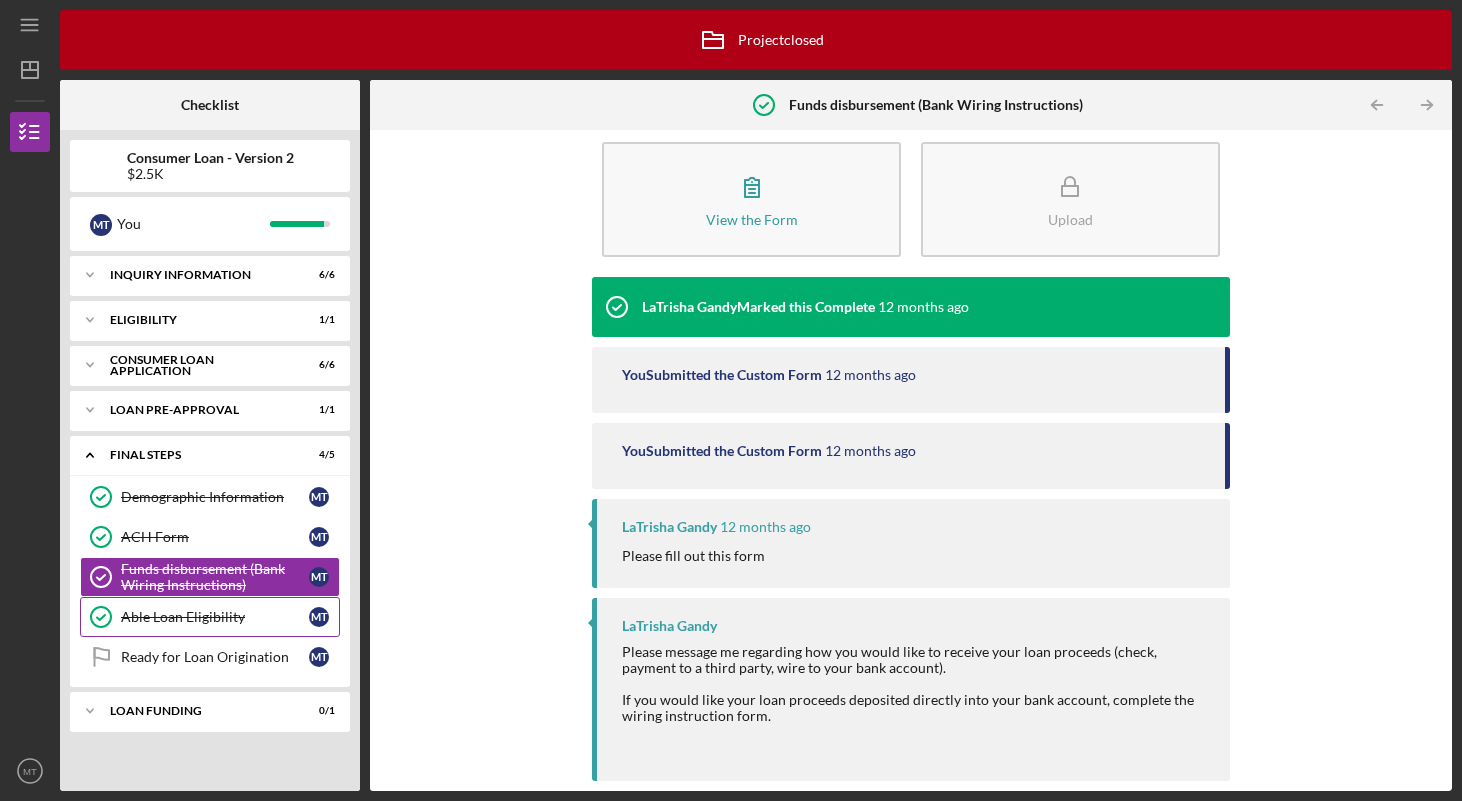 click on "Able Loan Eligibility" at bounding box center [215, 617] 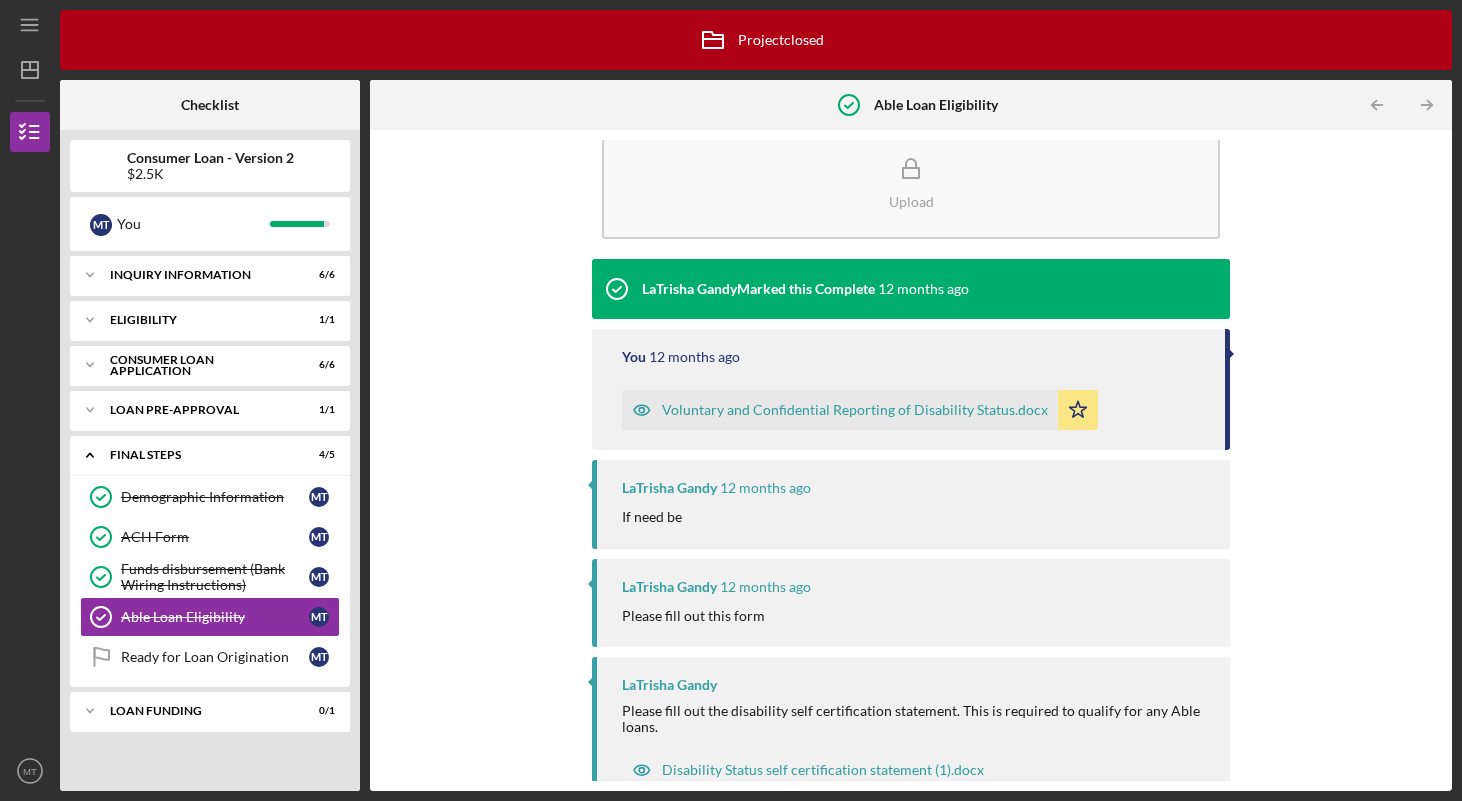 scroll, scrollTop: 75, scrollLeft: 0, axis: vertical 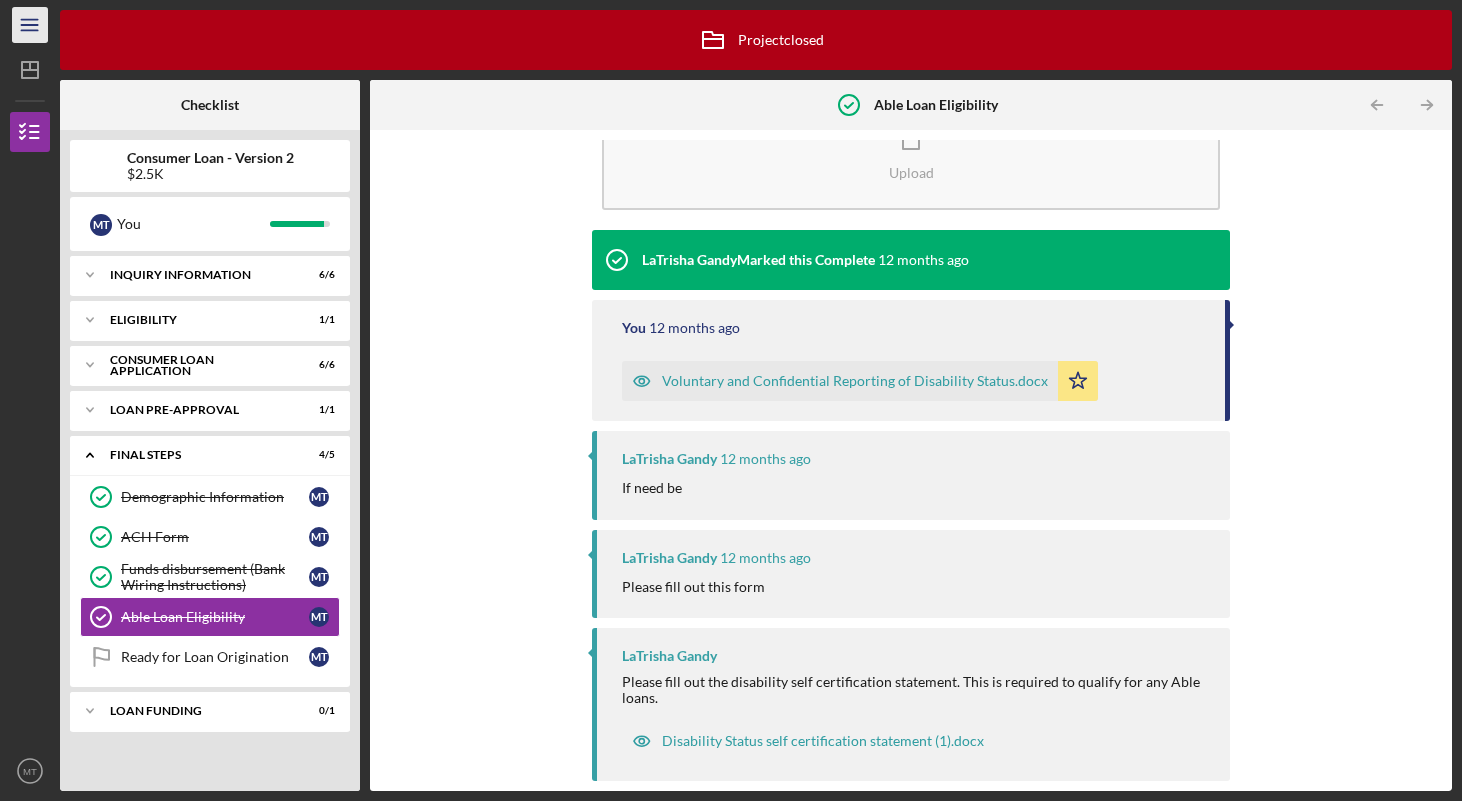 click on "Icon/Menu" 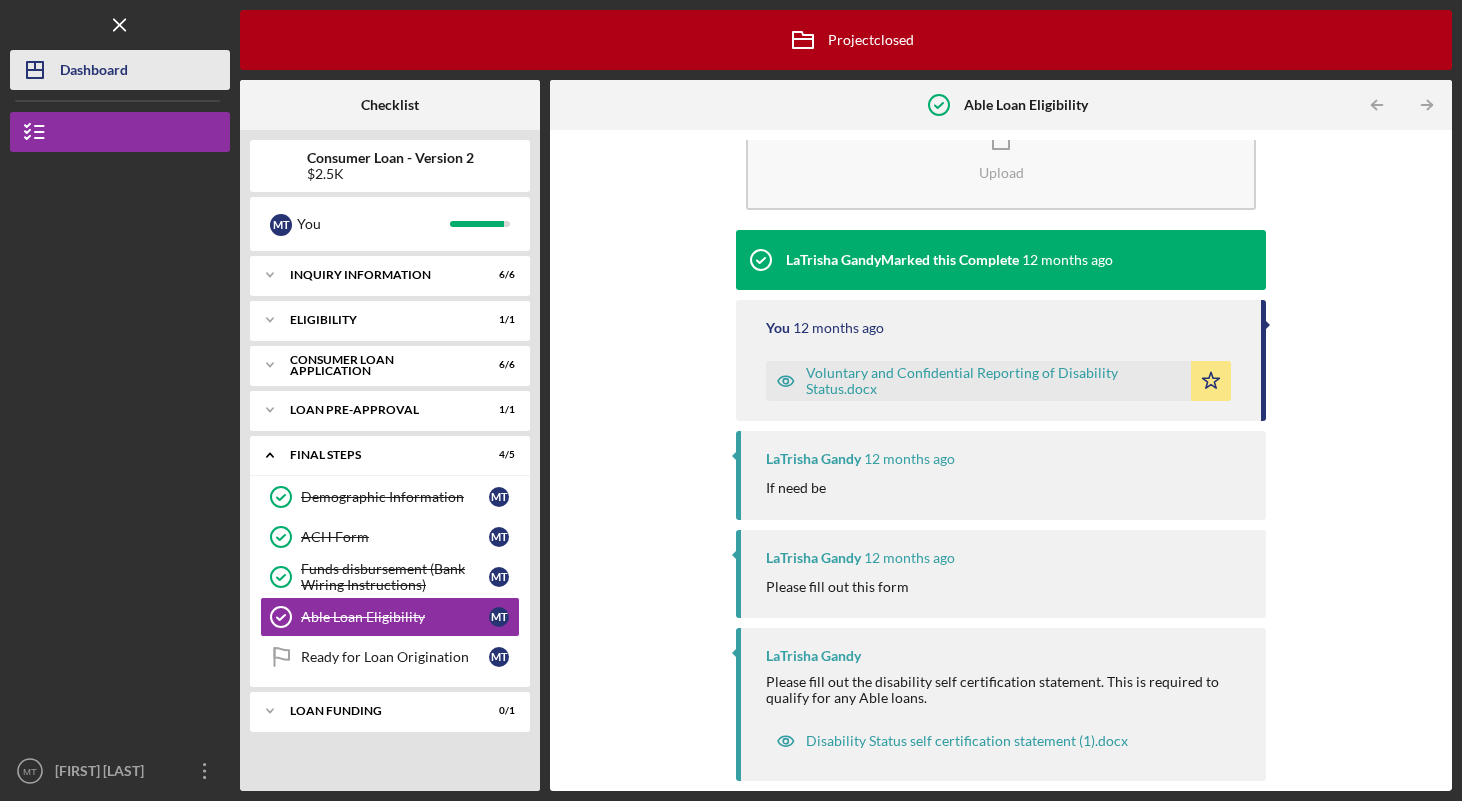 click on "Dashboard" at bounding box center (94, 72) 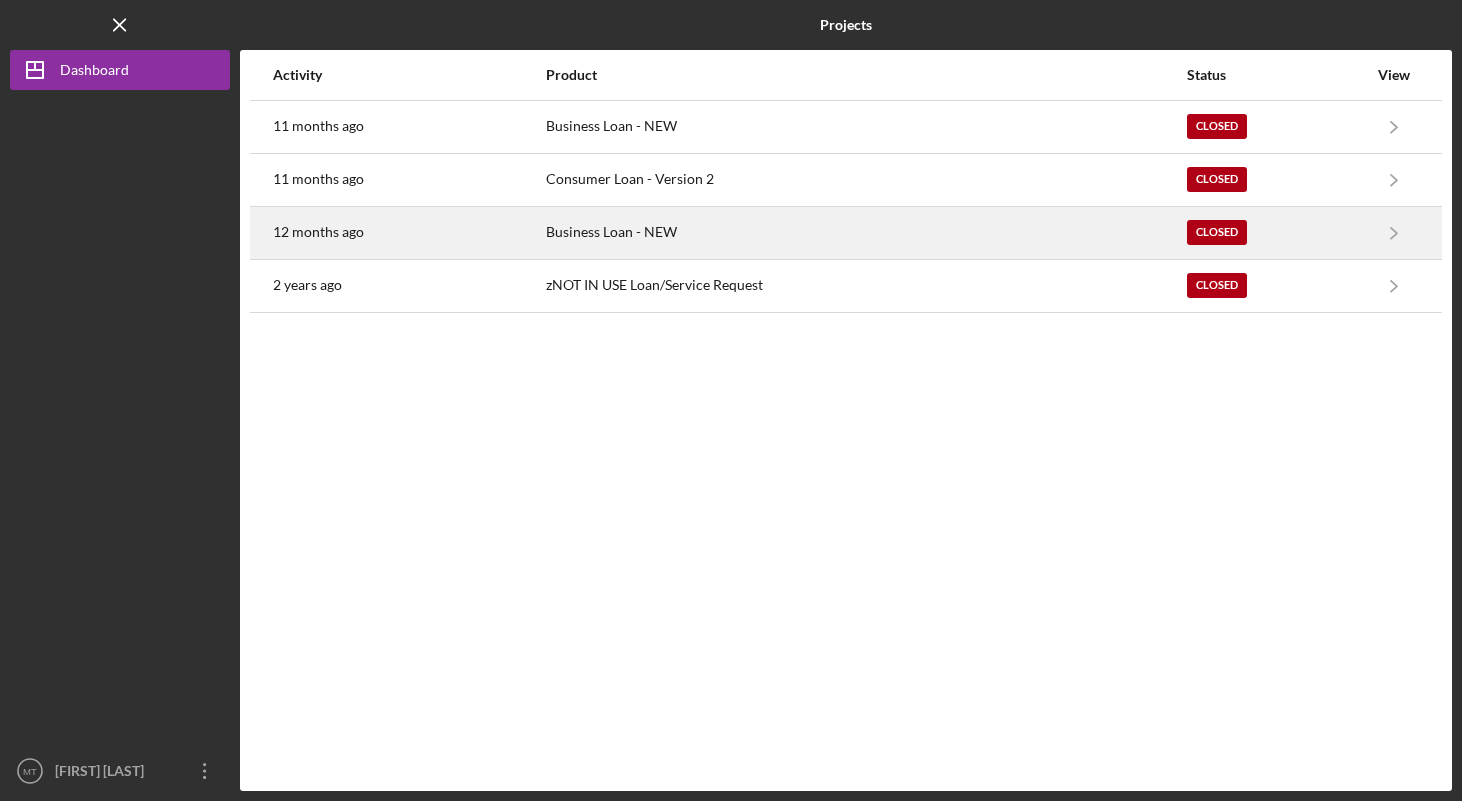 click on "12 months ago" at bounding box center [408, 233] 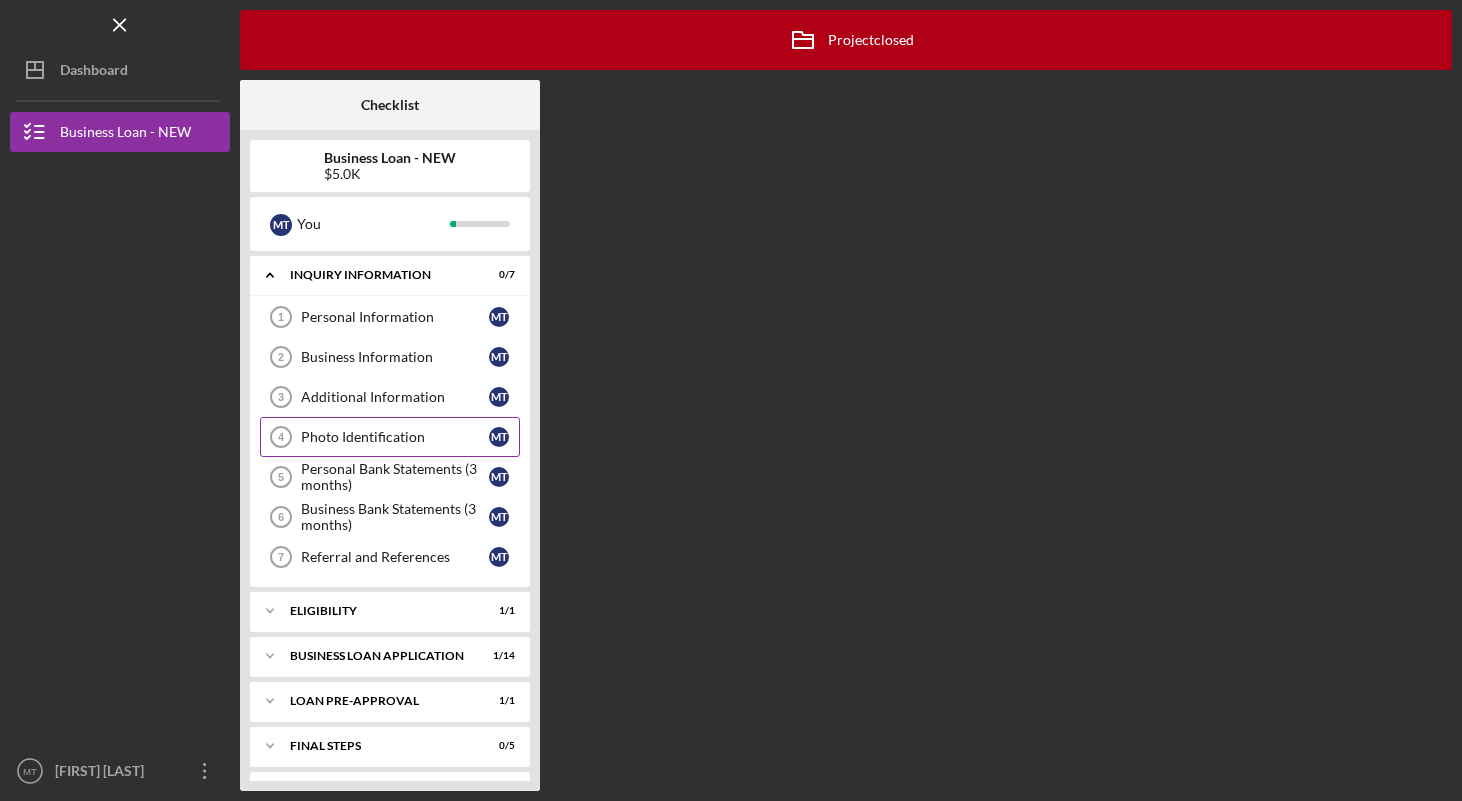 scroll, scrollTop: 41, scrollLeft: 0, axis: vertical 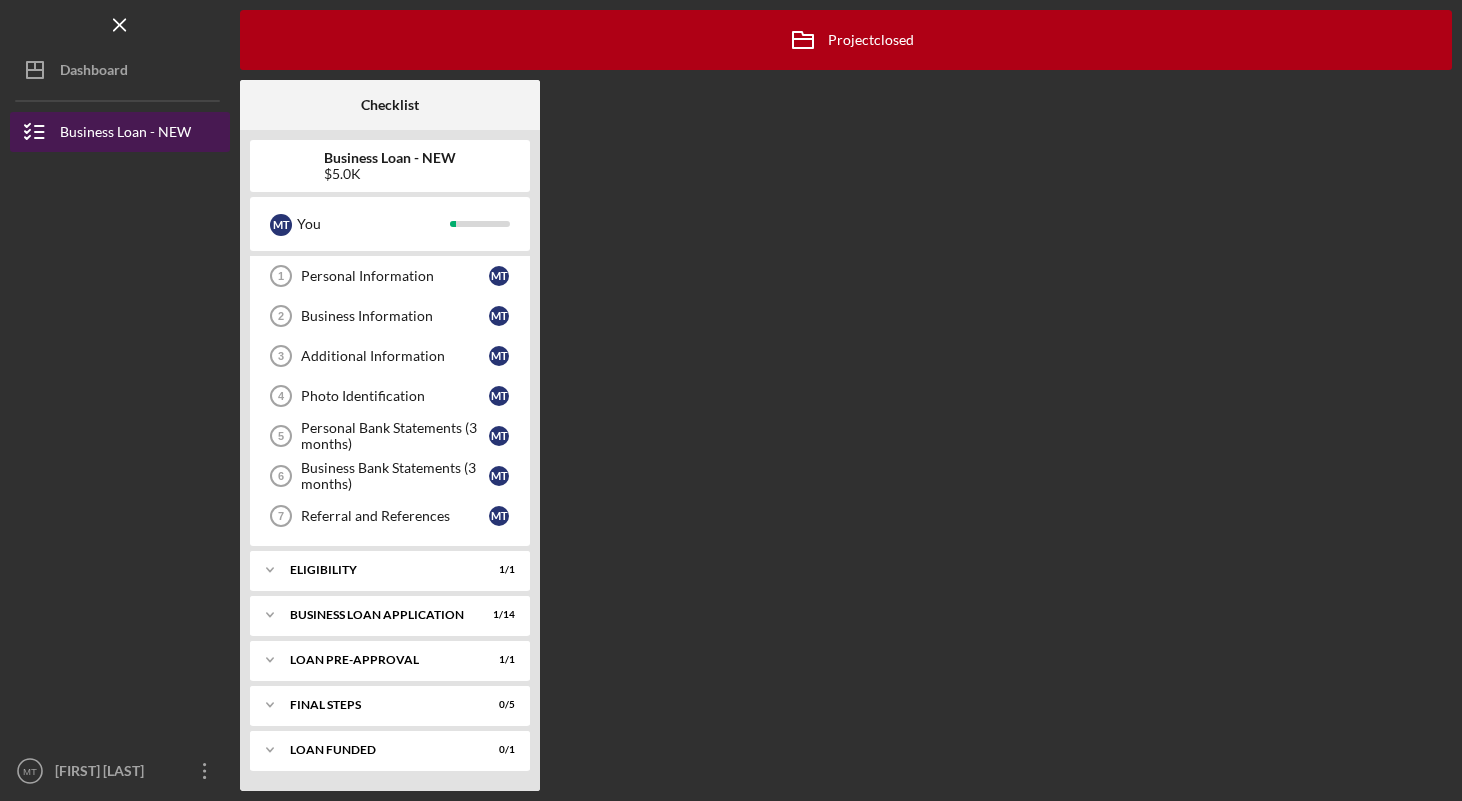 click on "Business Loan - NEW" at bounding box center (125, 134) 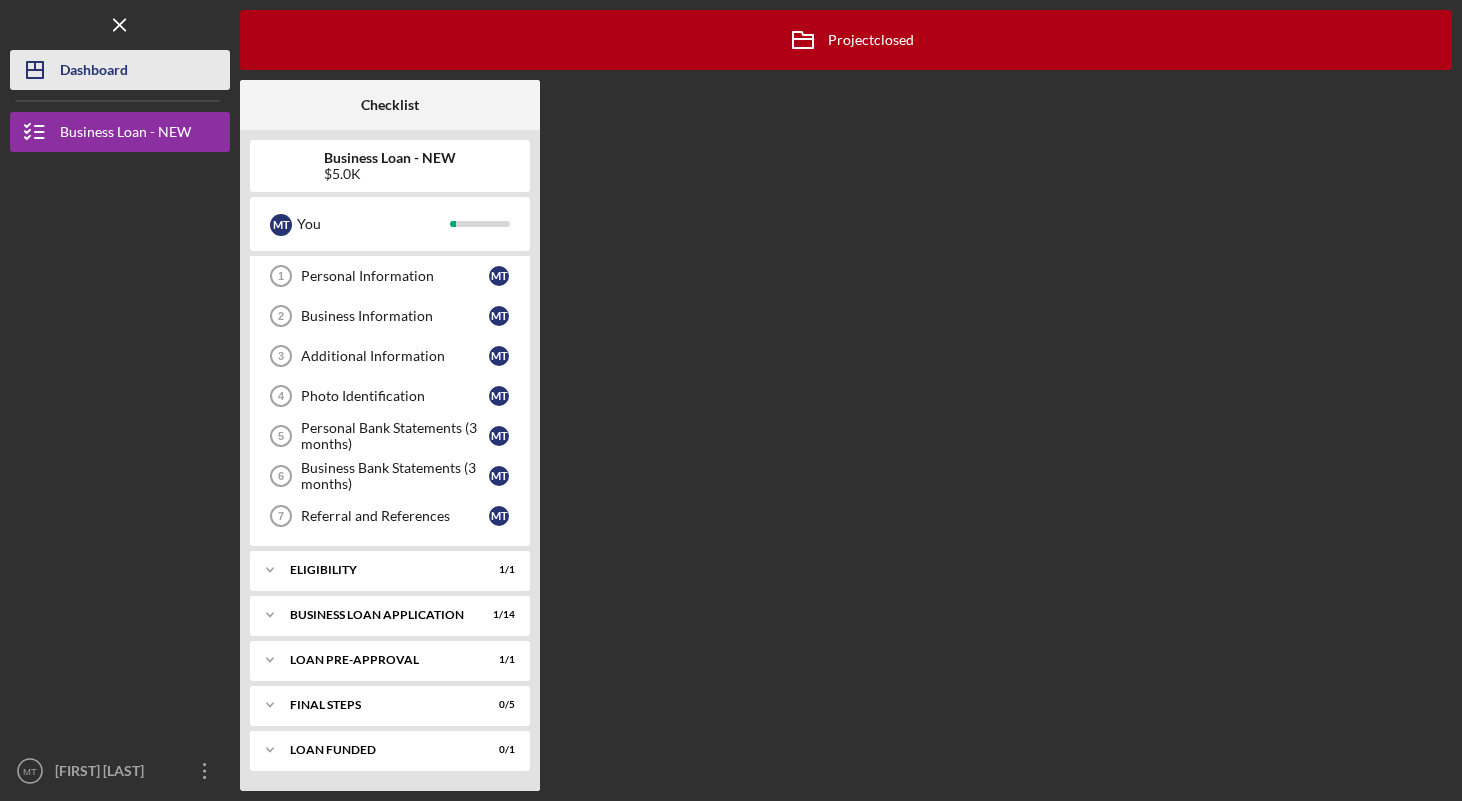 click on "Dashboard" at bounding box center (94, 72) 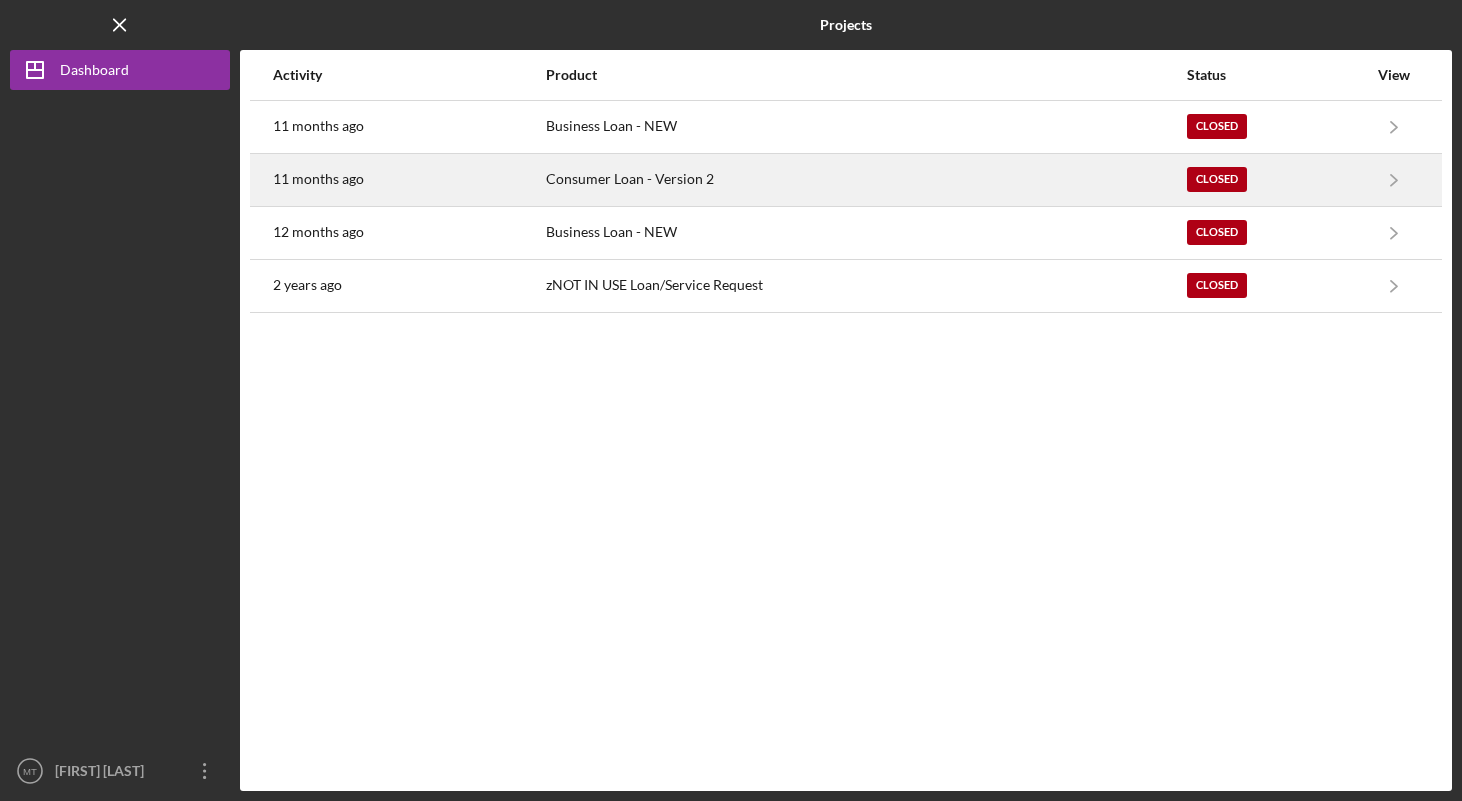 click on "Consumer Loan - Version 2" at bounding box center (866, 180) 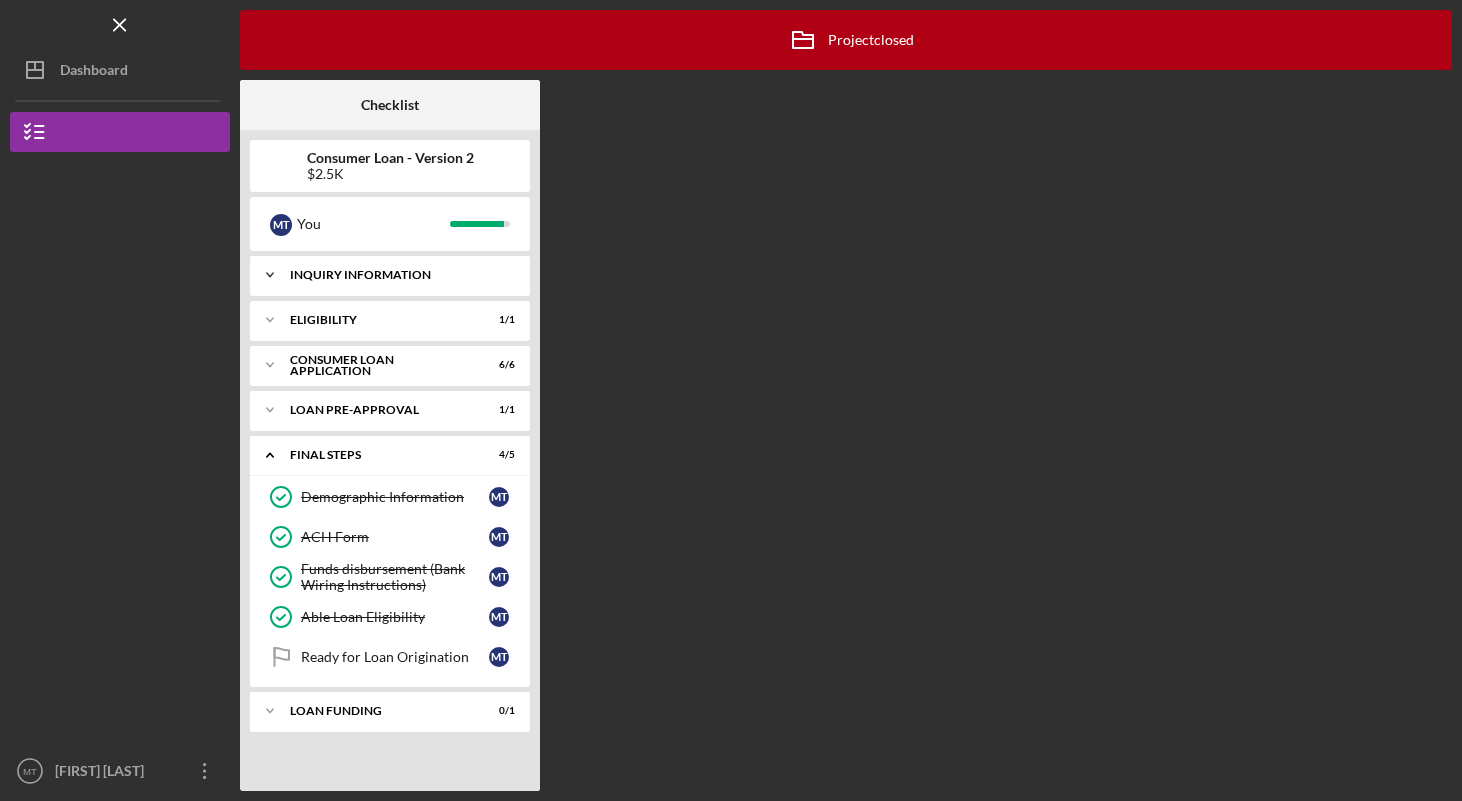 click on "Inquiry Information" at bounding box center [397, 275] 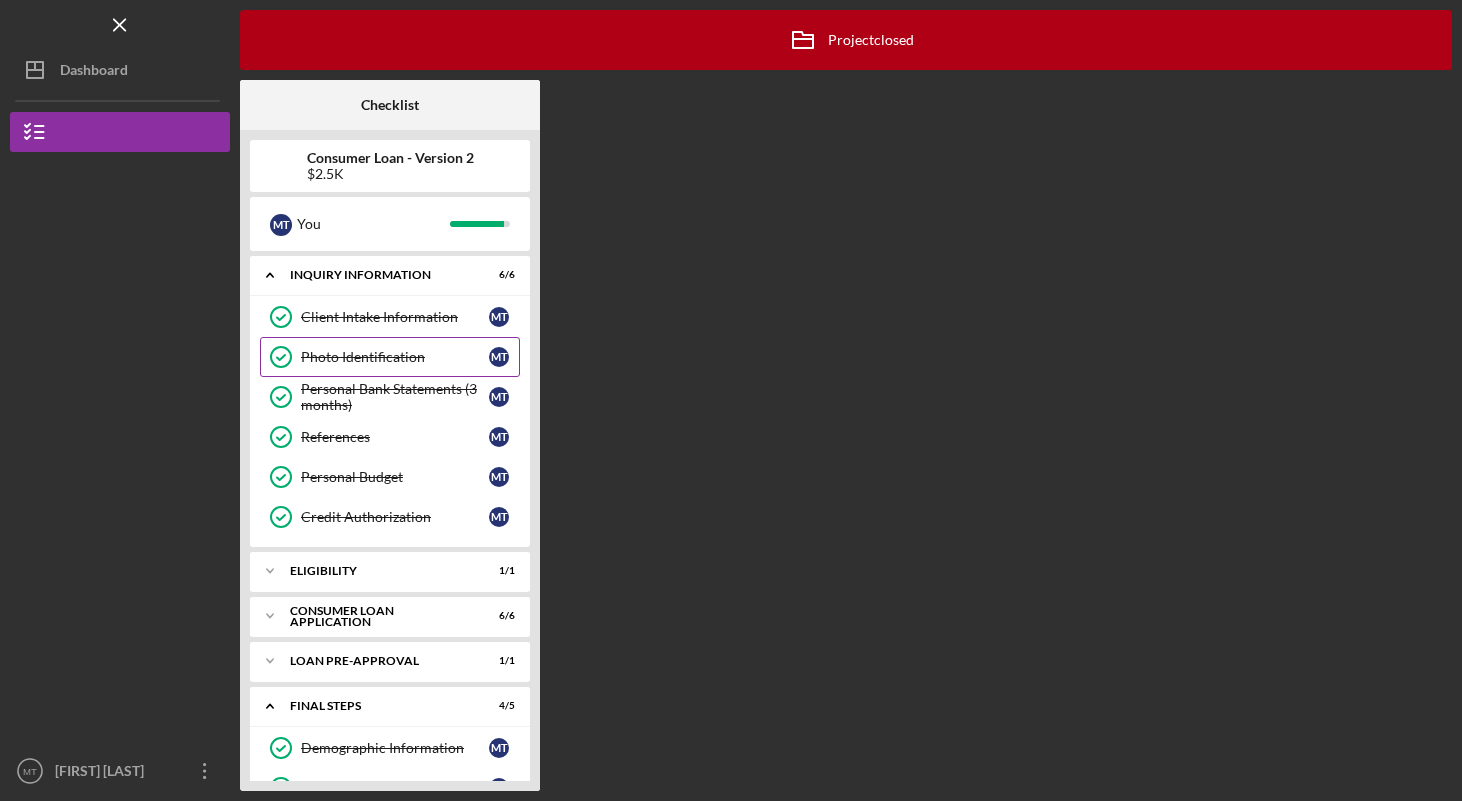 click on "Photo Identification" at bounding box center [395, 357] 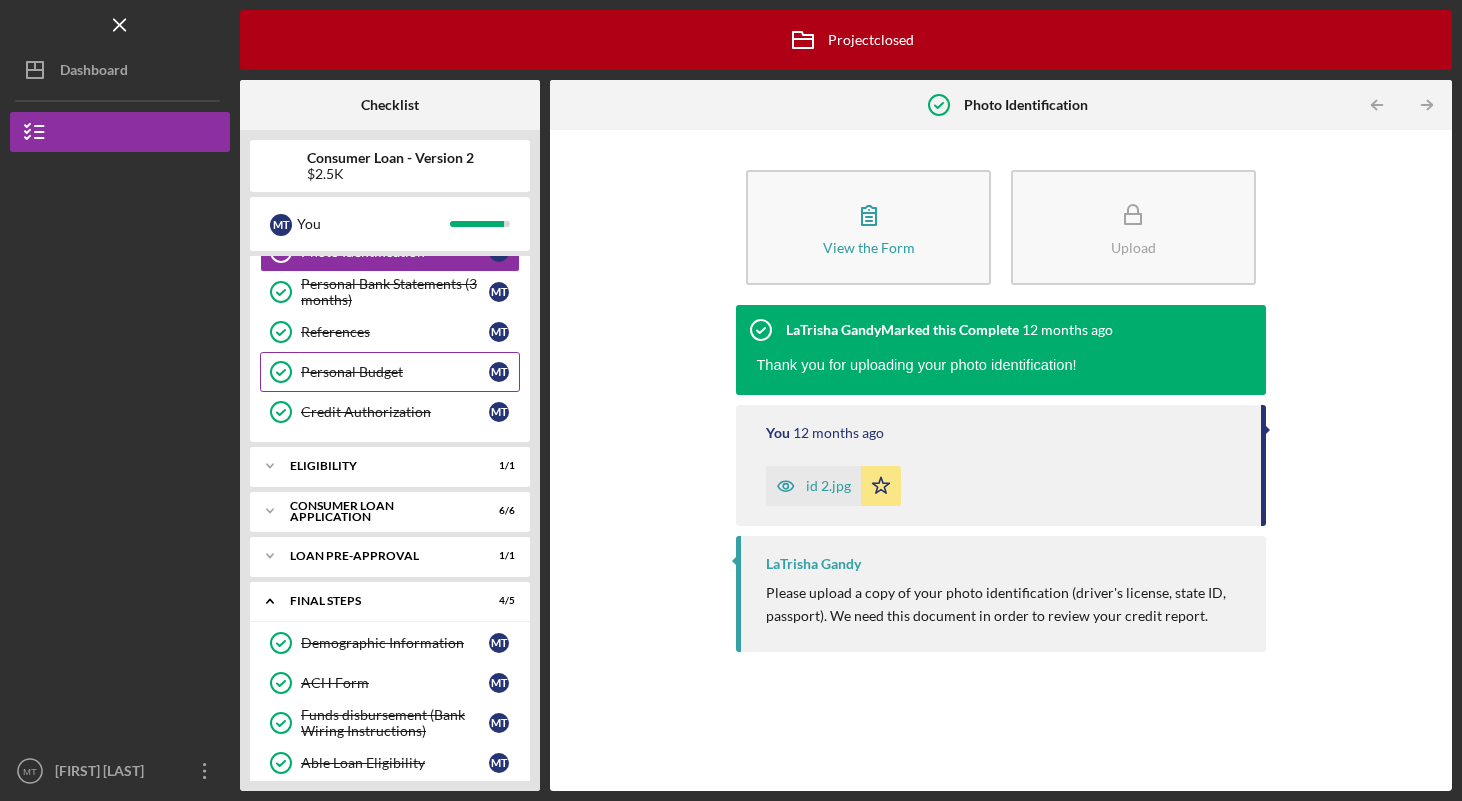 scroll, scrollTop: 117, scrollLeft: 0, axis: vertical 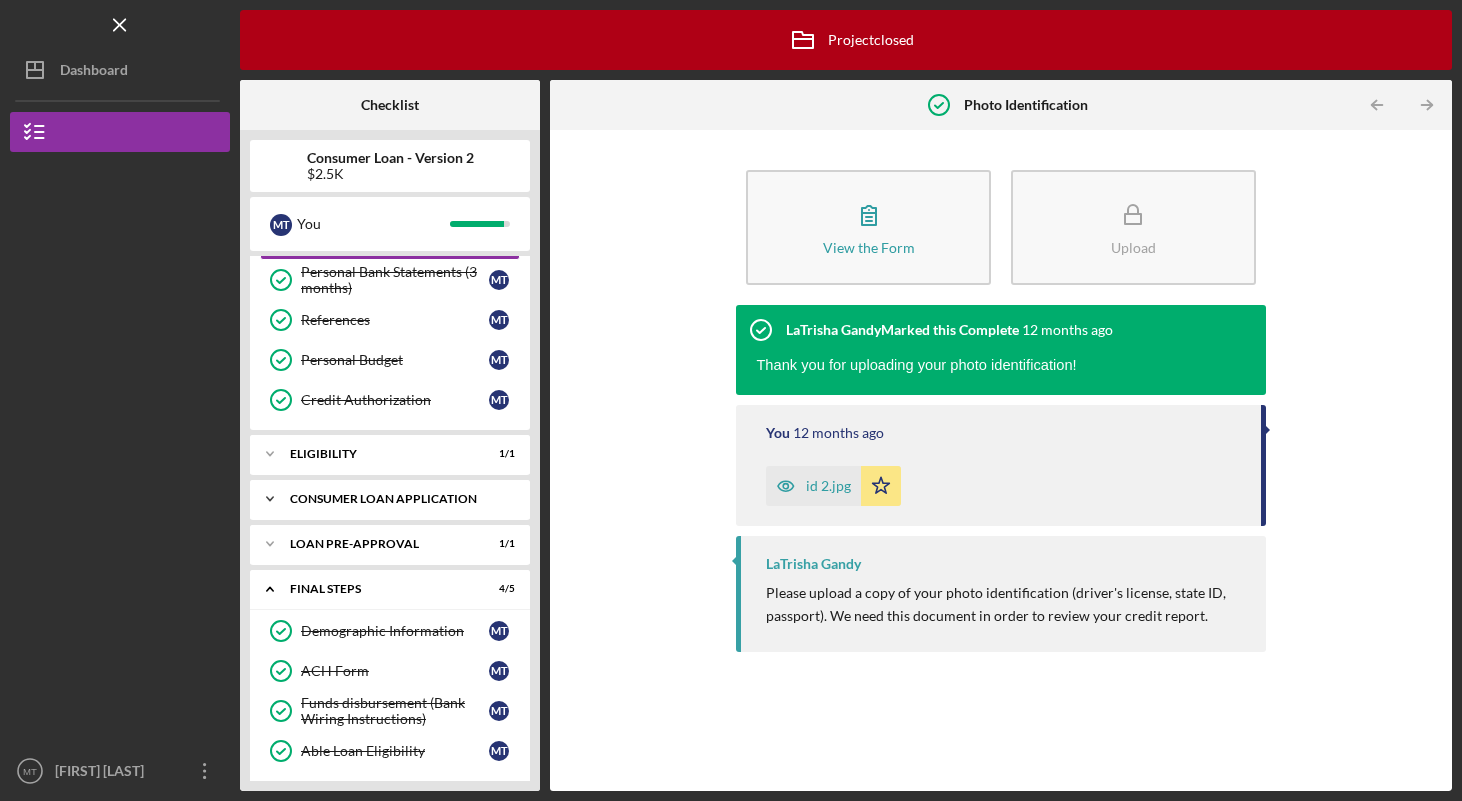 click on "Consumer Loan Application" at bounding box center [397, 499] 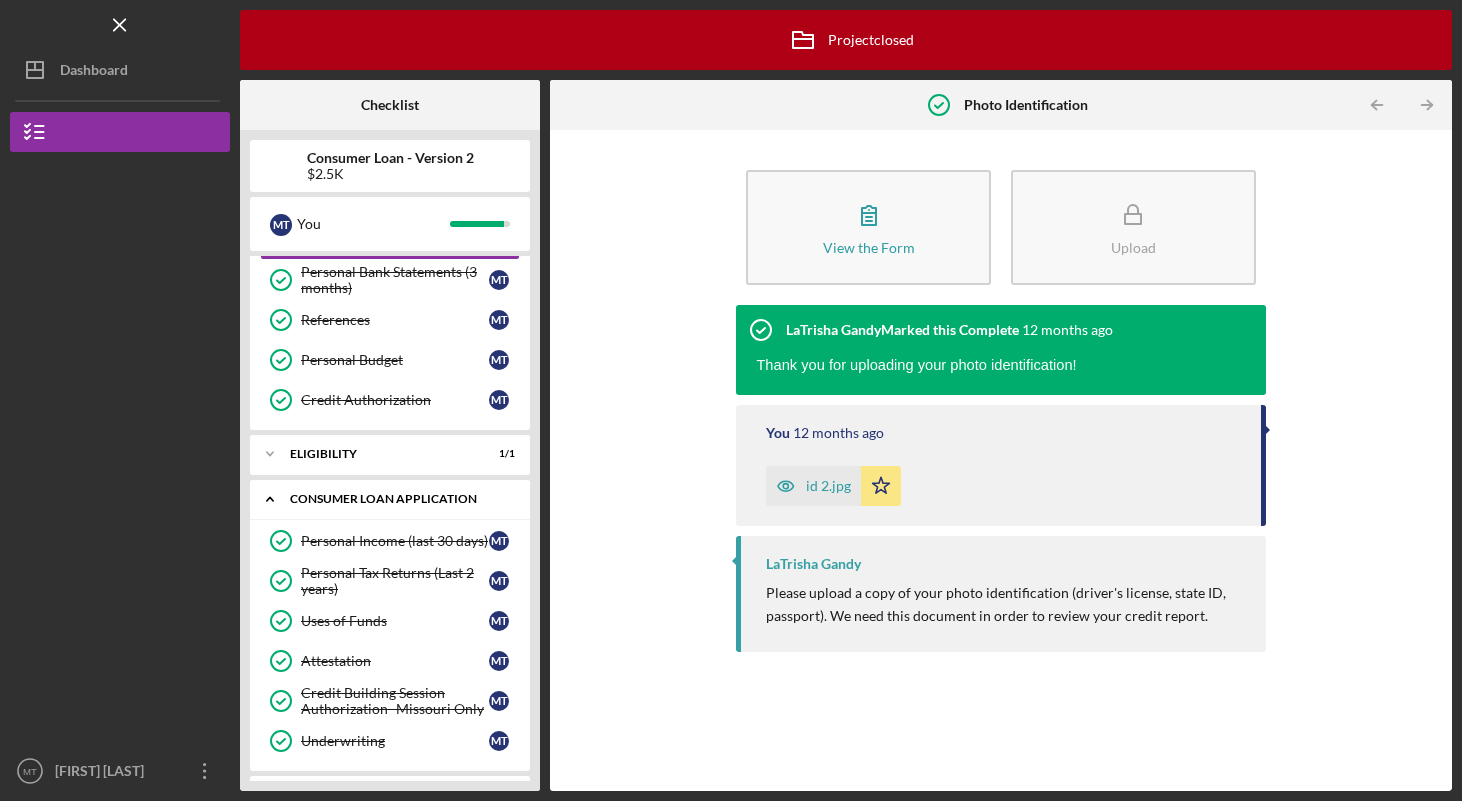 click on "Consumer Loan Application" at bounding box center (397, 499) 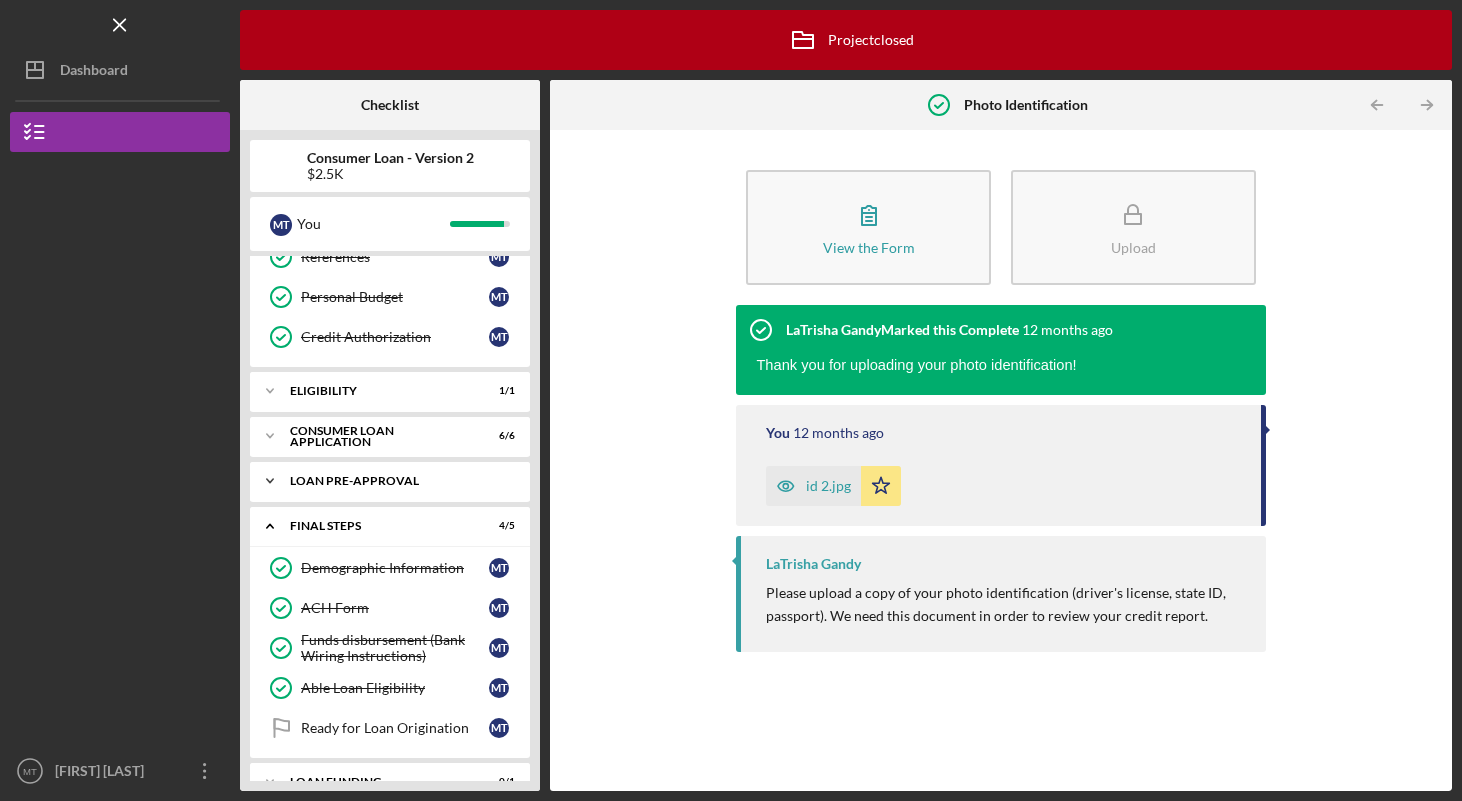 scroll, scrollTop: 197, scrollLeft: 0, axis: vertical 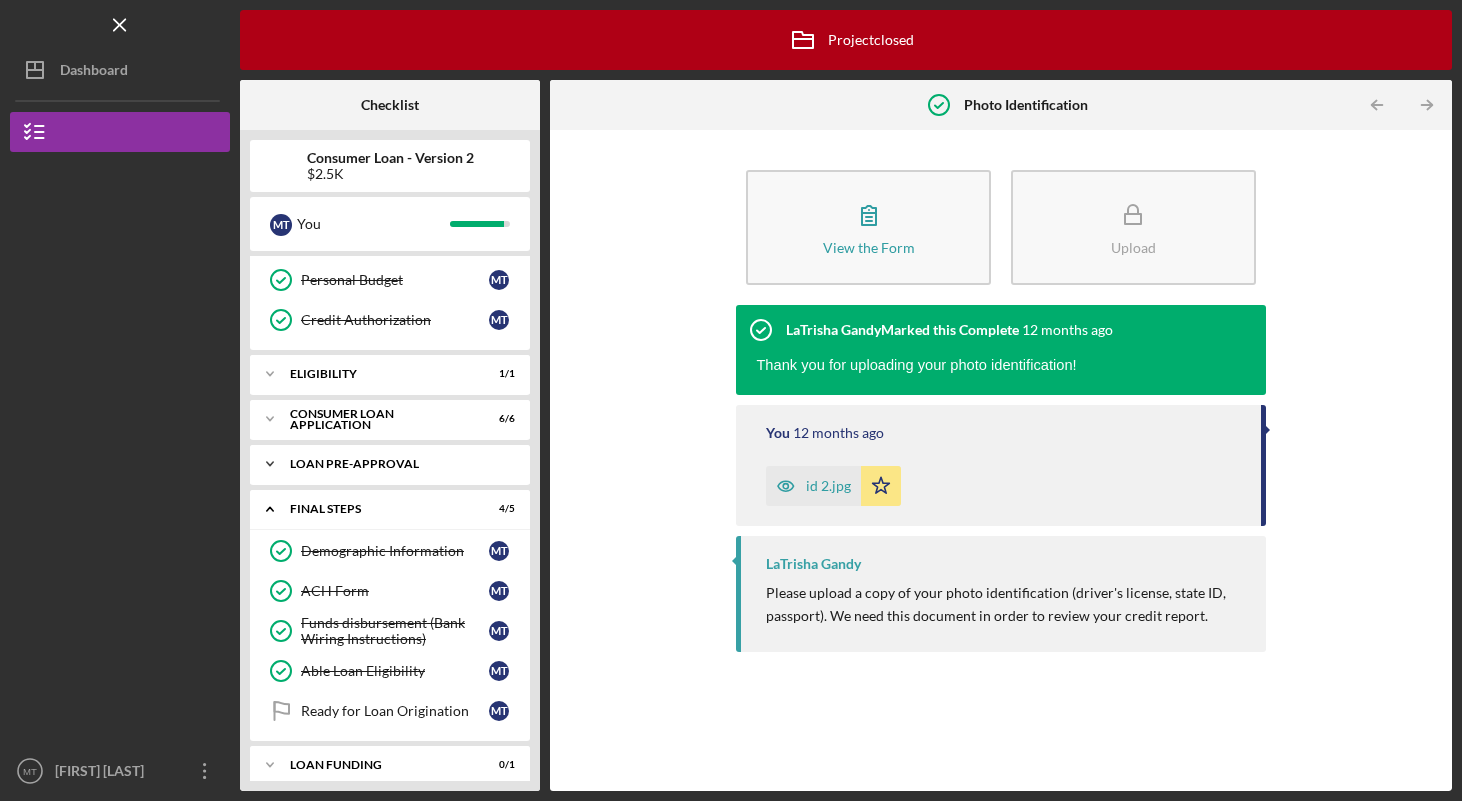 click on "Loan Pre-Approval" at bounding box center [397, 464] 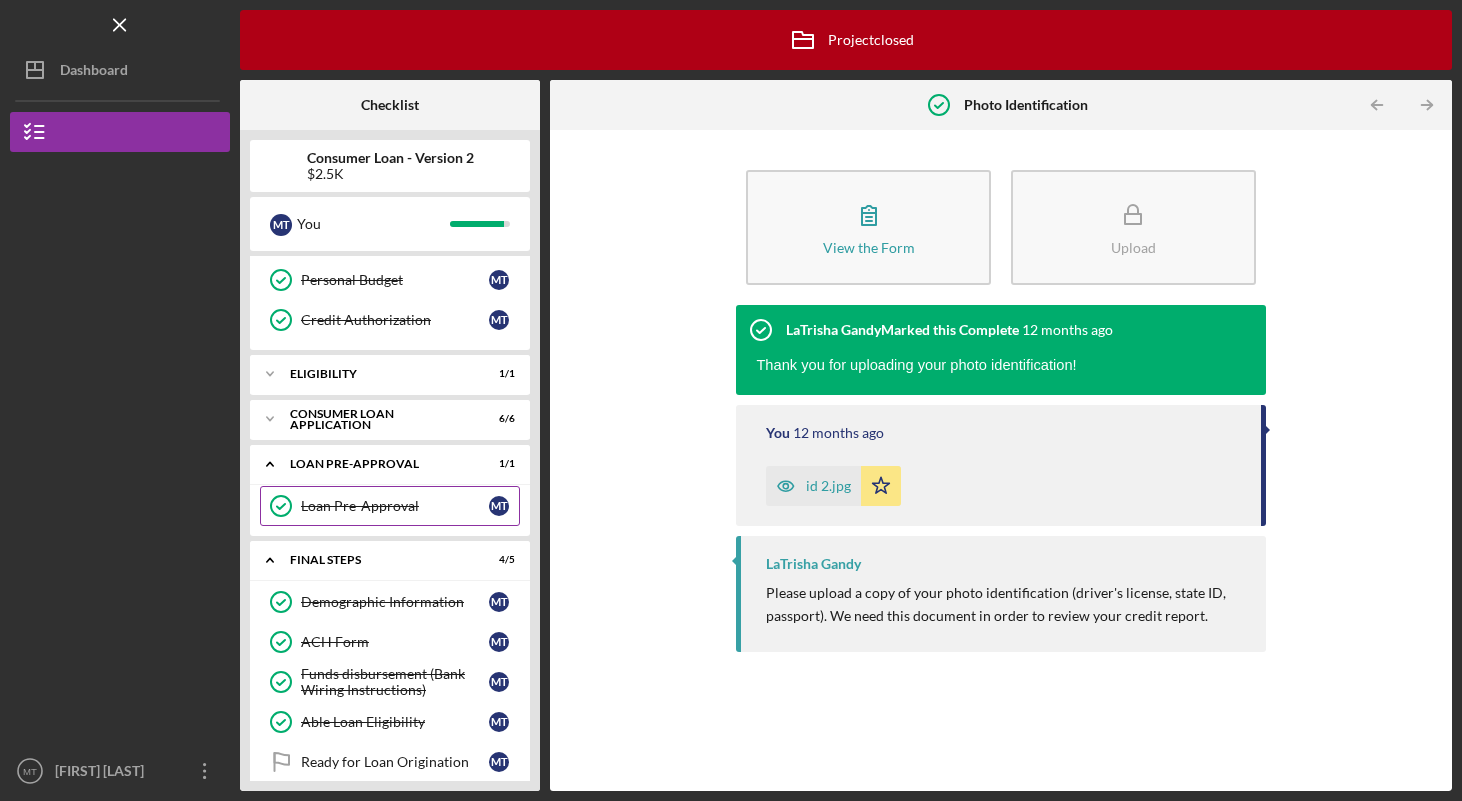click on "Loan Pre-Approval" at bounding box center (395, 506) 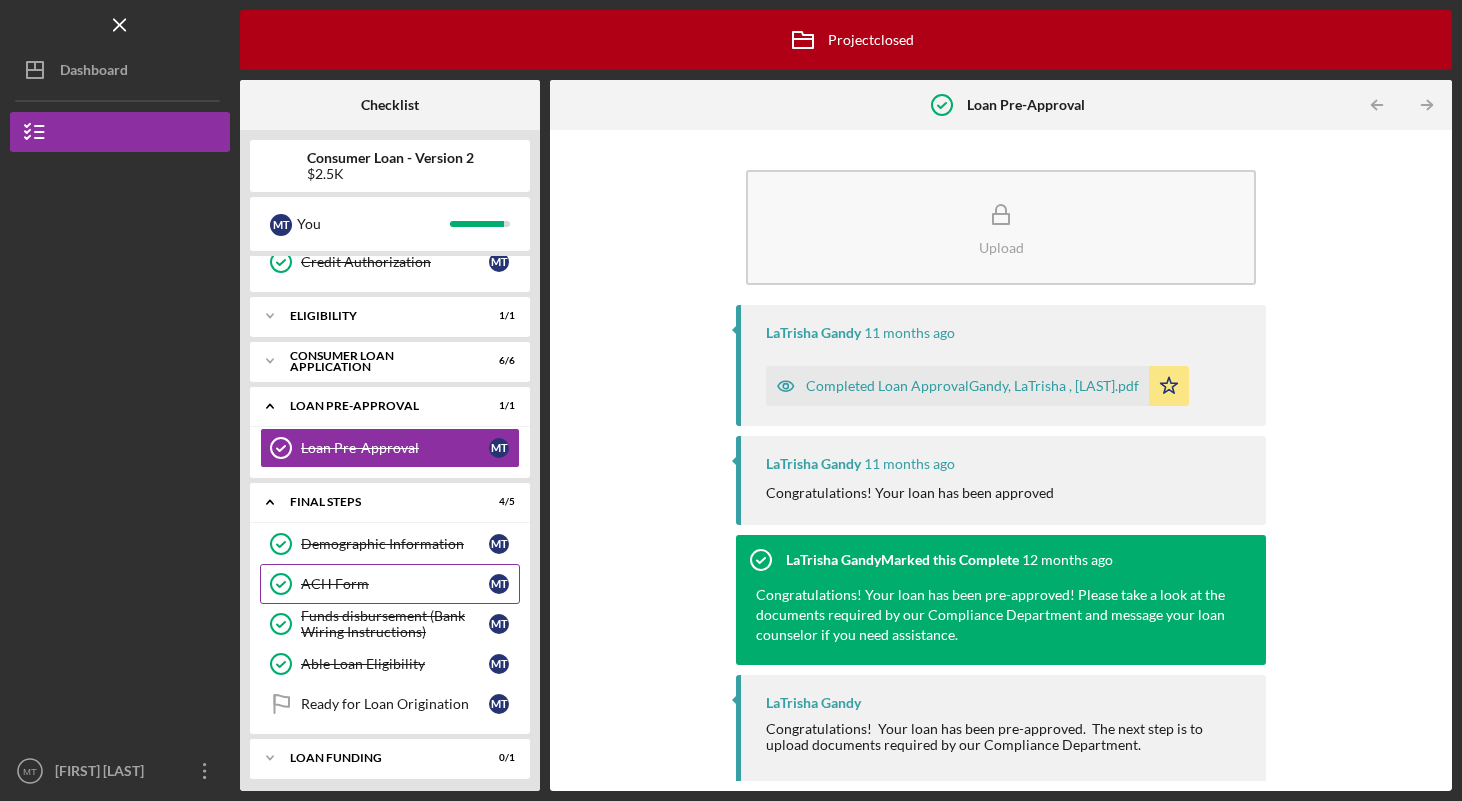 scroll, scrollTop: 263, scrollLeft: 0, axis: vertical 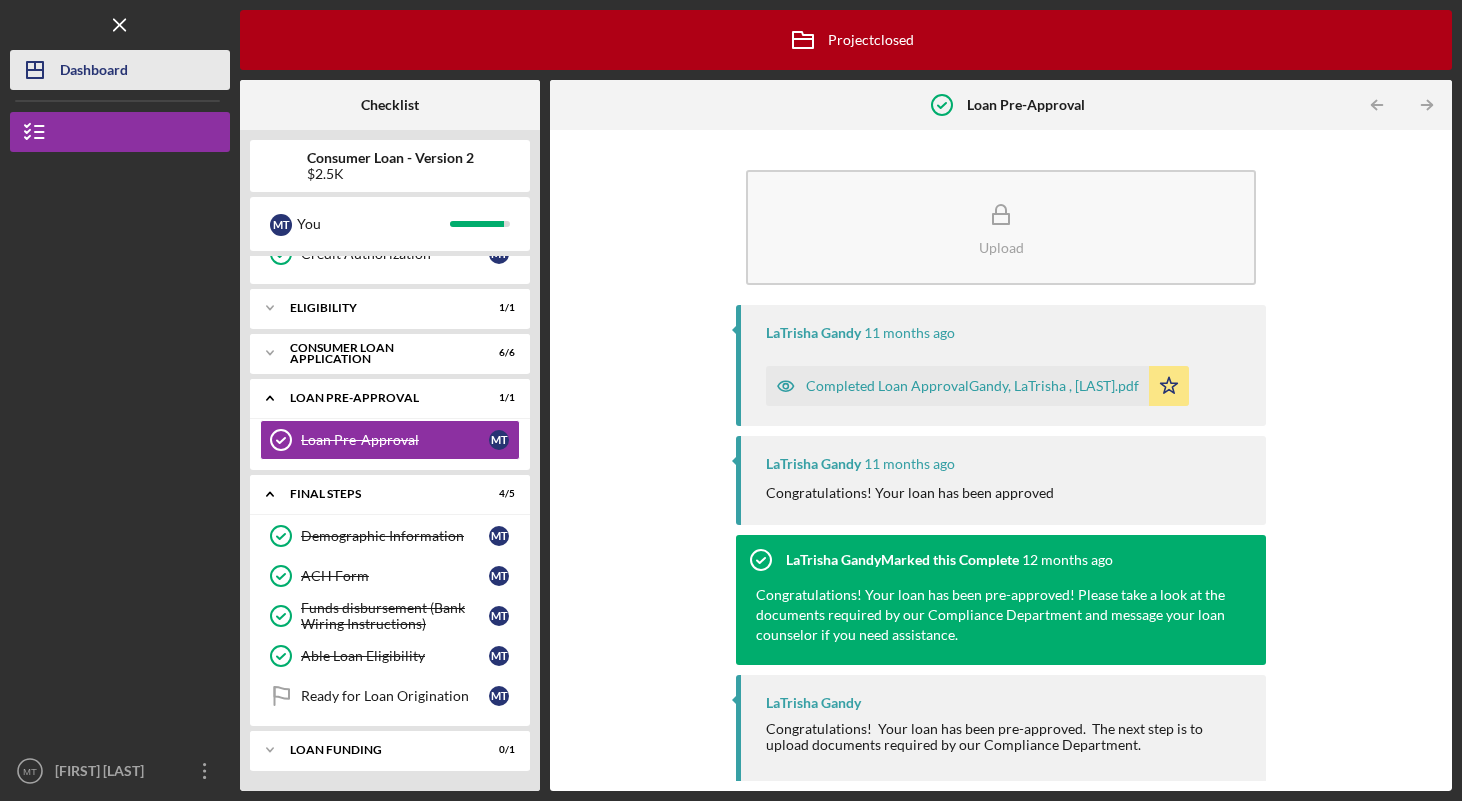 click on "Dashboard" at bounding box center (94, 72) 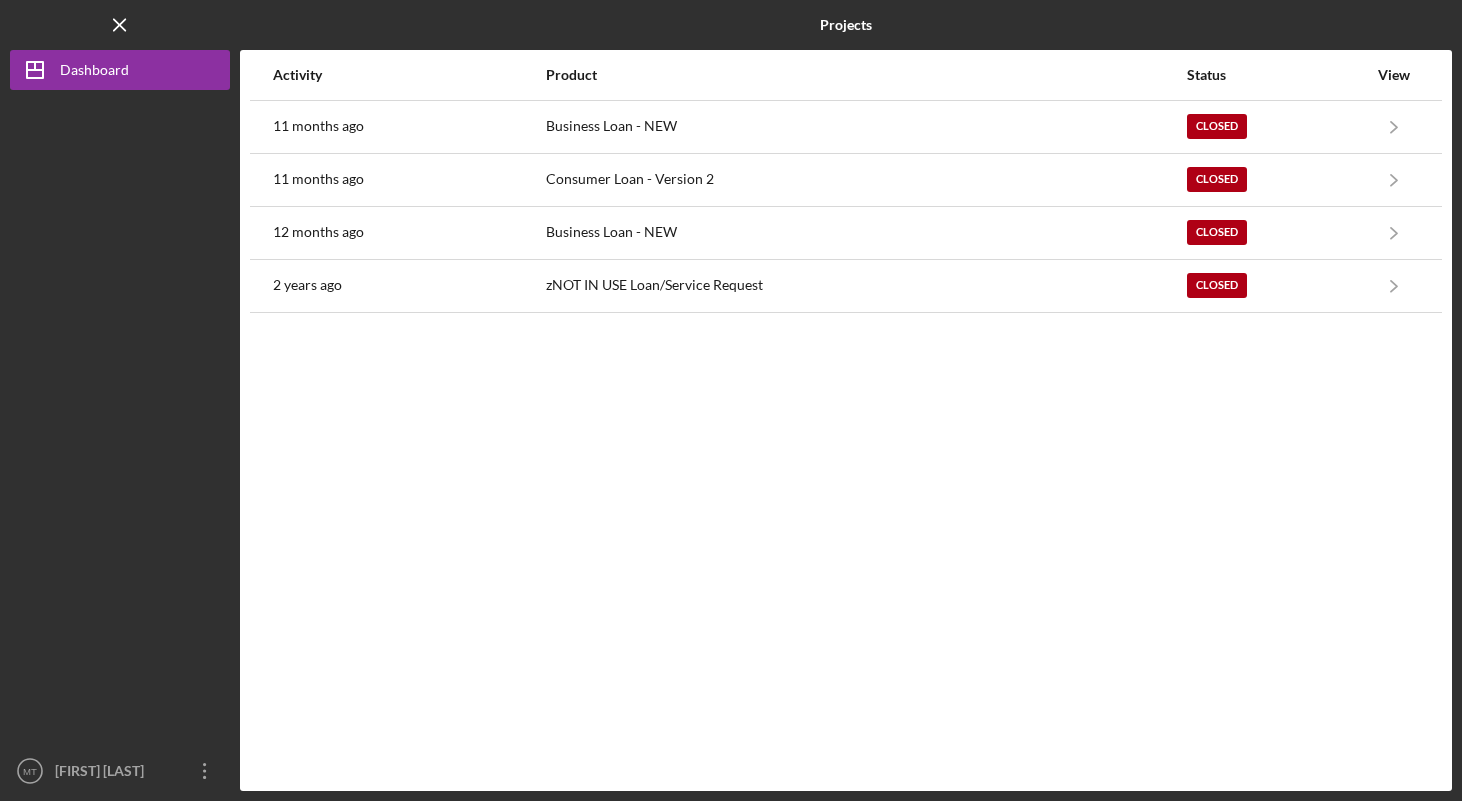 click on "Projects" at bounding box center [846, 25] 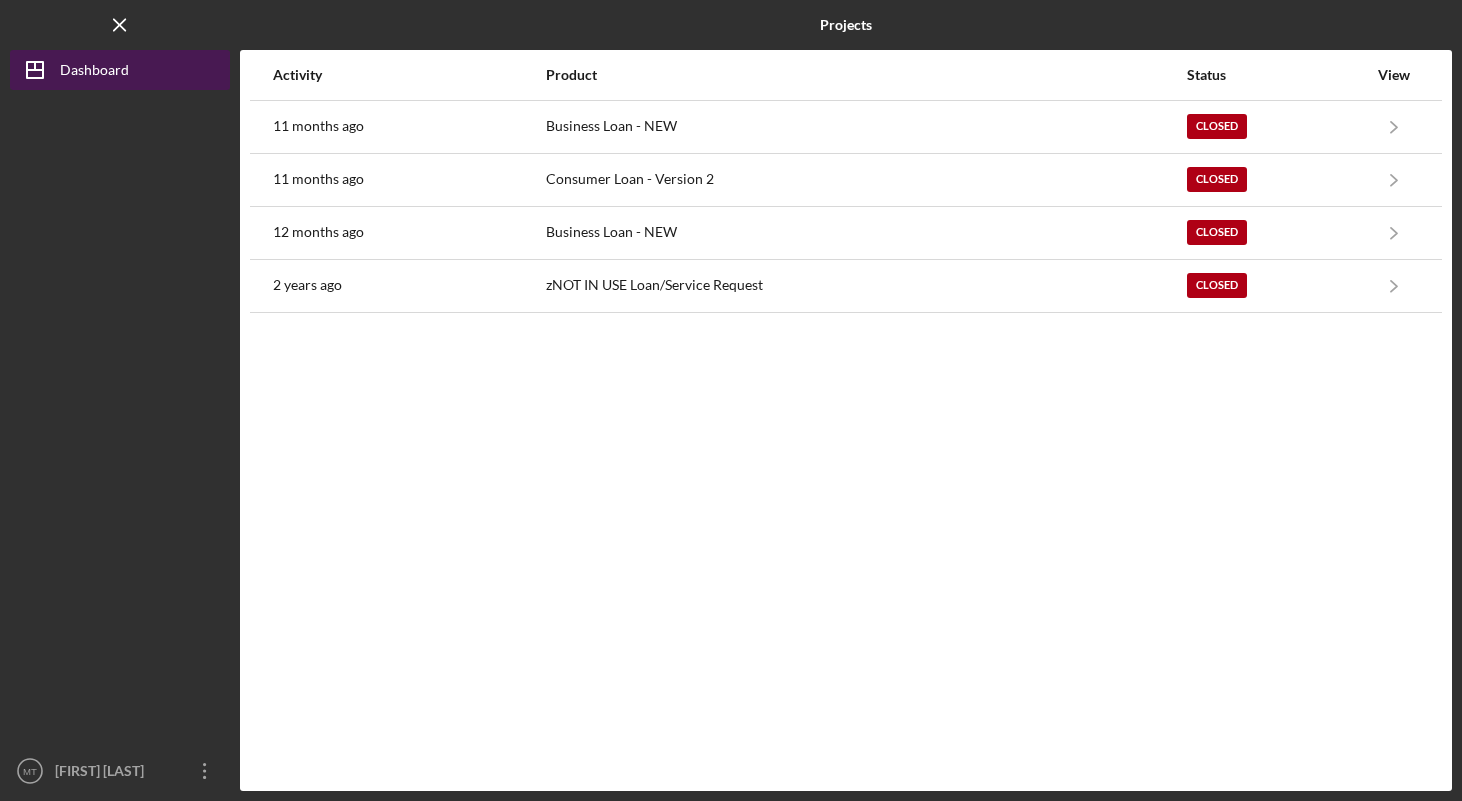 click on "Icon/Dashboard" 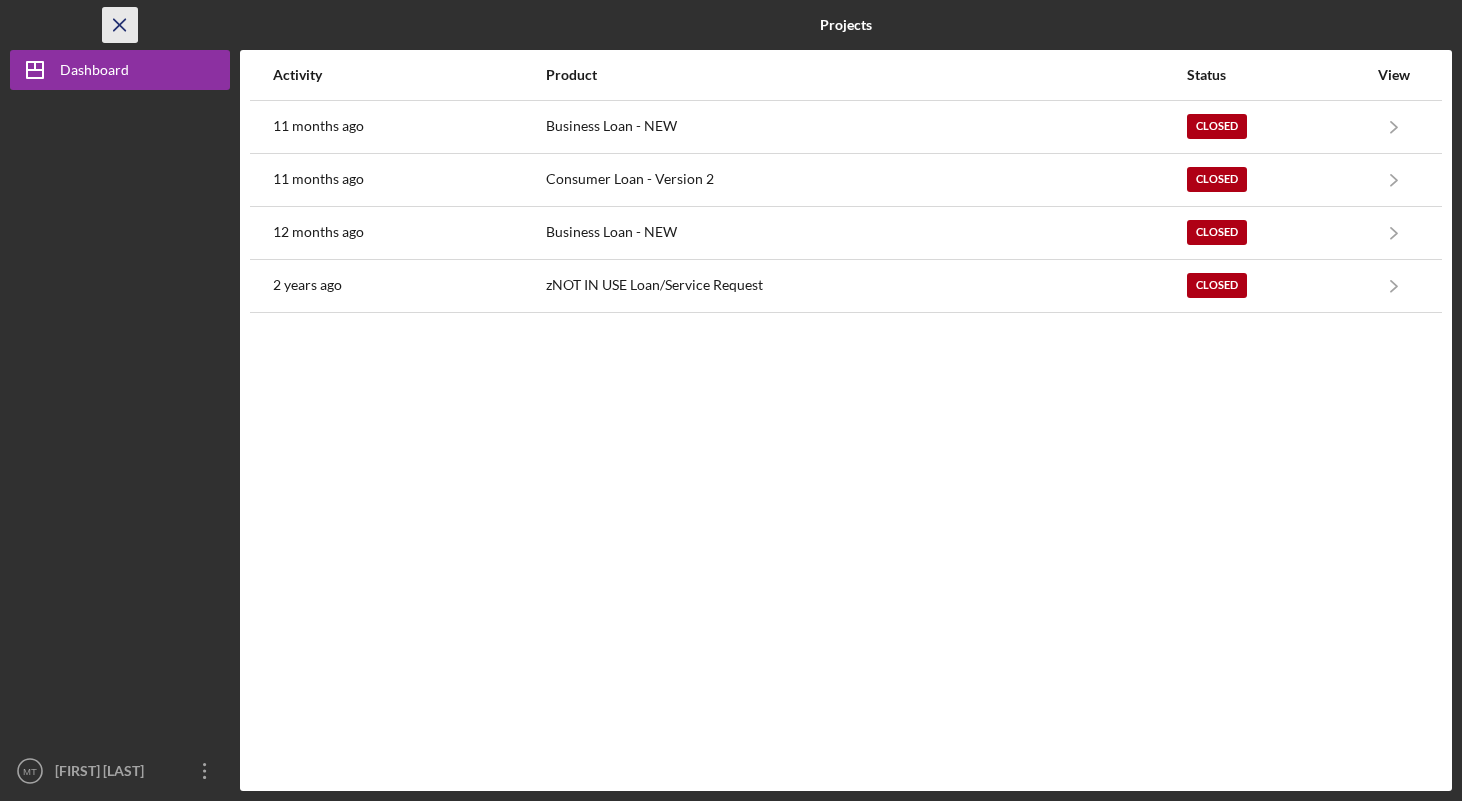 click on "Icon/Menu Close" 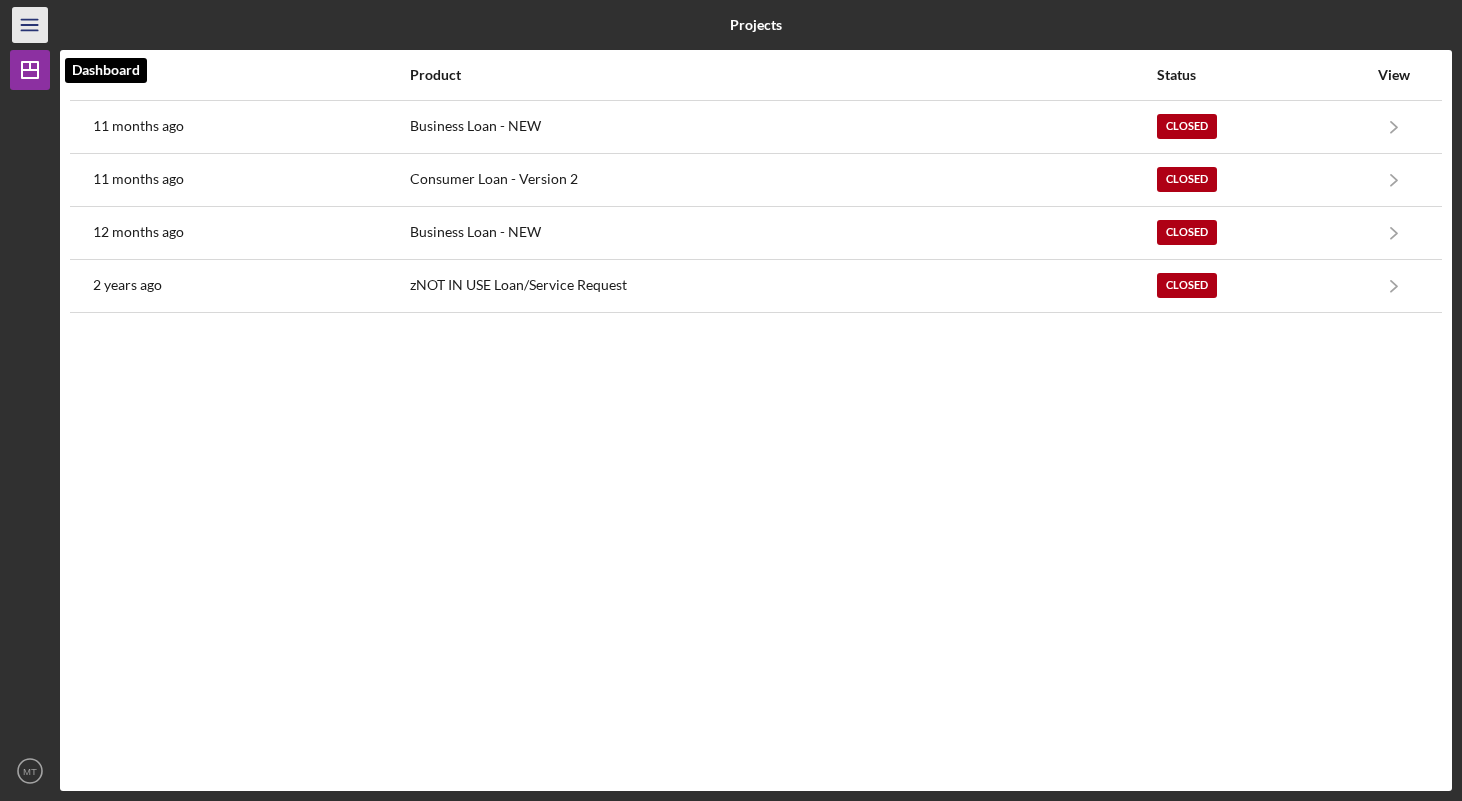 click on "Icon/Menu" 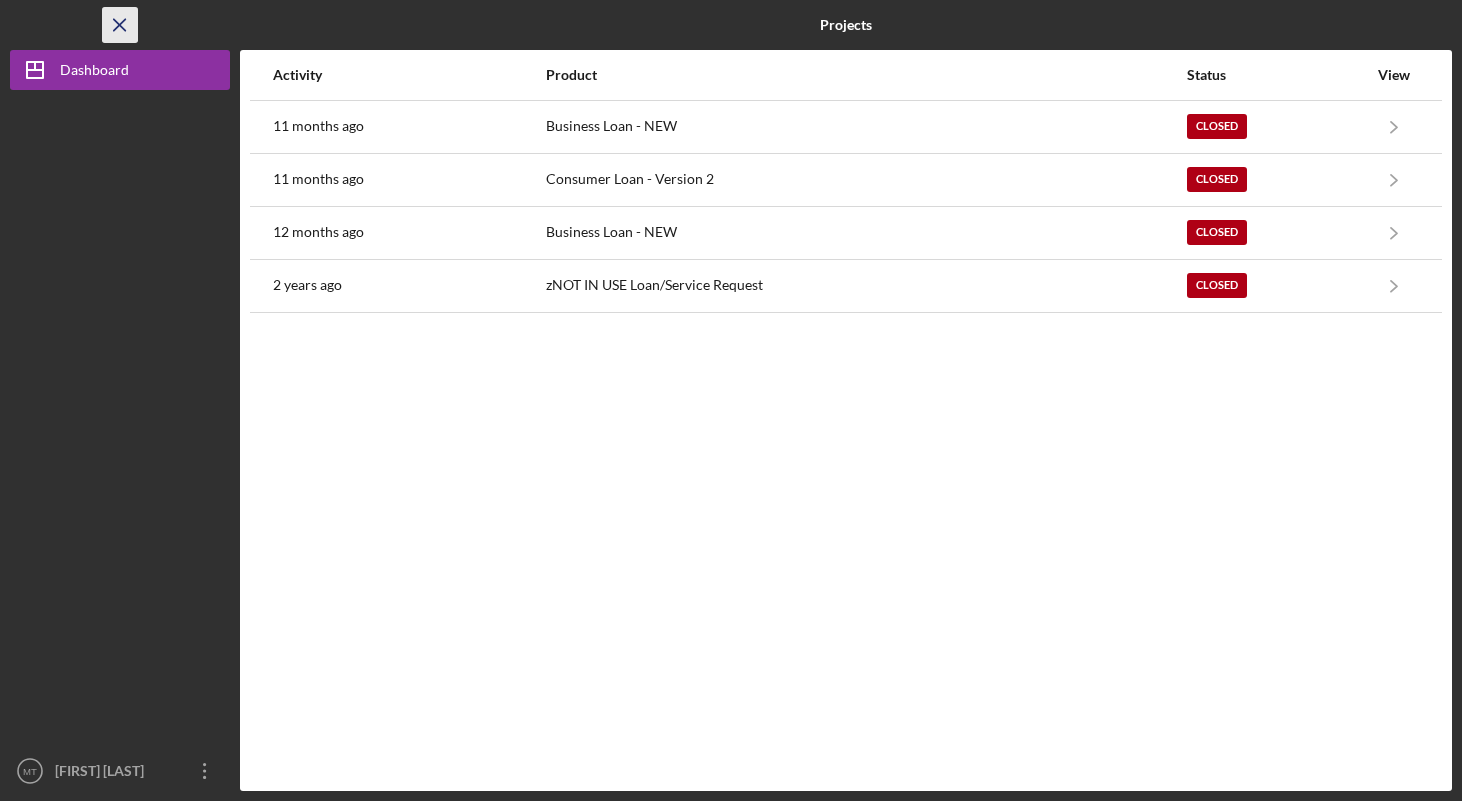 click on "Icon/Menu Close" 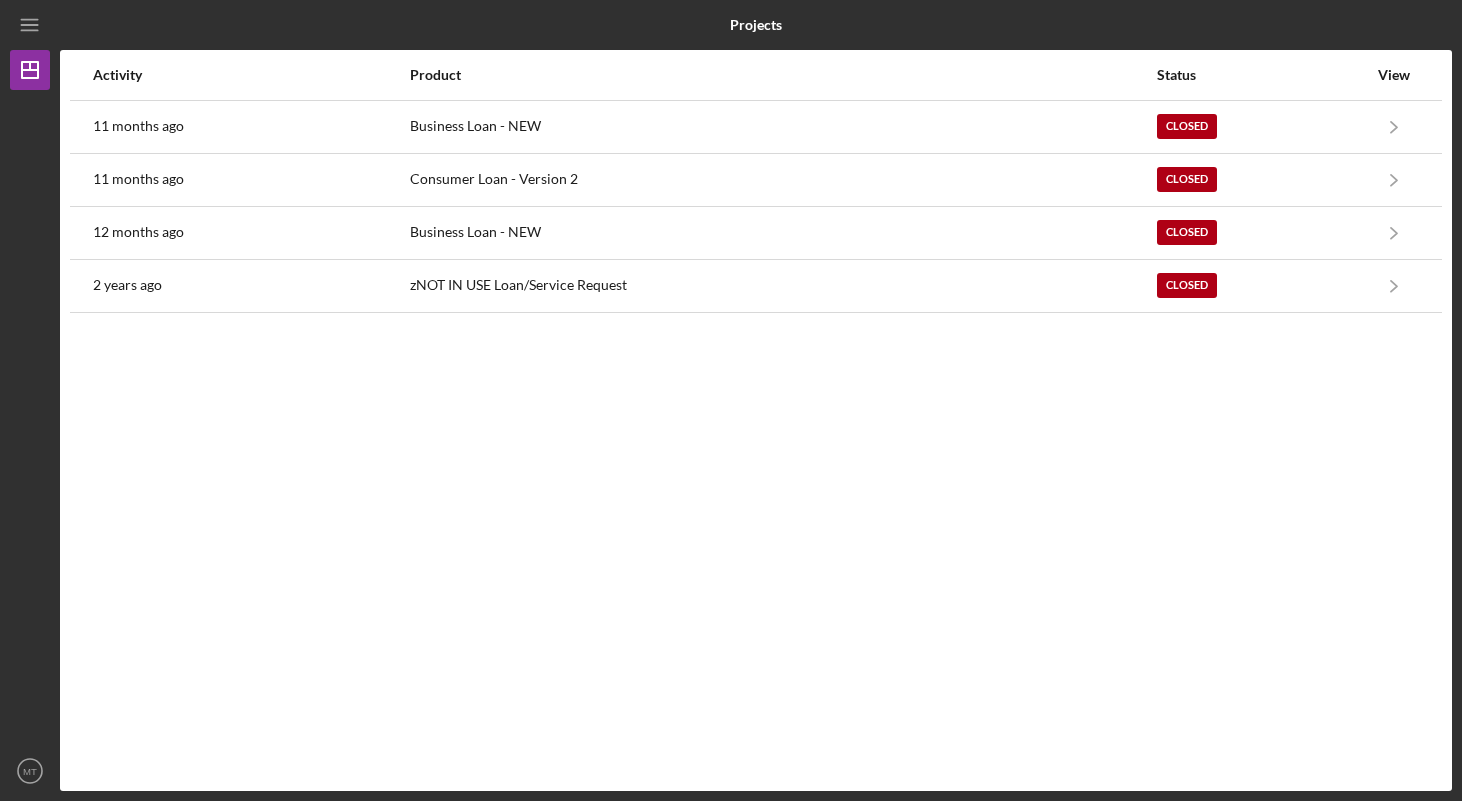 click on "Projects" at bounding box center [756, 25] 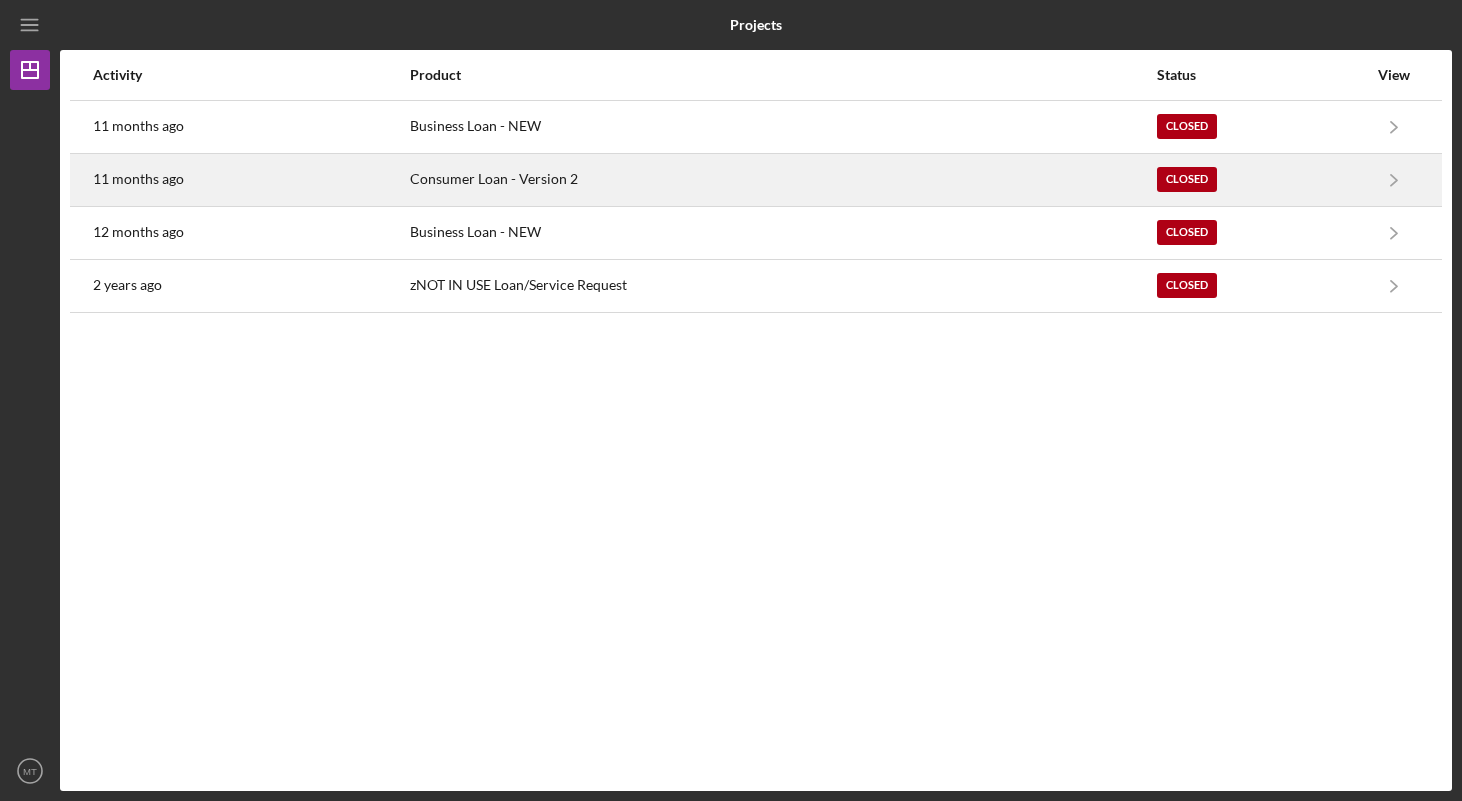 click on "Consumer Loan - Version 2" at bounding box center [782, 180] 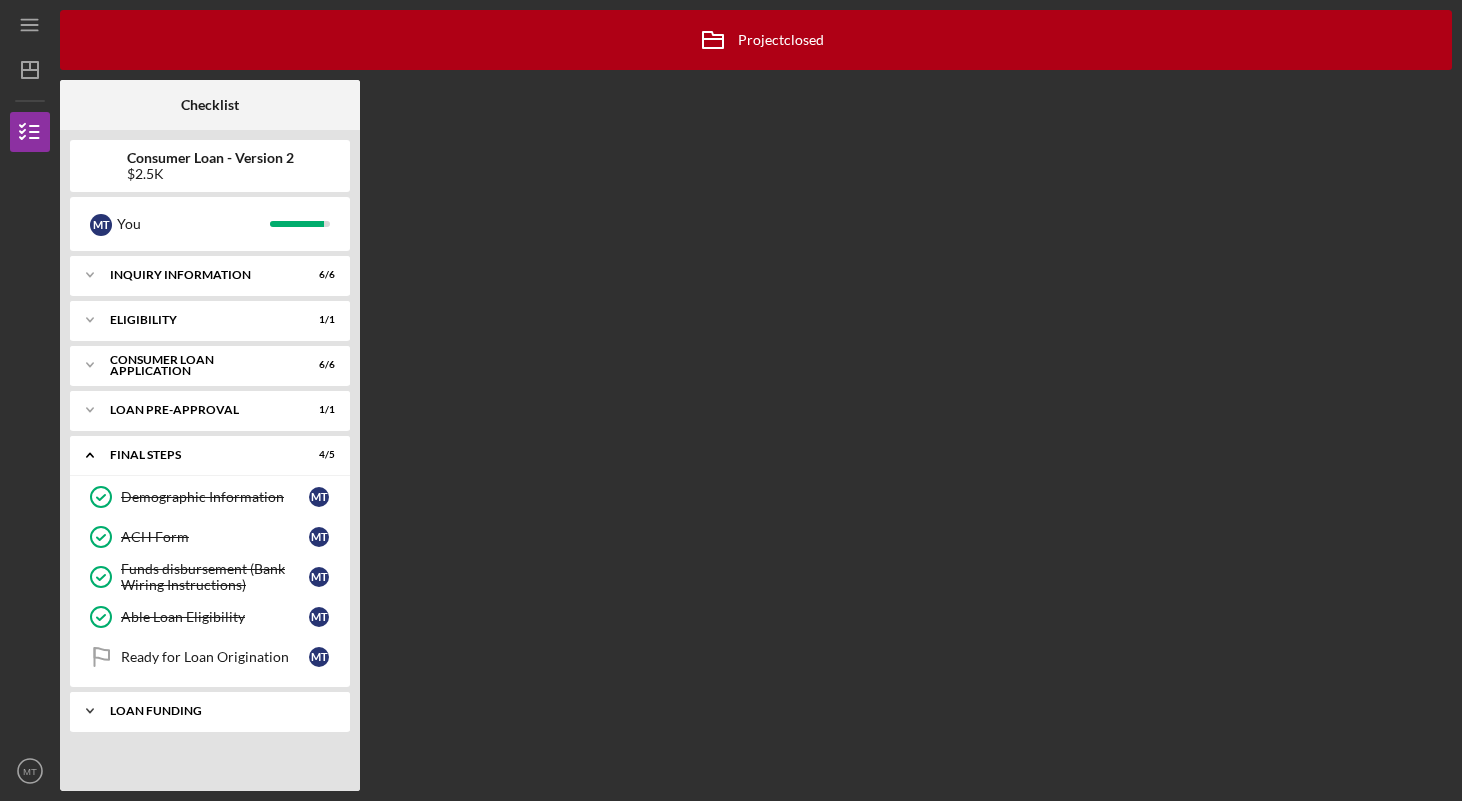 click on "Loan Funding" at bounding box center (217, 711) 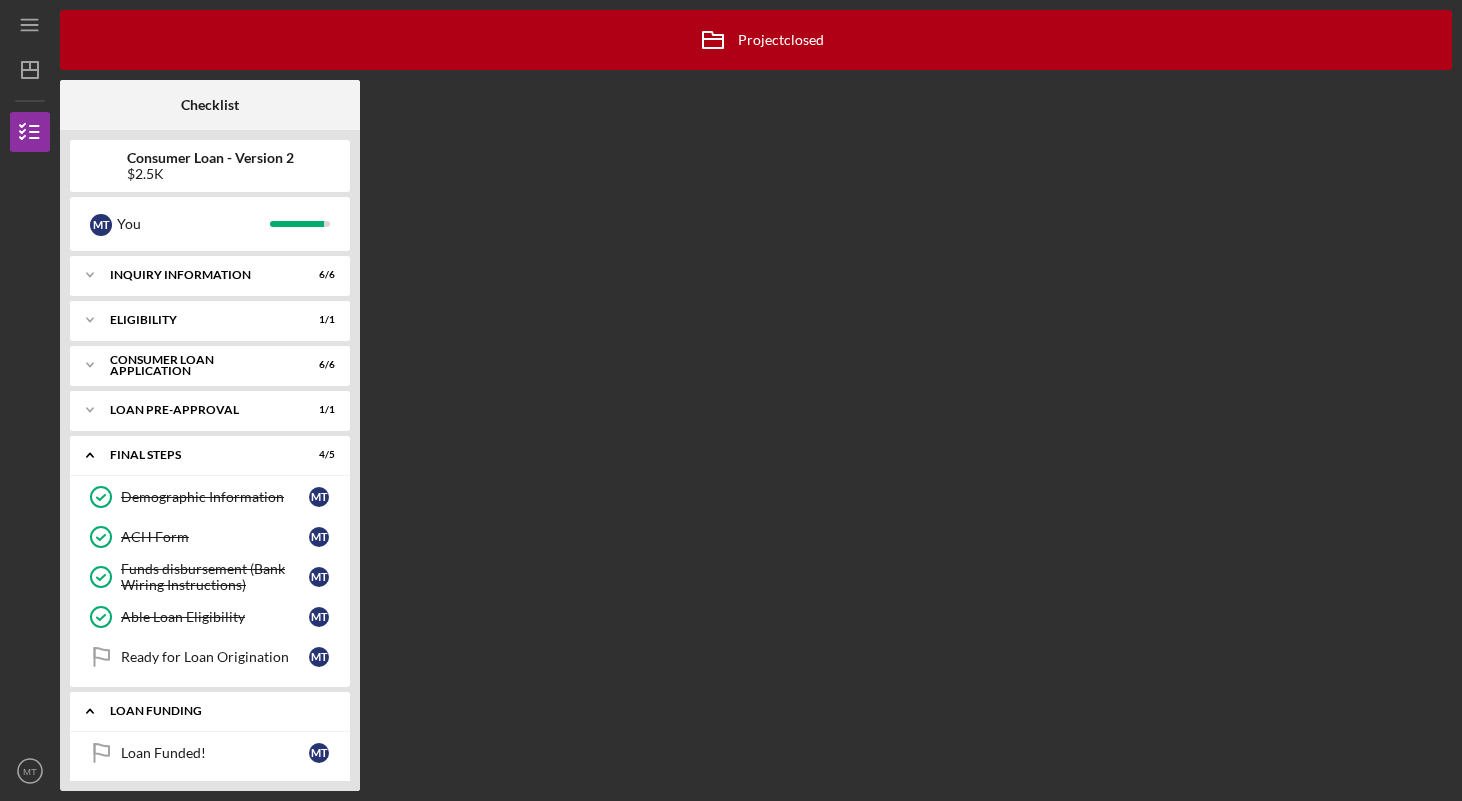 scroll, scrollTop: 12, scrollLeft: 0, axis: vertical 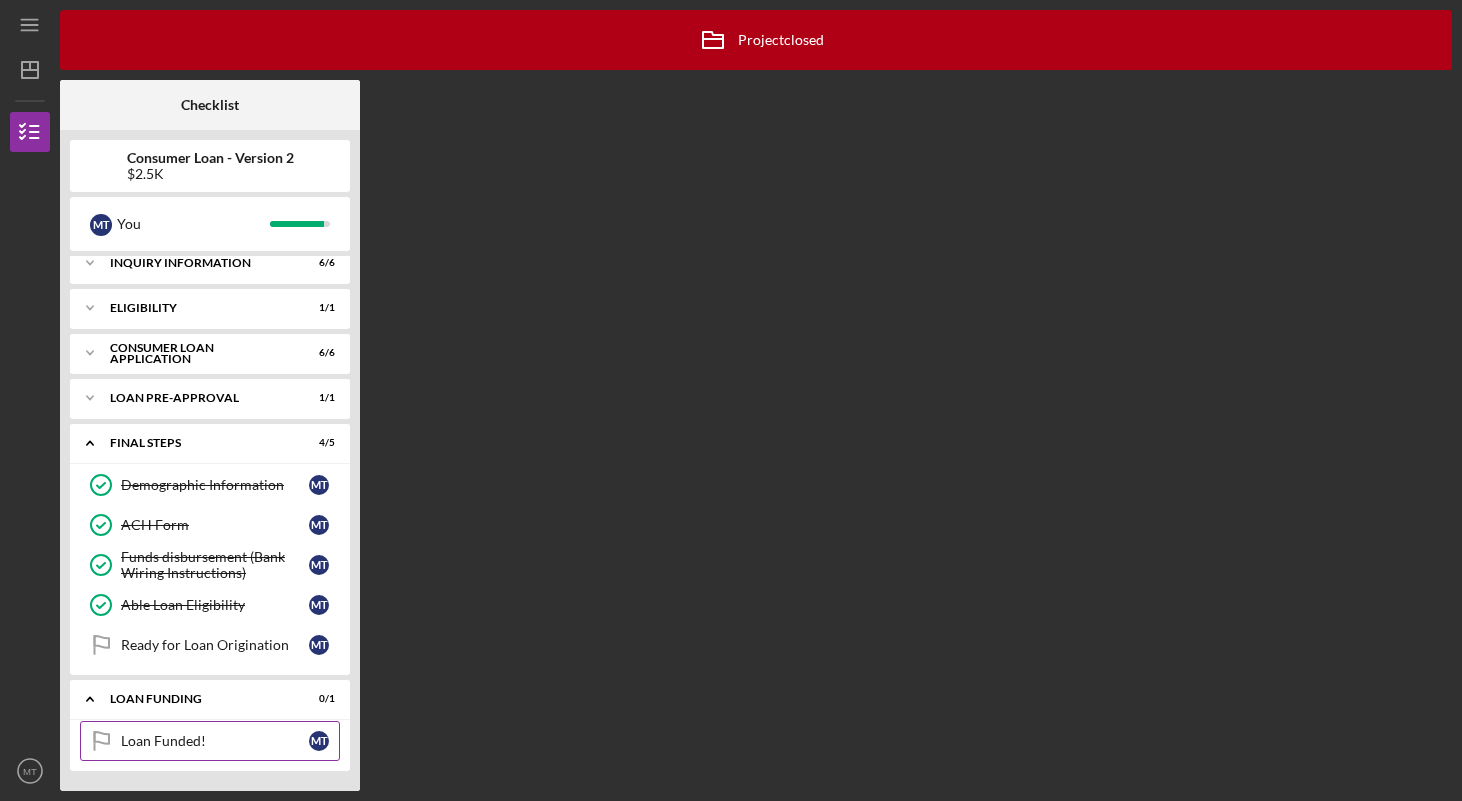 click on "Loan Funded! Loan Funded! M T" at bounding box center (210, 741) 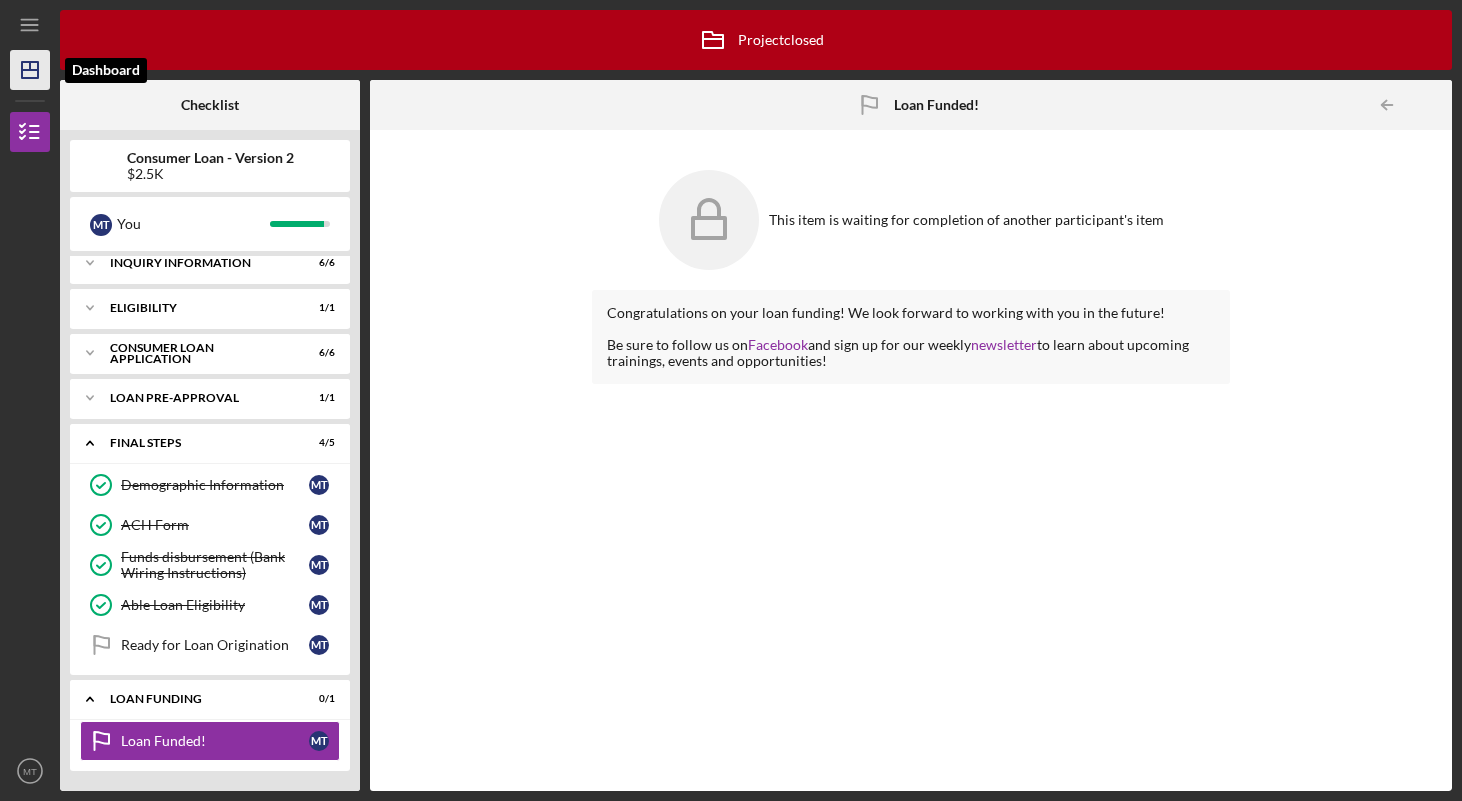 click 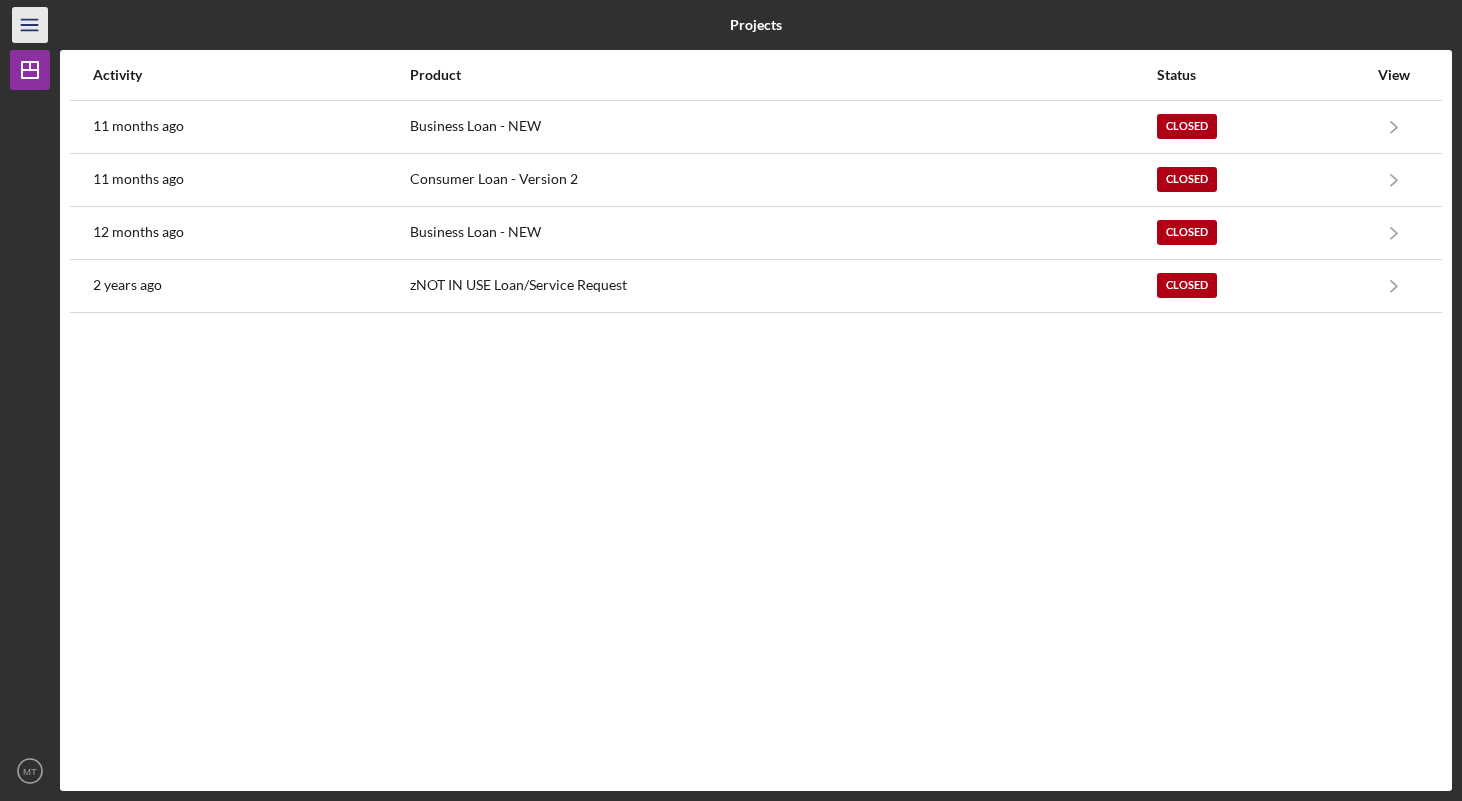 click on "Icon/Menu" 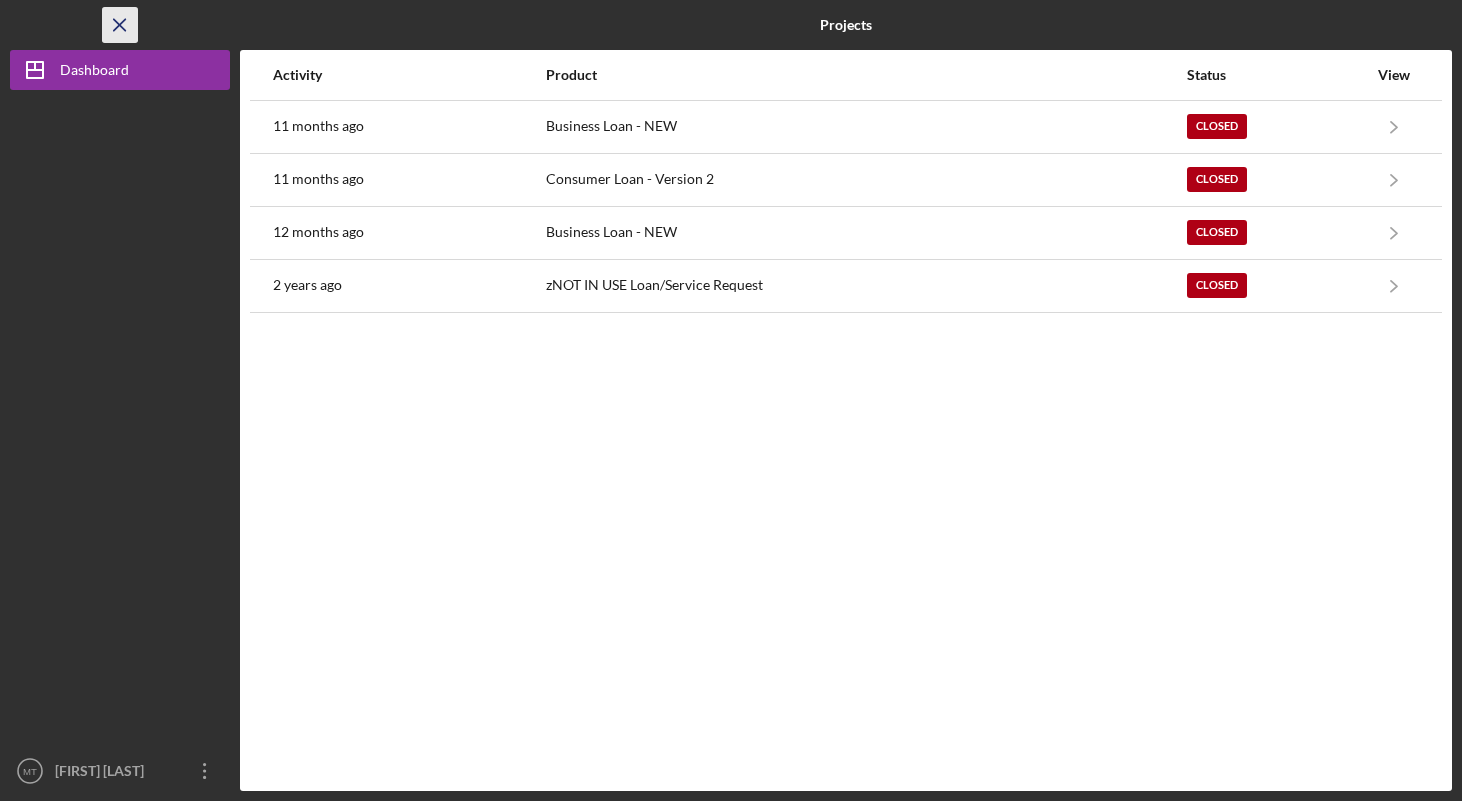 click on "Icon/Menu Close" 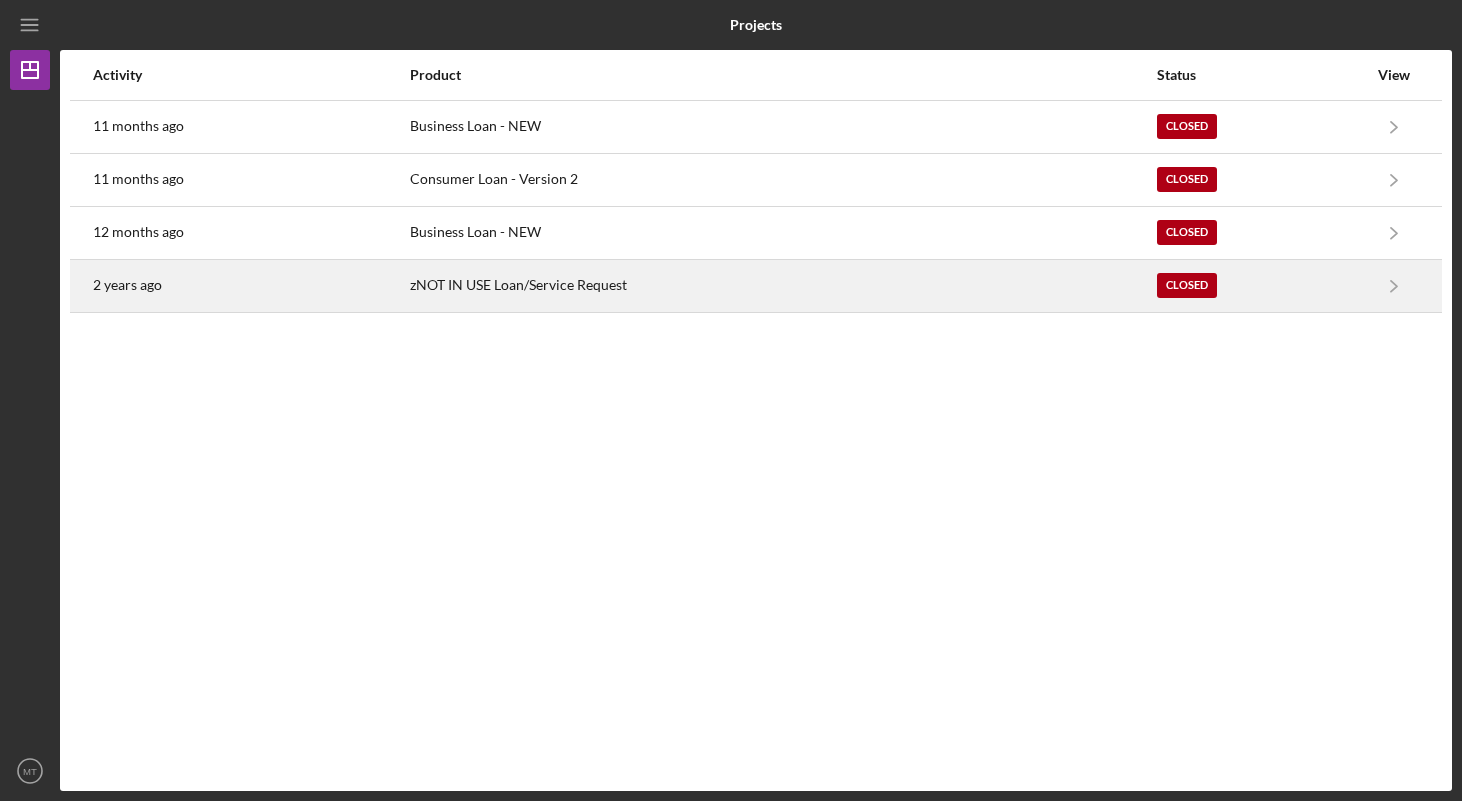 click on "zNOT IN USE Loan/Service Request" at bounding box center [782, 286] 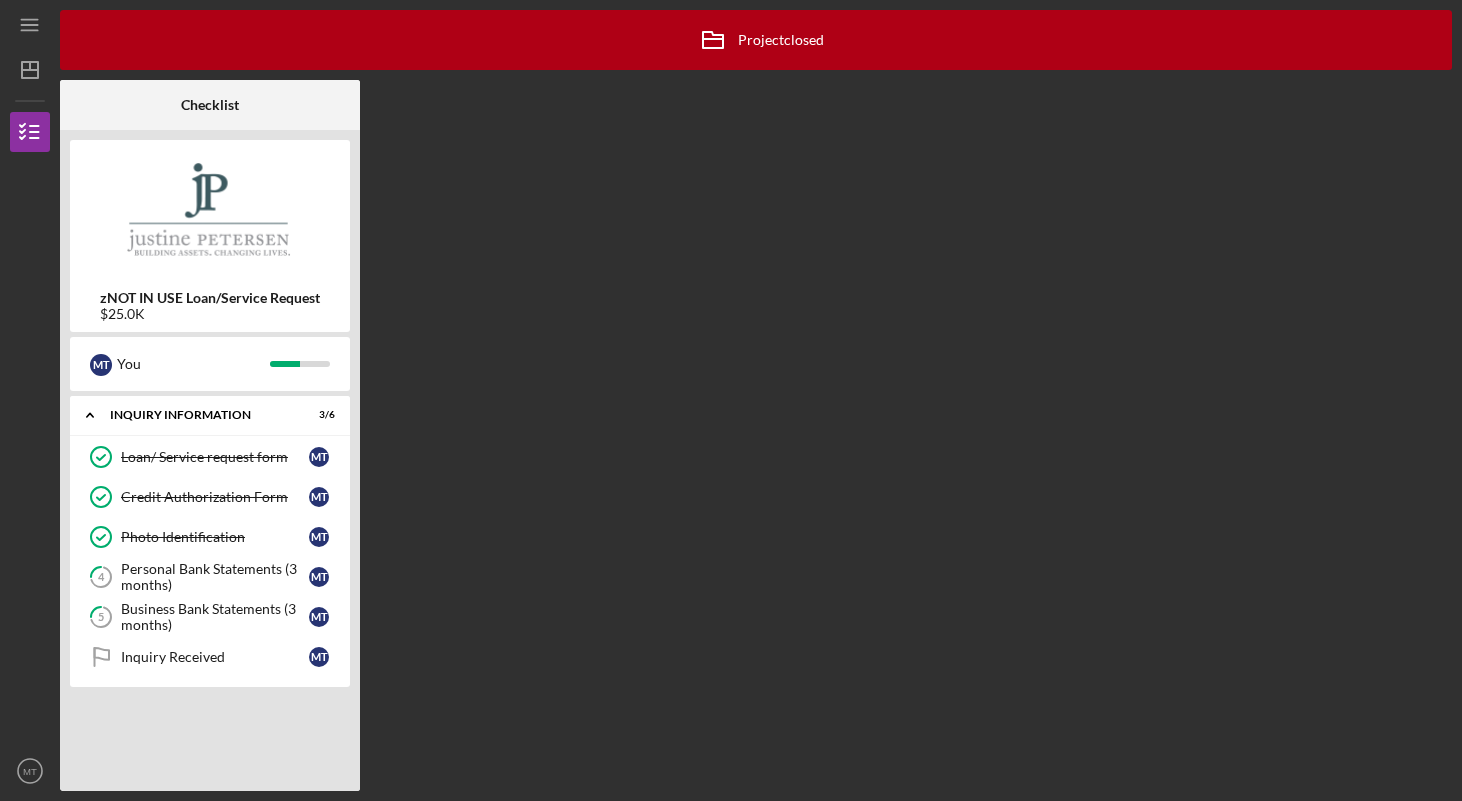 click on "Checklist" at bounding box center (210, 105) 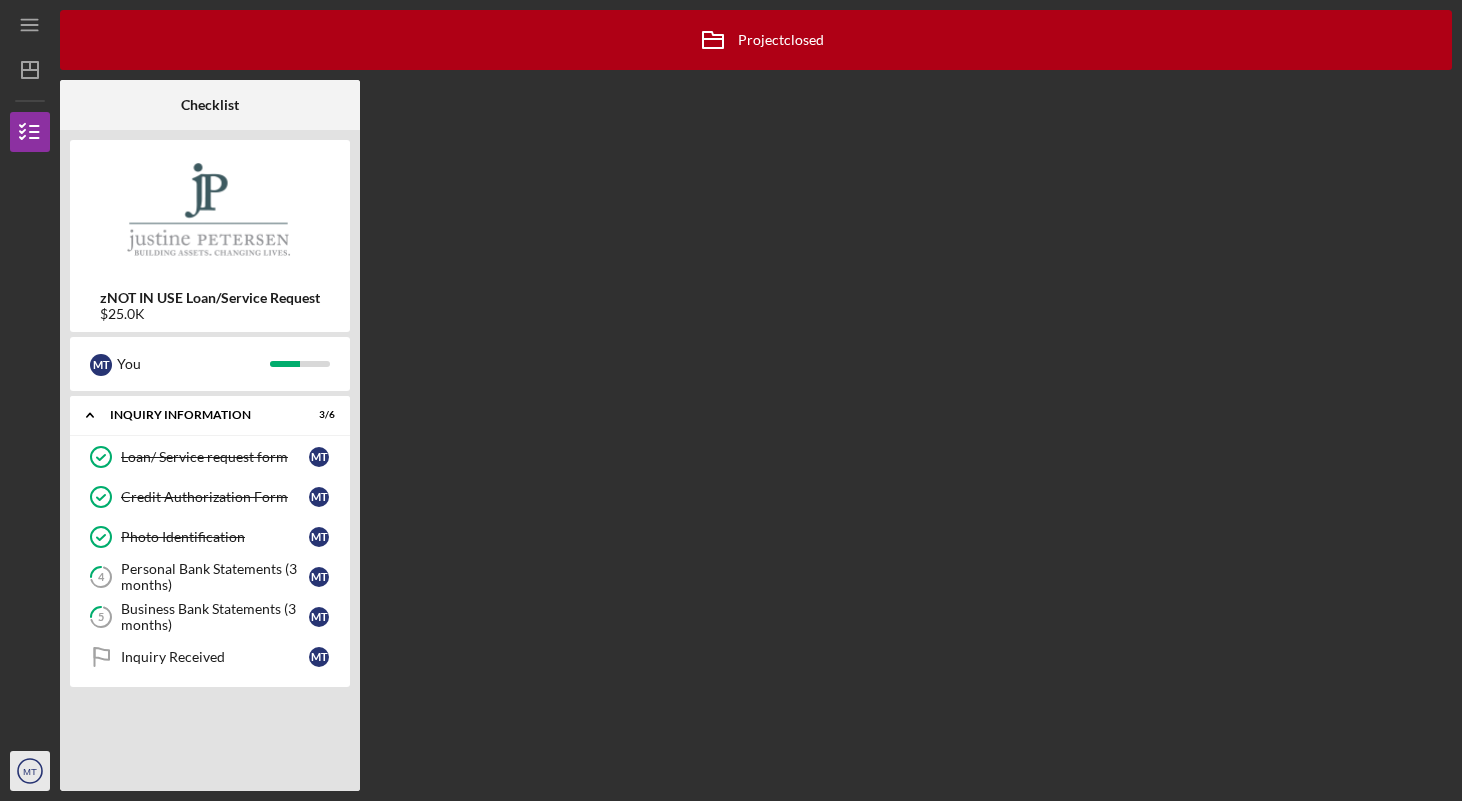 click on "MT" 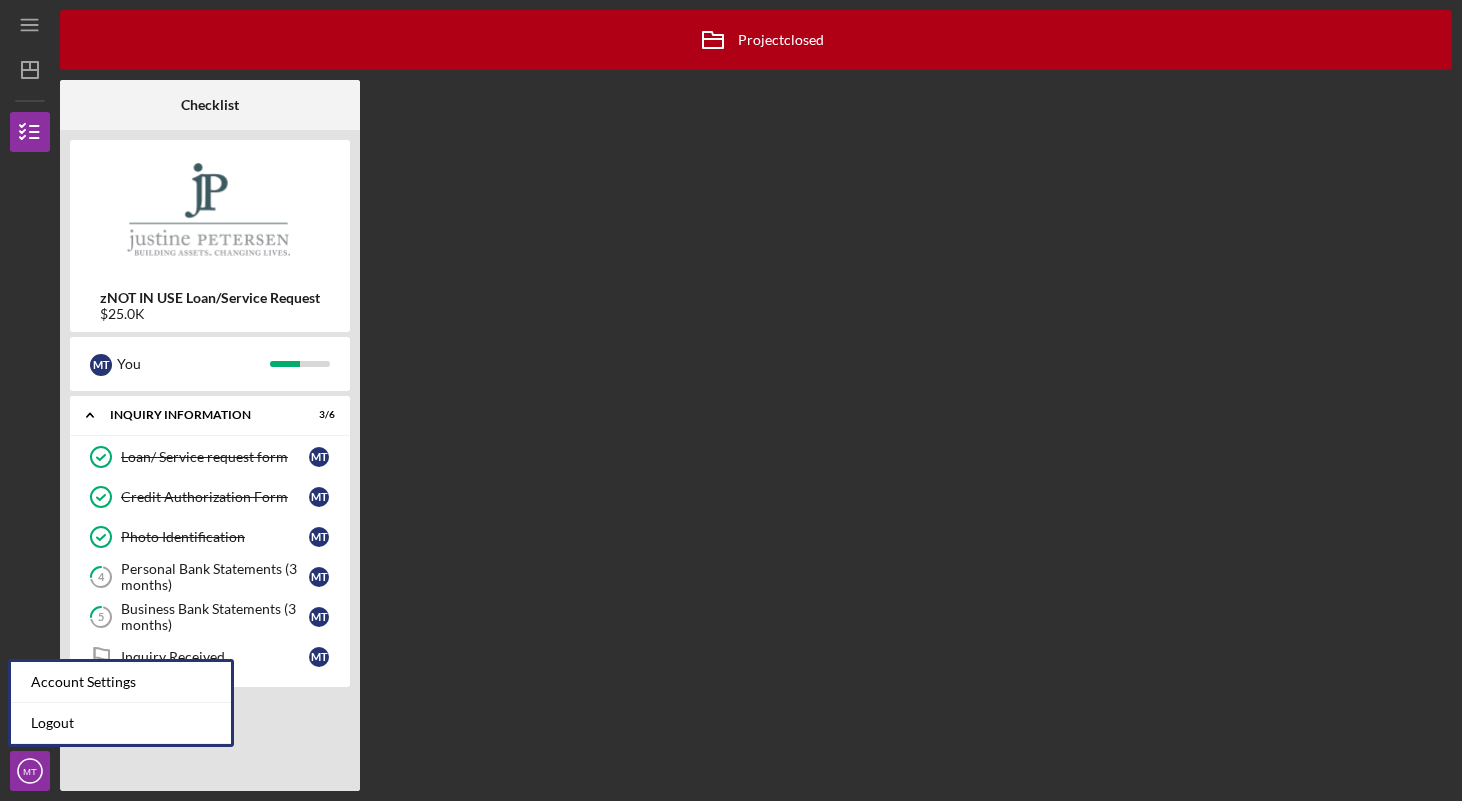 click on "Account Settings" at bounding box center [121, 682] 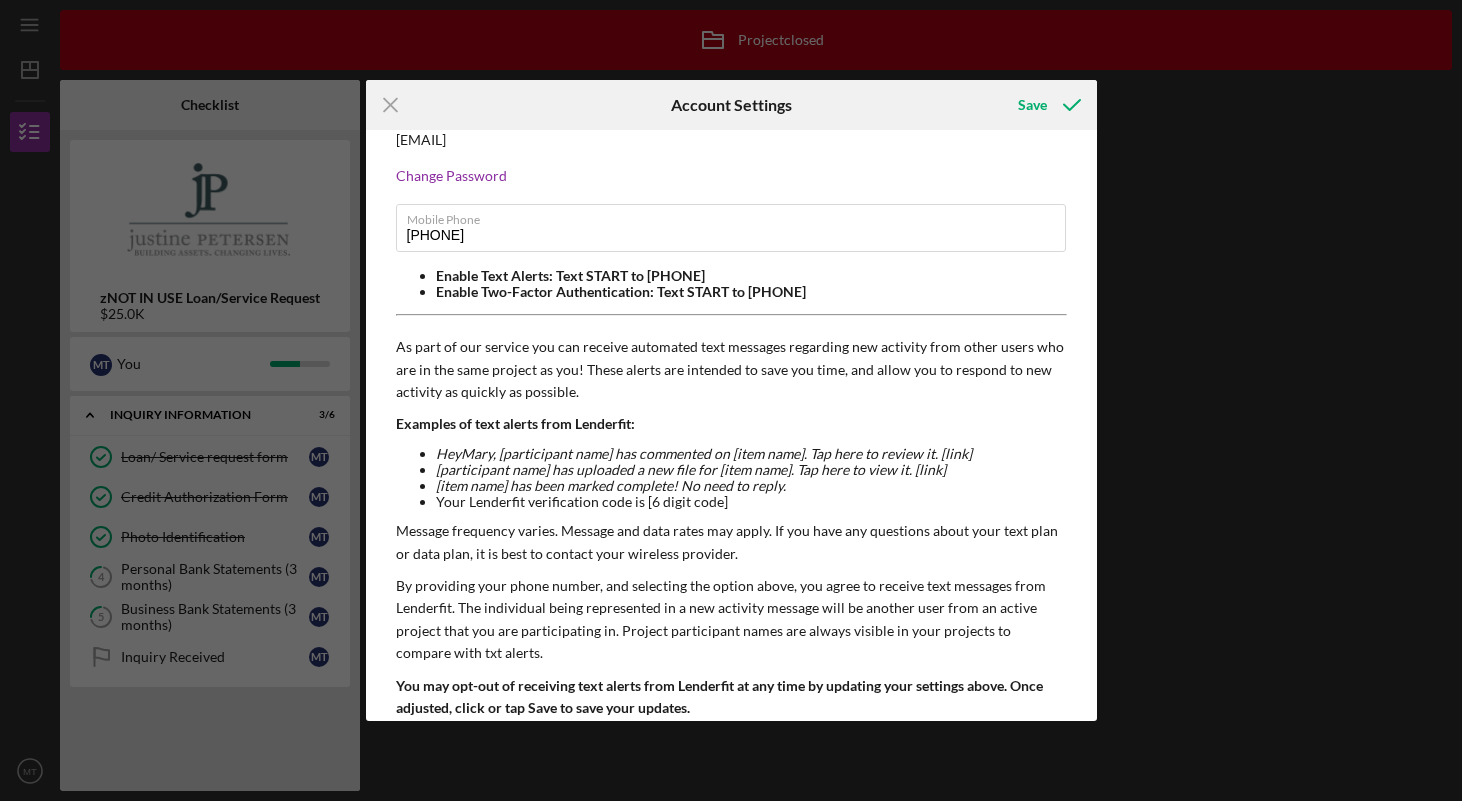 scroll, scrollTop: 53, scrollLeft: 0, axis: vertical 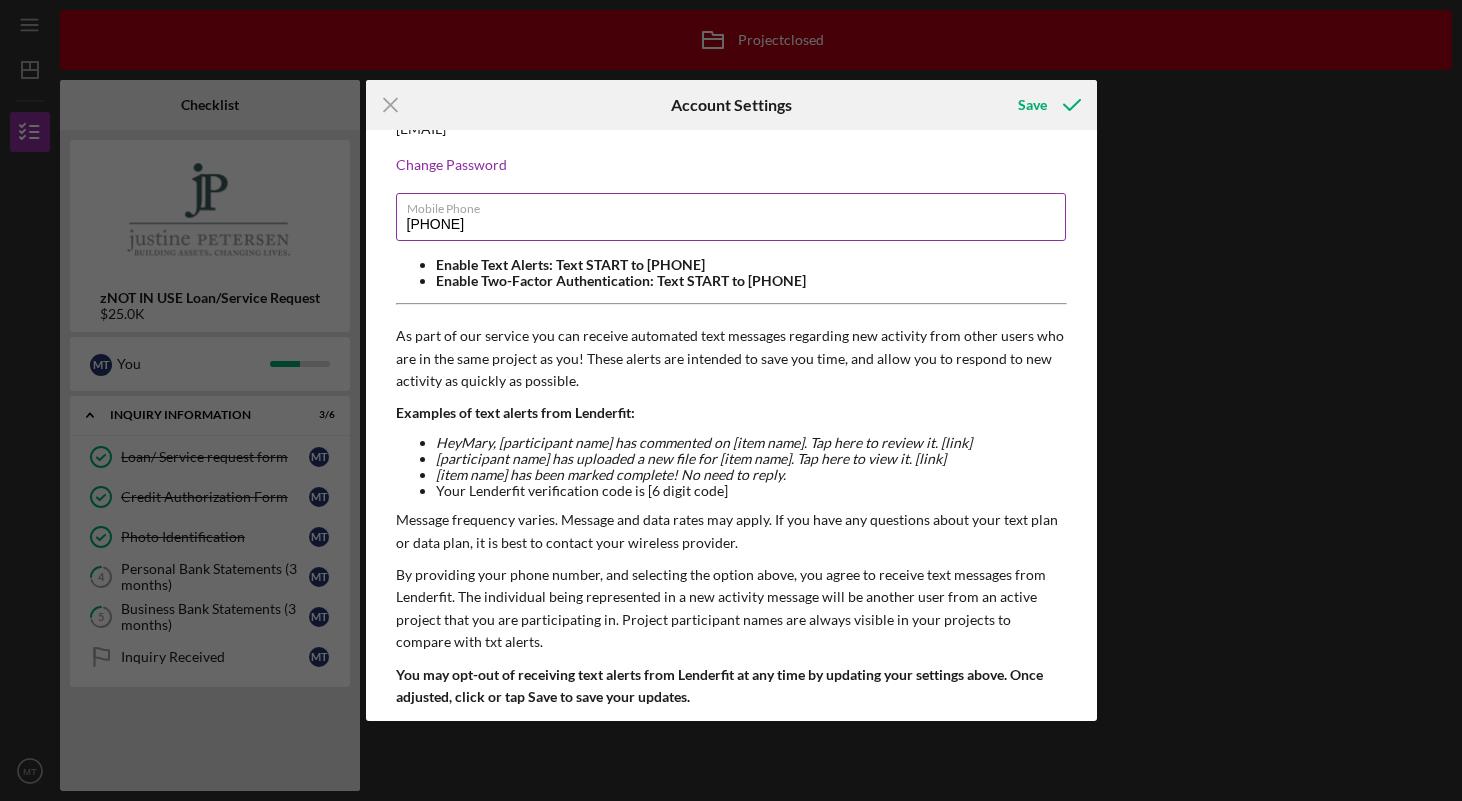 click on "Mobile Phone" at bounding box center [736, 205] 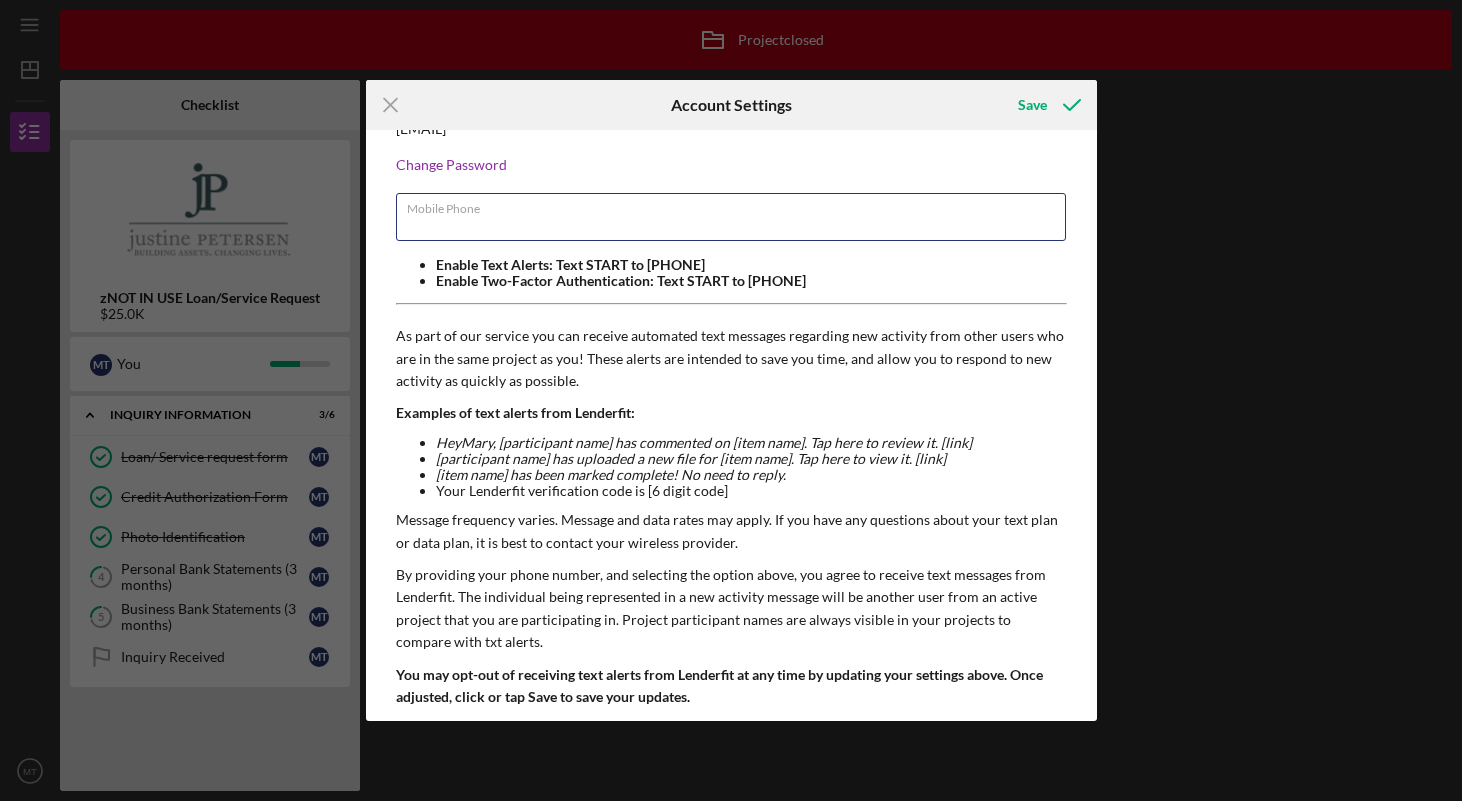 scroll, scrollTop: 113, scrollLeft: 0, axis: vertical 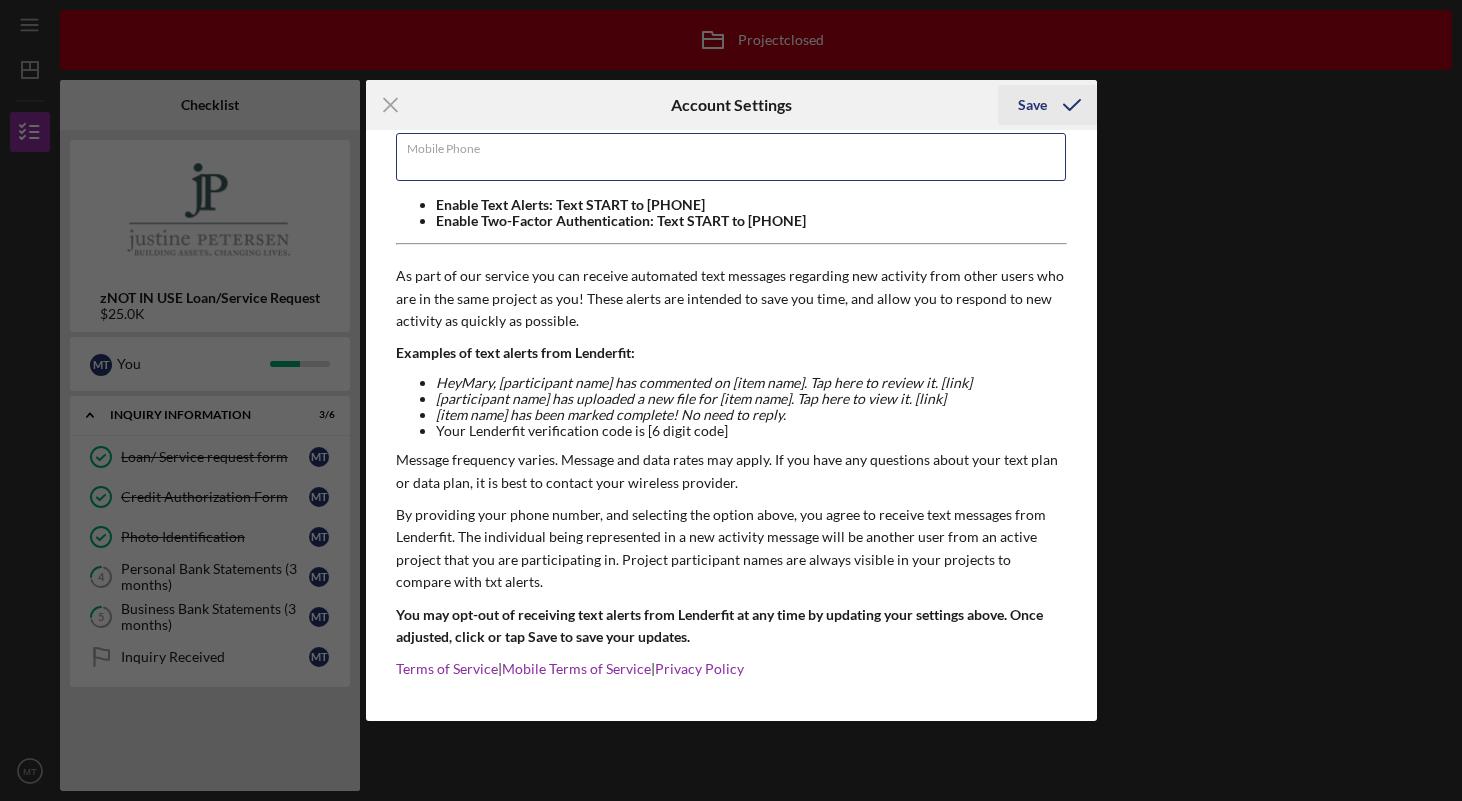 type 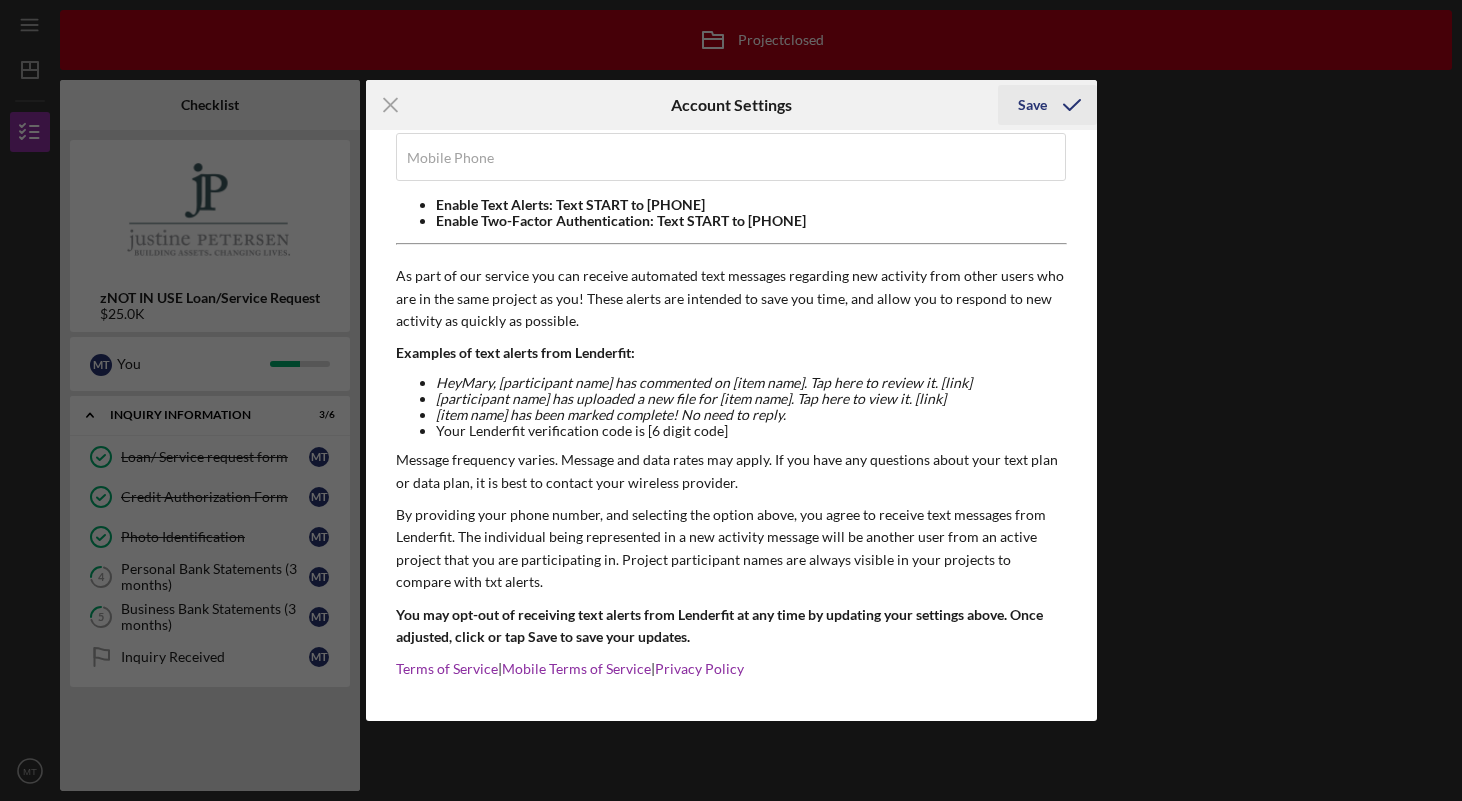 click on "Save" at bounding box center (1032, 105) 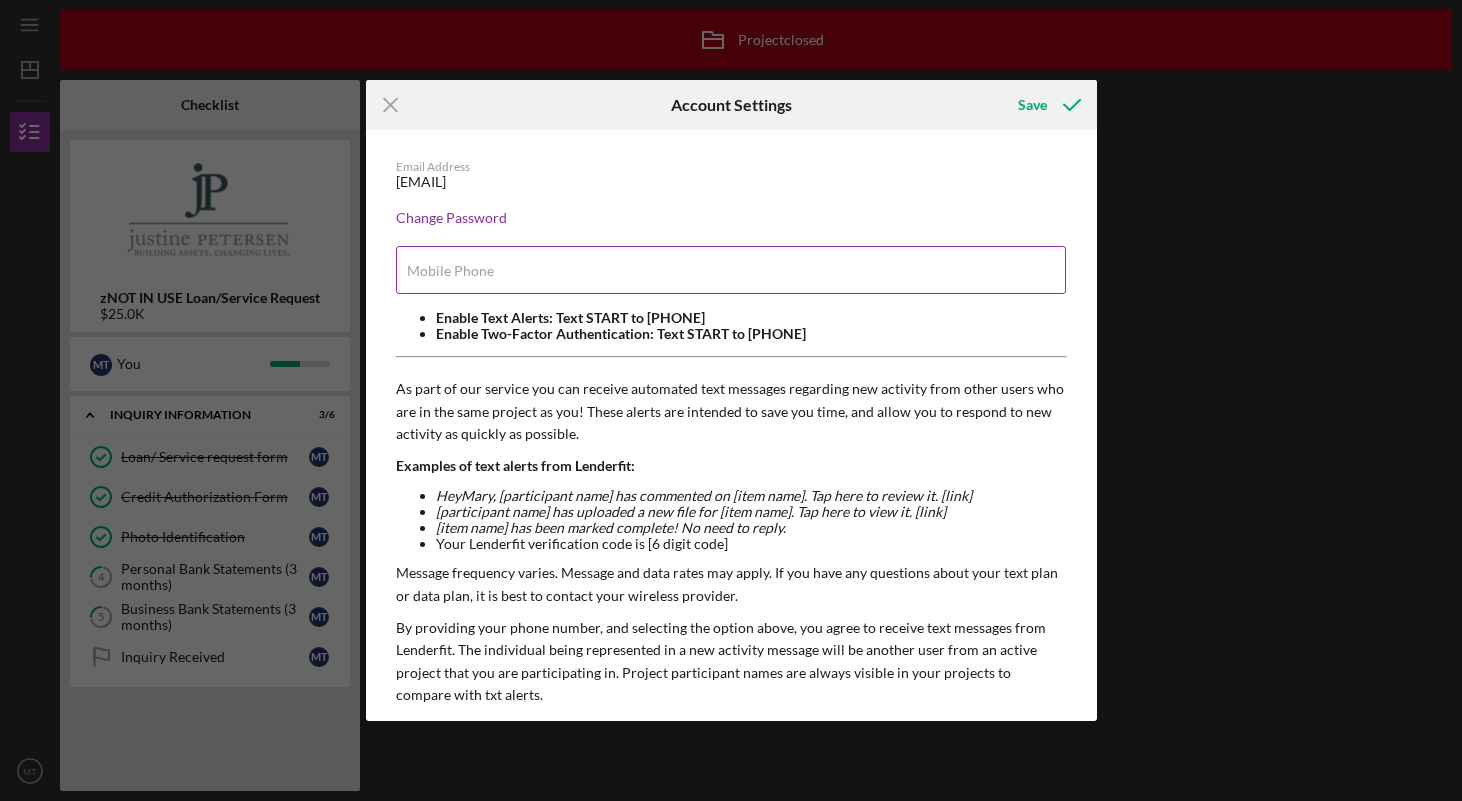 click on "Mobile Phone" at bounding box center [731, 270] 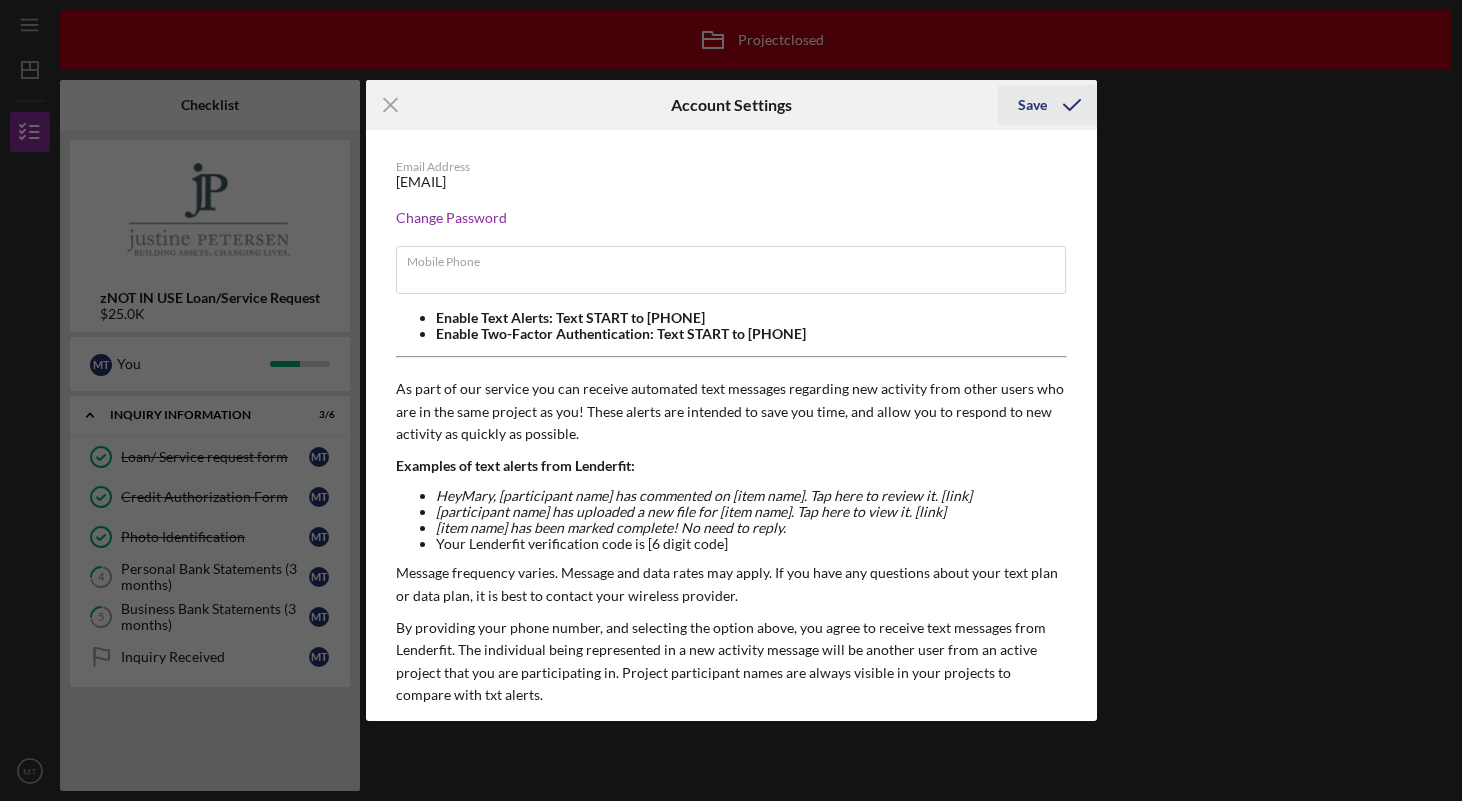click on "Save" at bounding box center (1032, 105) 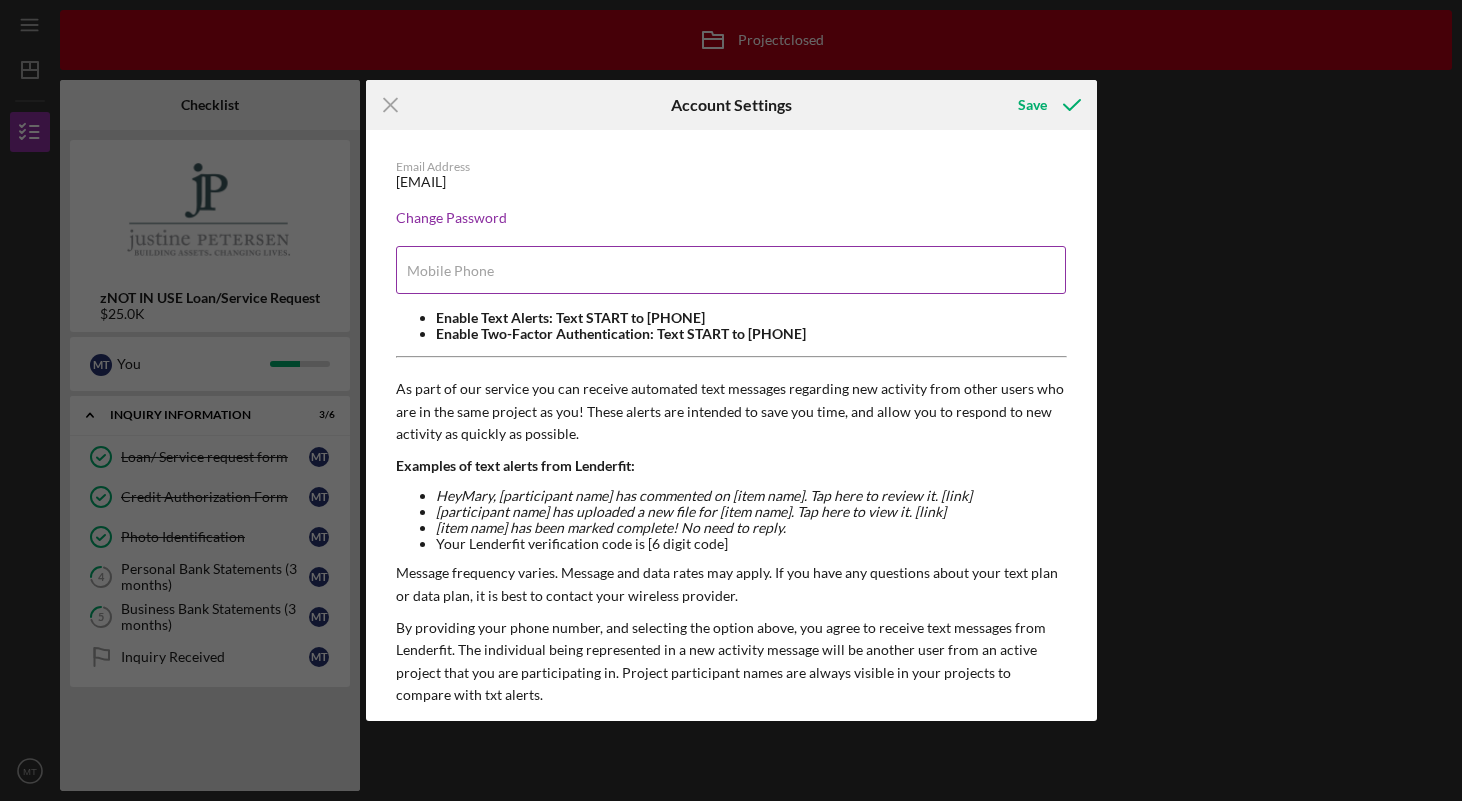 click on "Mobile Phone" at bounding box center (731, 271) 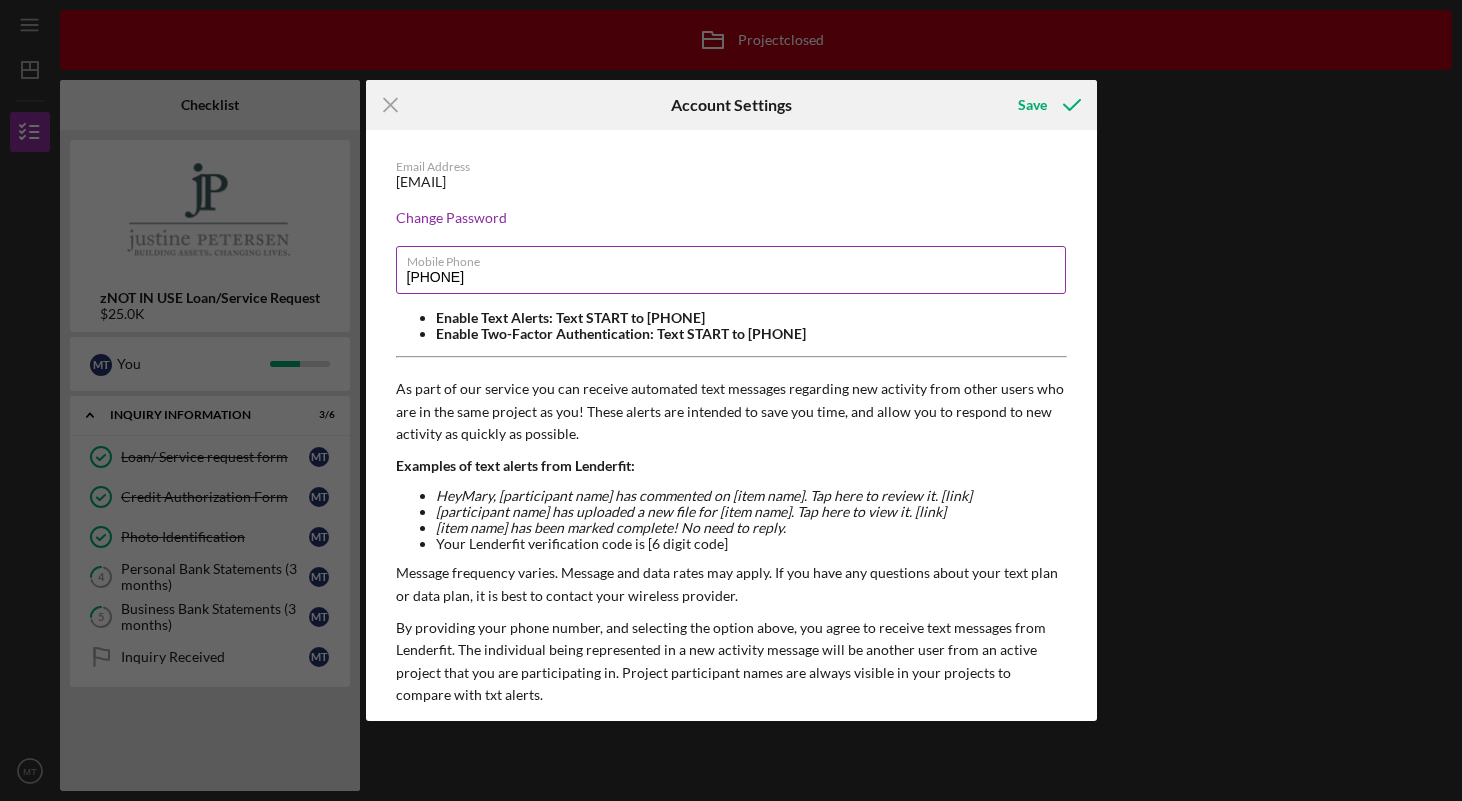 type on "[PHONE]" 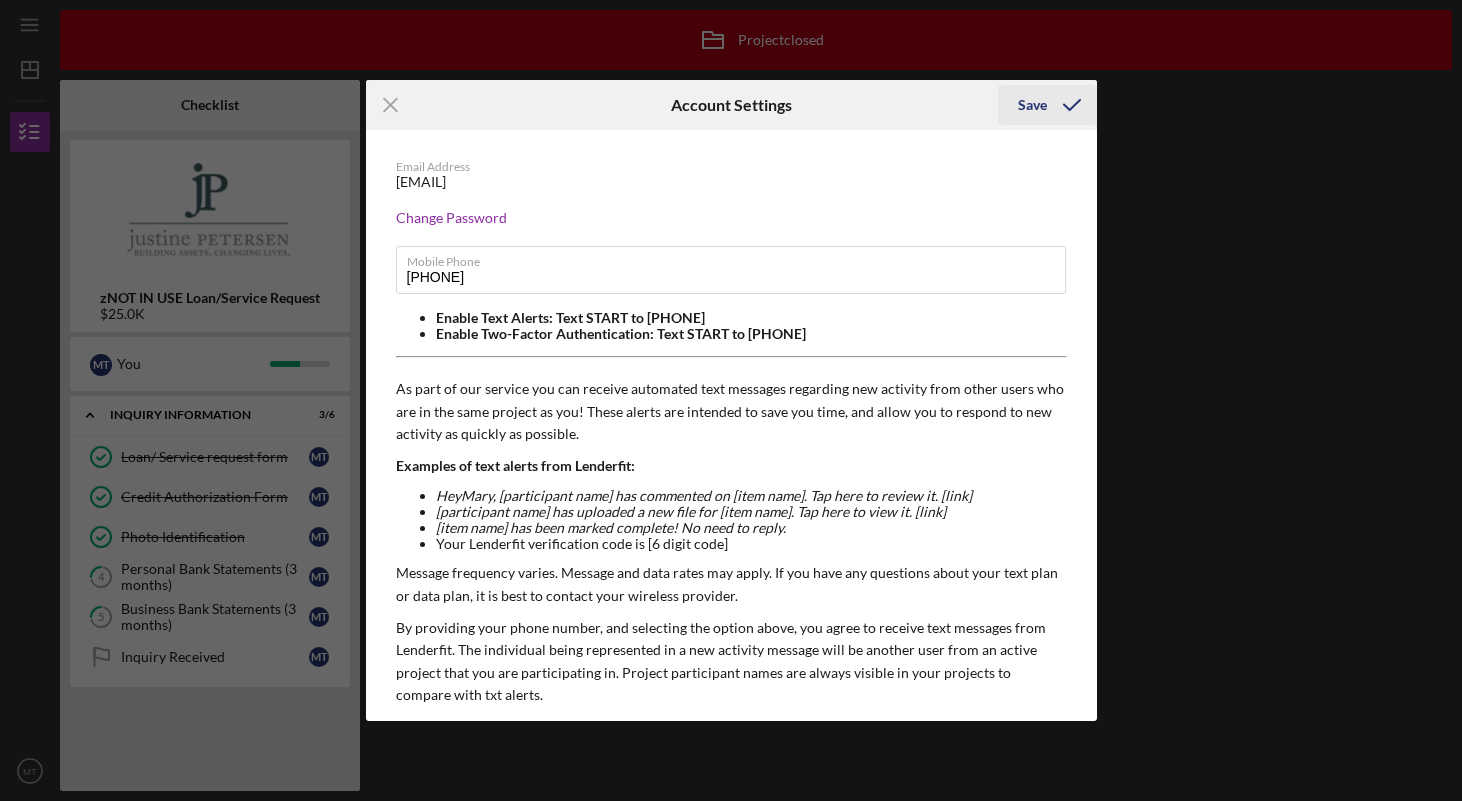 click 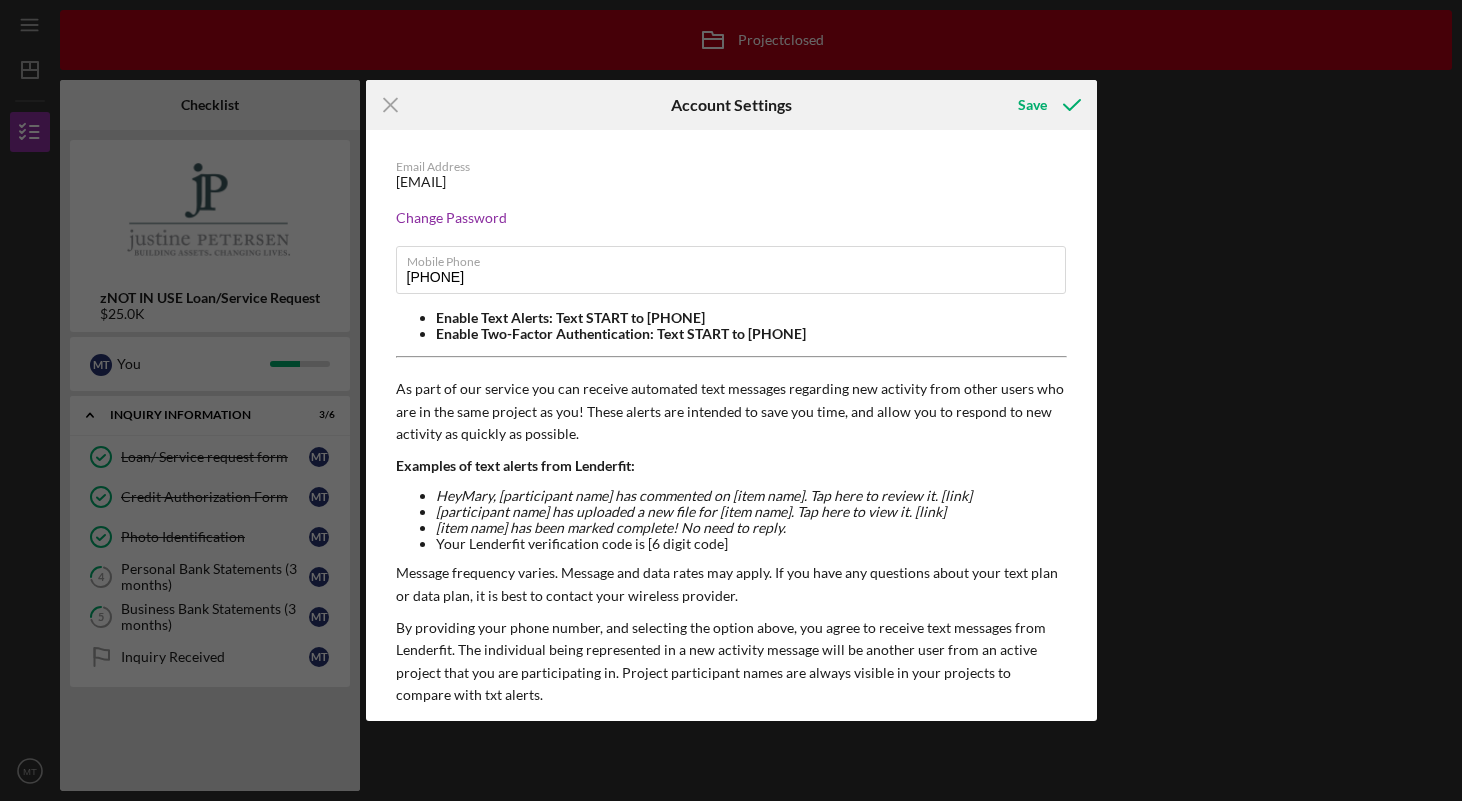 click on "Icon/Menu Close Account Settings Save Email Address [EMAIL] Change Password Mobile Phone [PHONE] Enable Text Alerts: Text START to [PHONE] Enable Two-Factor Authentication: Text START to [PHONE] As part of our service you can receive automated text messages regarding new activity from other users who are in the same project as you! These alerts are intended to save you time, and allow you to respond to new activity as quickly as possible. Examples of text alerts from Lenderfit: Hey [FIRST], [participant name] has commented on [item name]. Tap here to review it. [link] [participant name] has uploaded a new file for [item name]. Tap here to view it. [link] [item name] has been marked complete! No need to reply. Your Lenderfit verification code is [6 digit code] Message frequency varies. Message and data rates may apply. If you have any questions about your text plan or data plan, it is best to contact your wireless provider. Terms of Service | Mobile Terms of Service |" at bounding box center [731, 400] 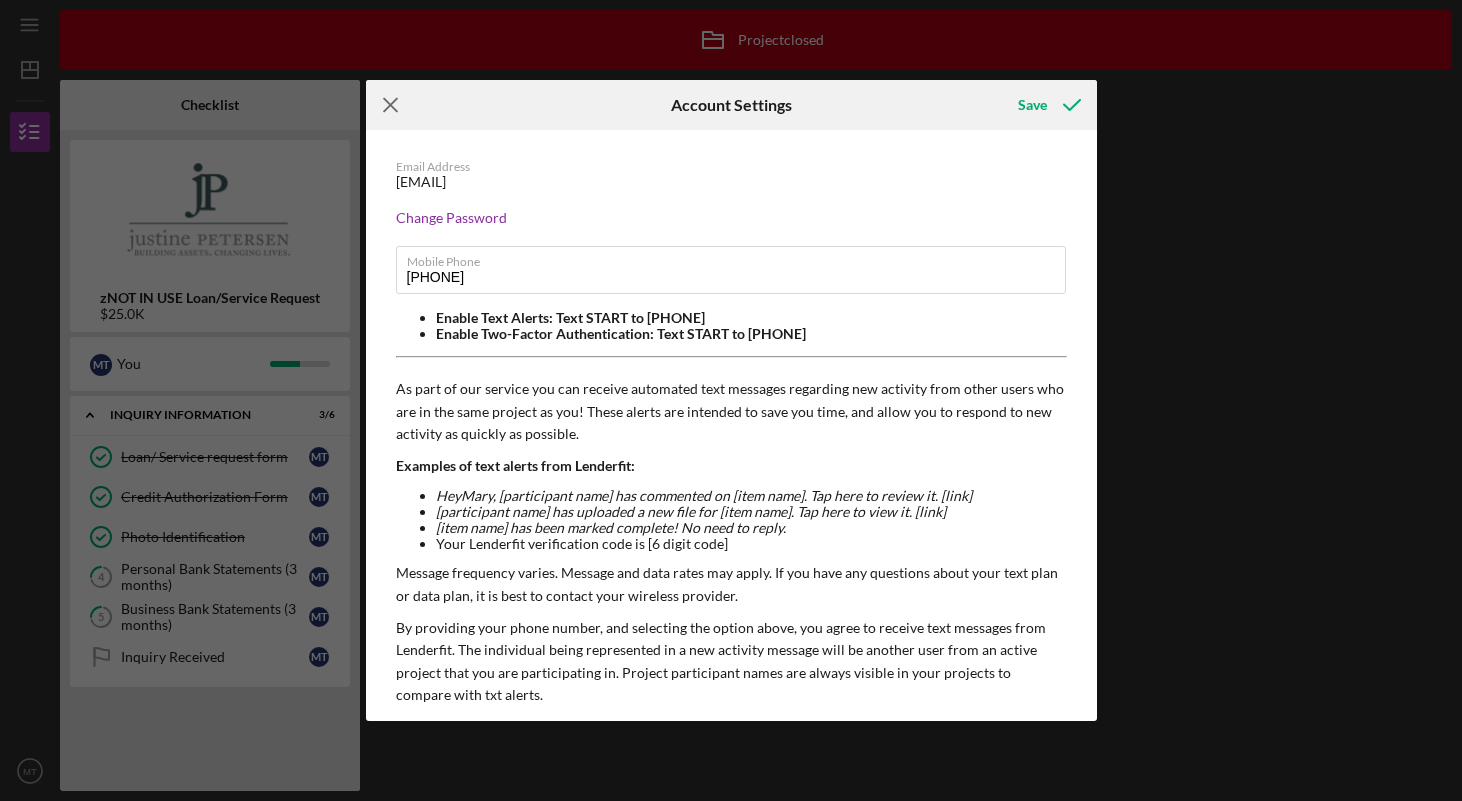 click on "Icon/Menu Close" 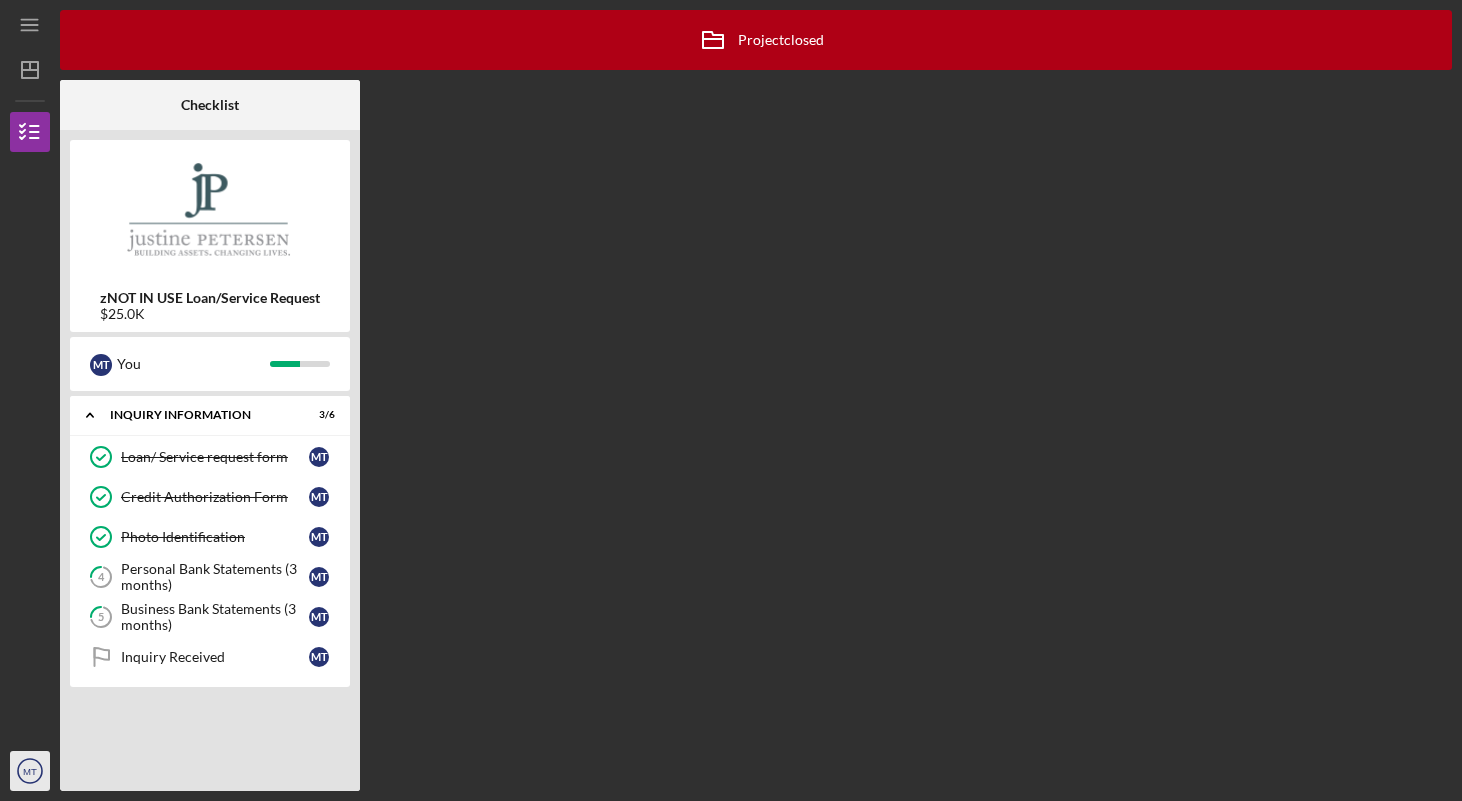 click on "MT" 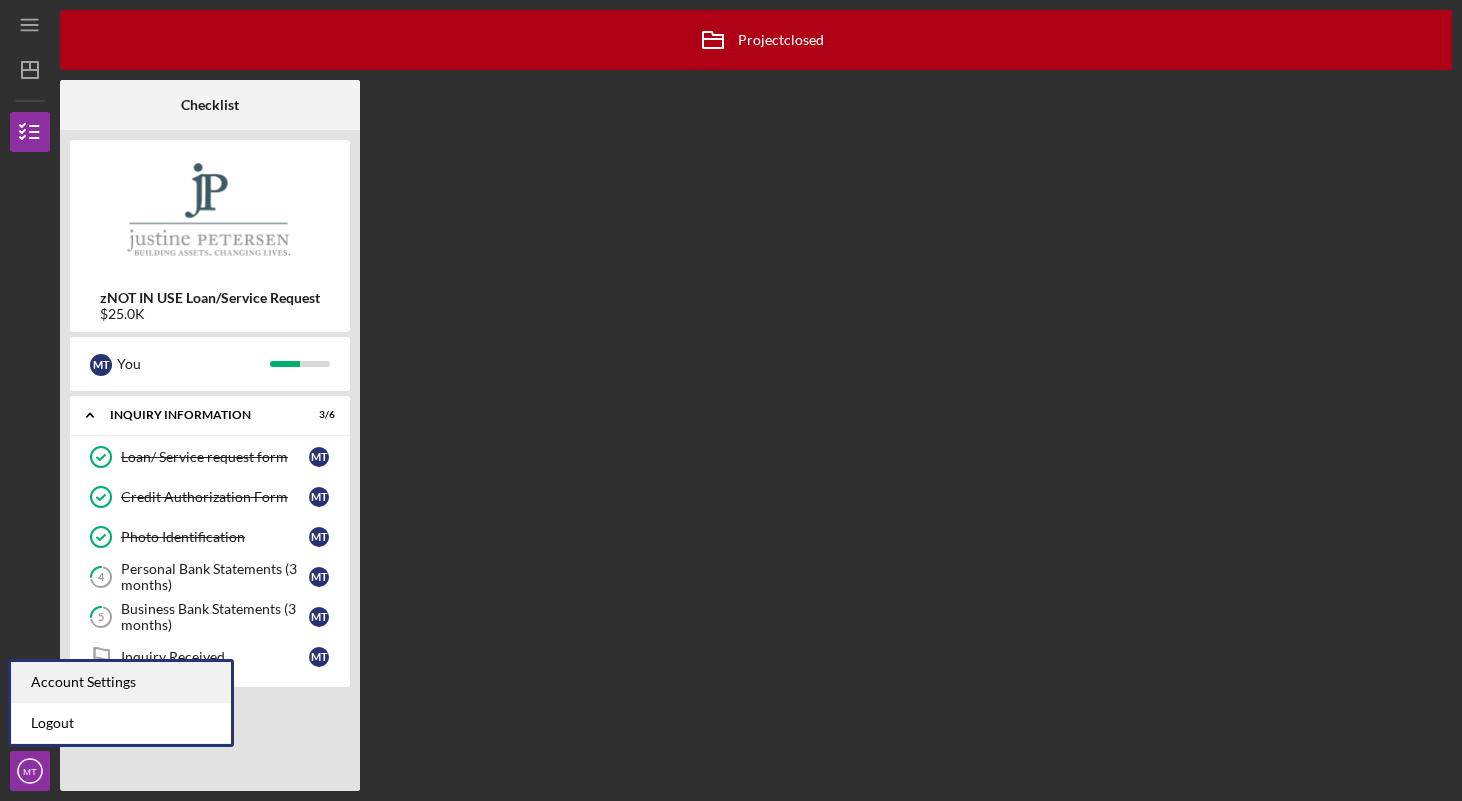 click on "Account Settings" at bounding box center [121, 682] 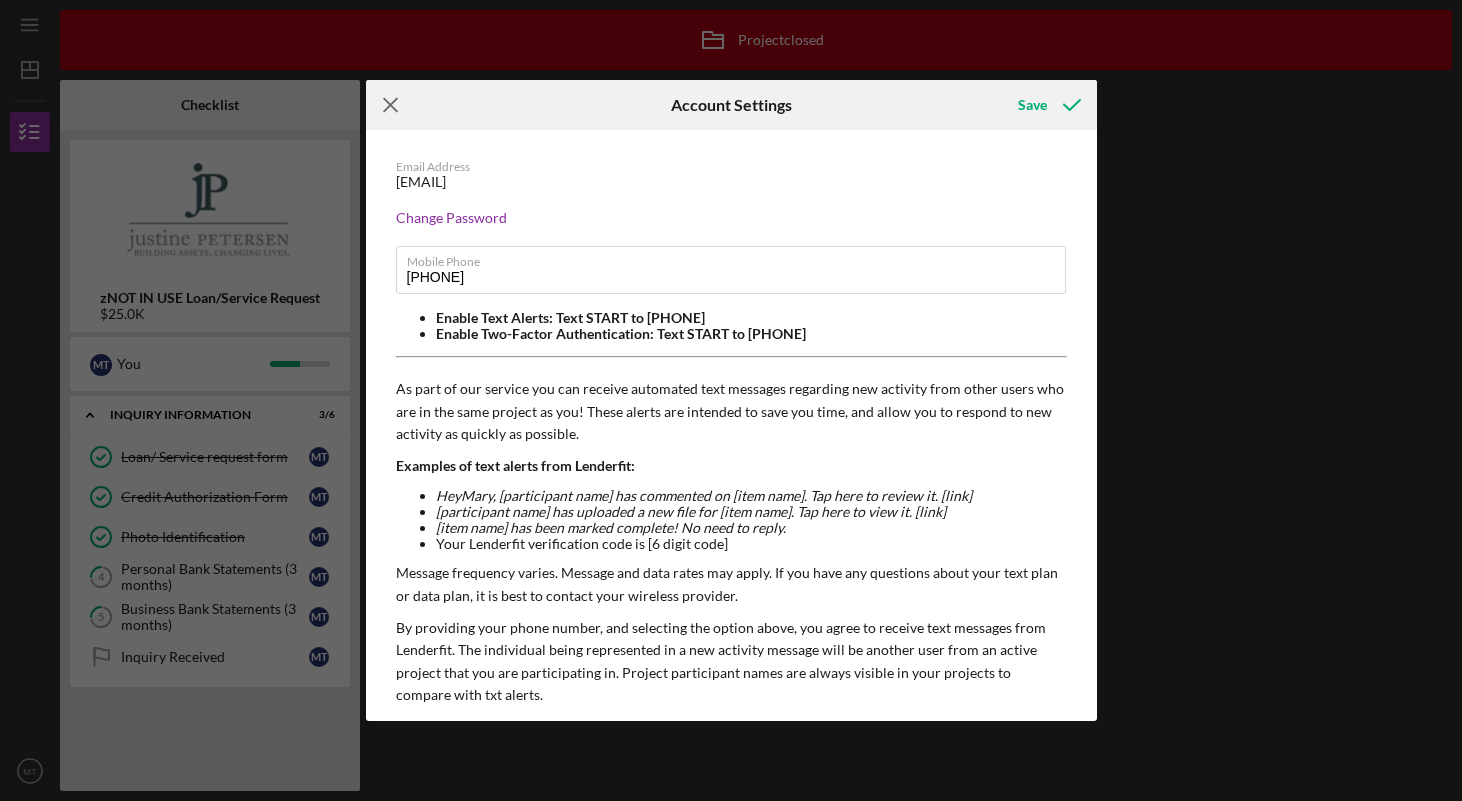 click on "Icon/Menu Close" 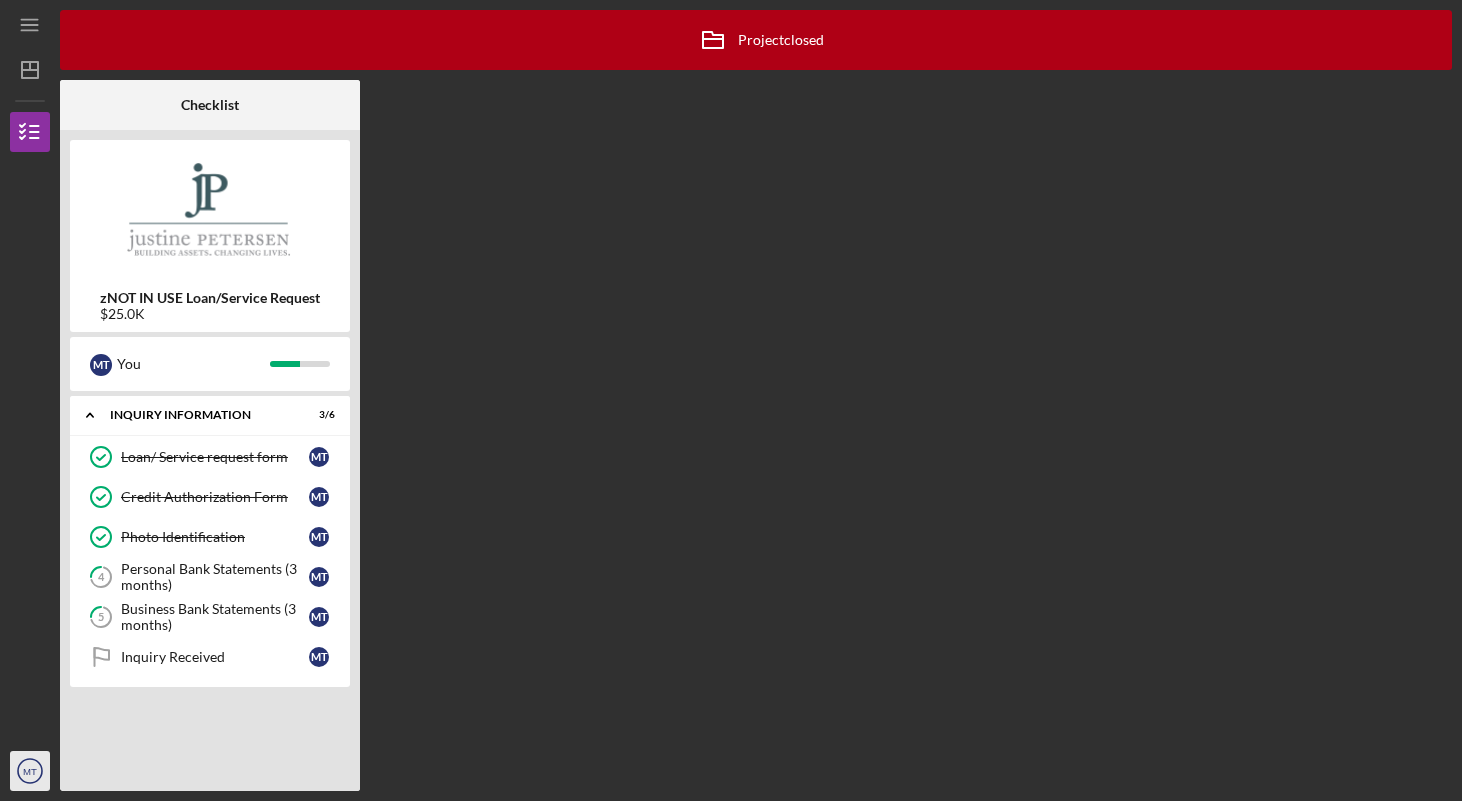 click on "MT" 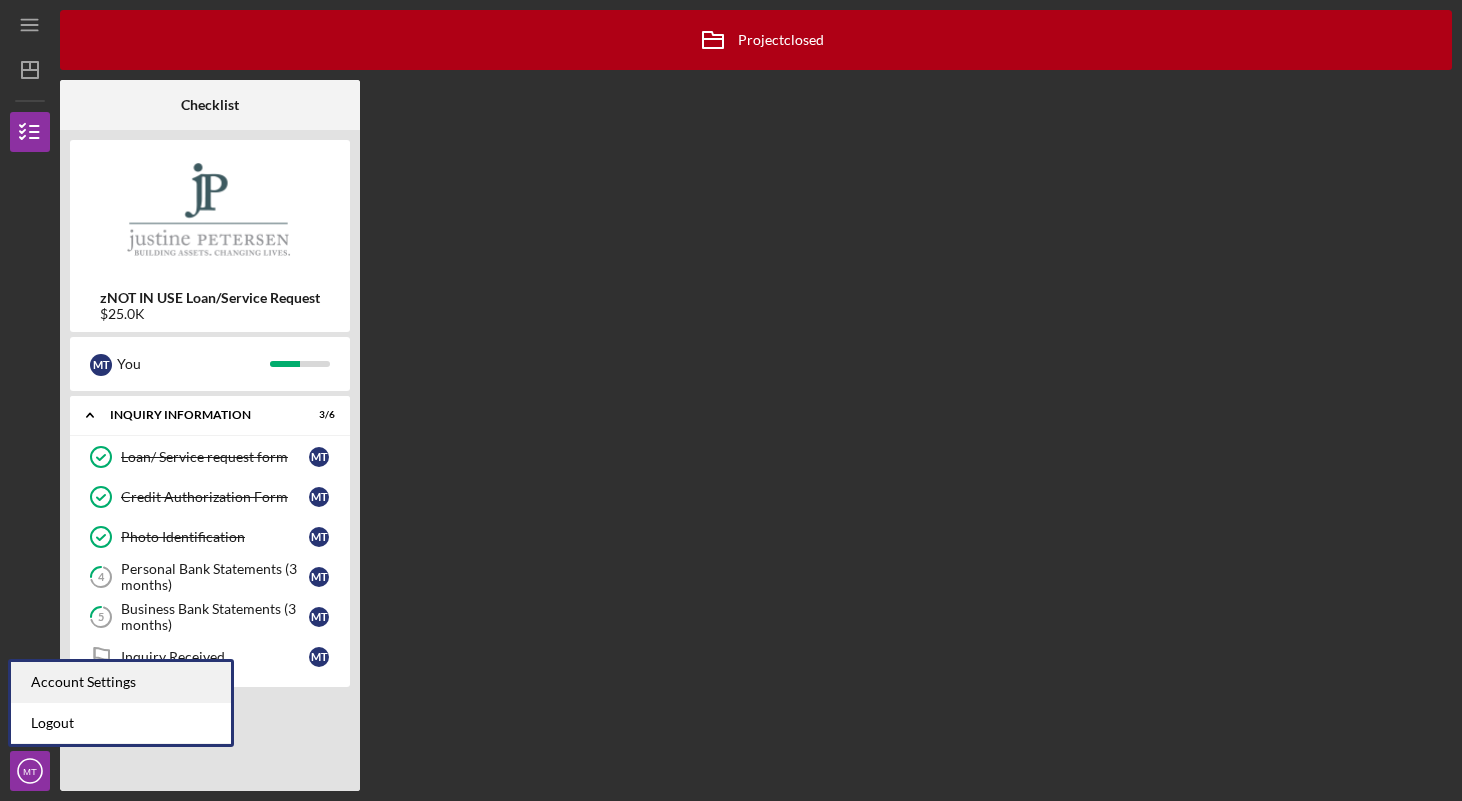 click on "Account Settings" at bounding box center (121, 682) 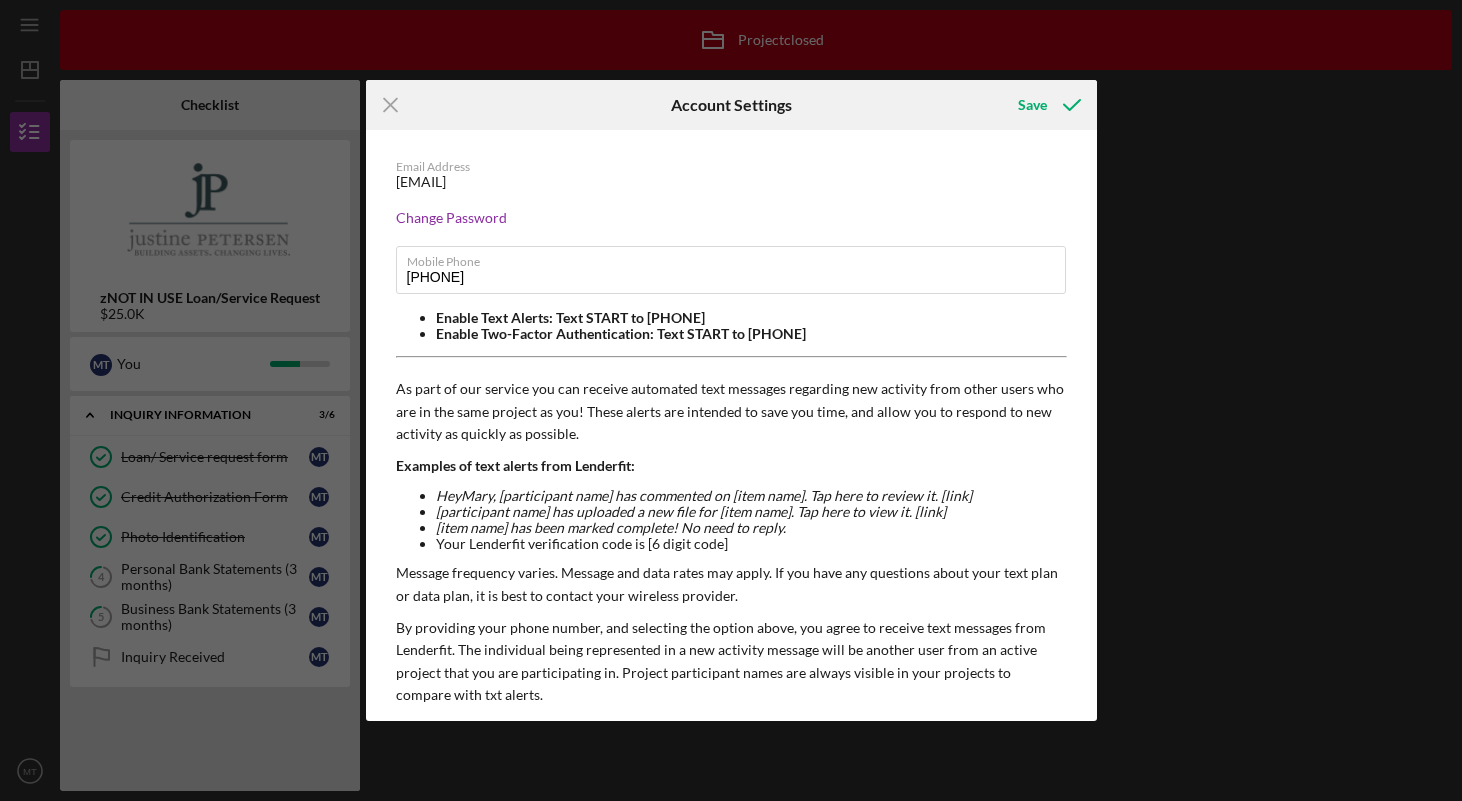 scroll, scrollTop: 113, scrollLeft: 0, axis: vertical 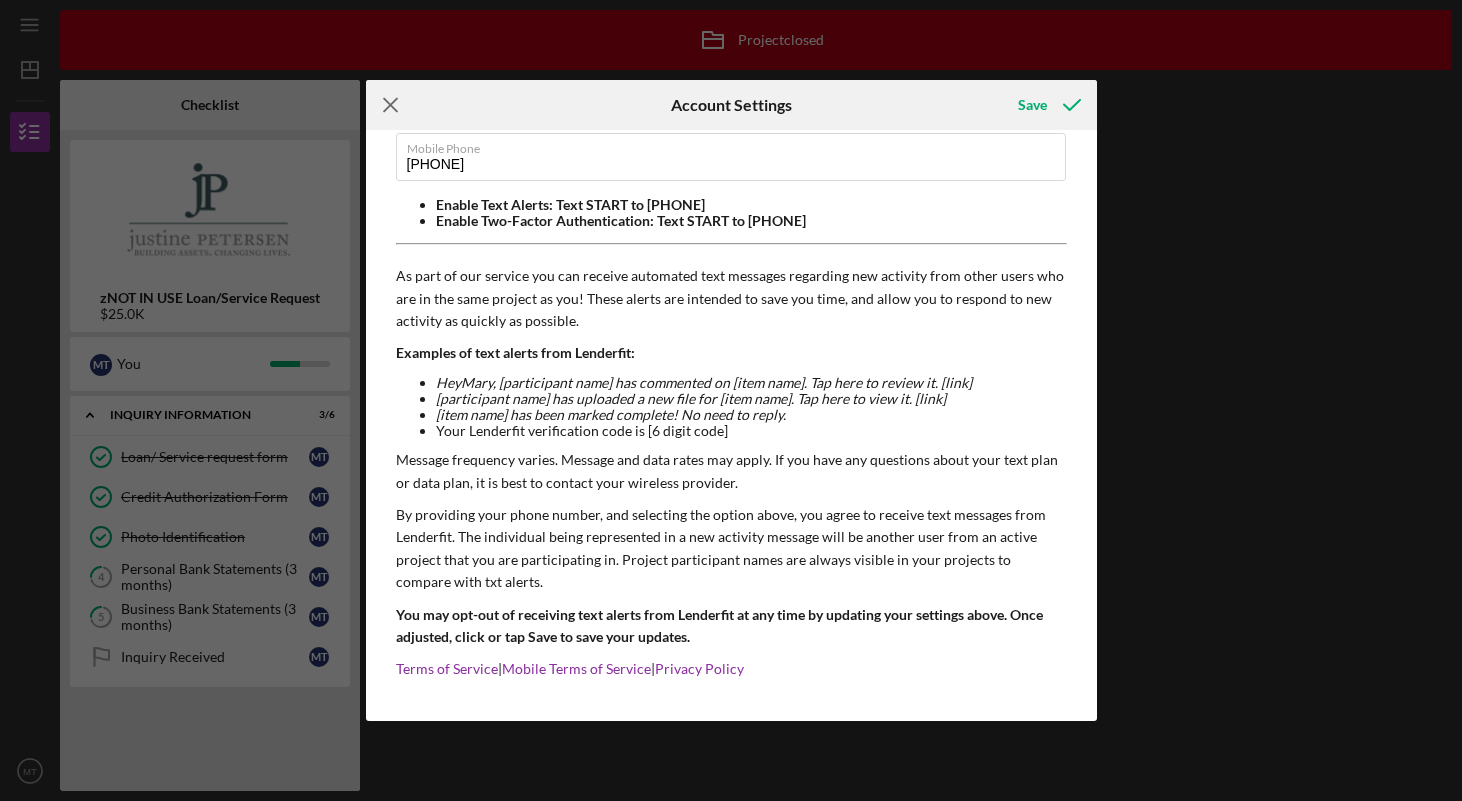 click on "Icon/Menu Close" 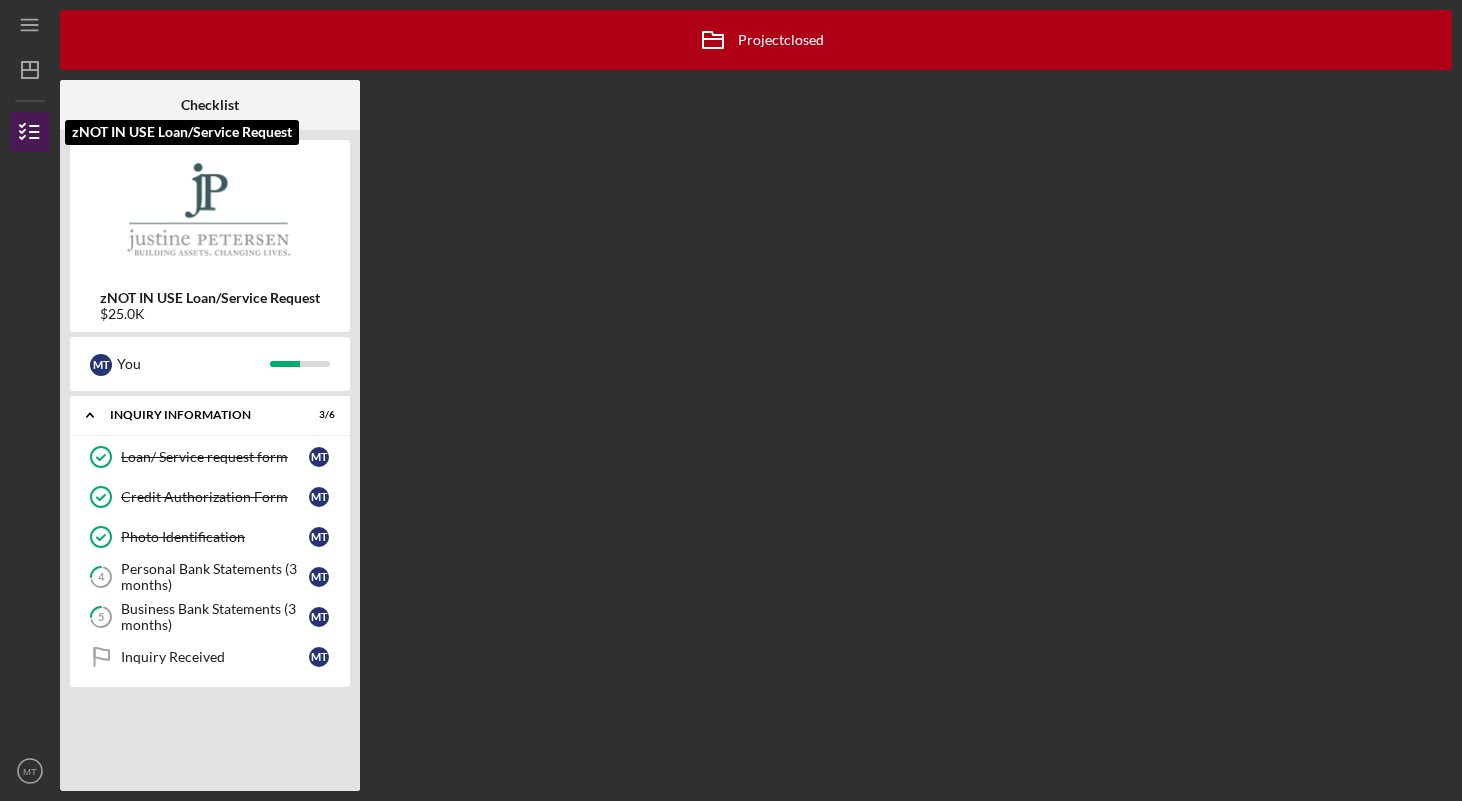 click 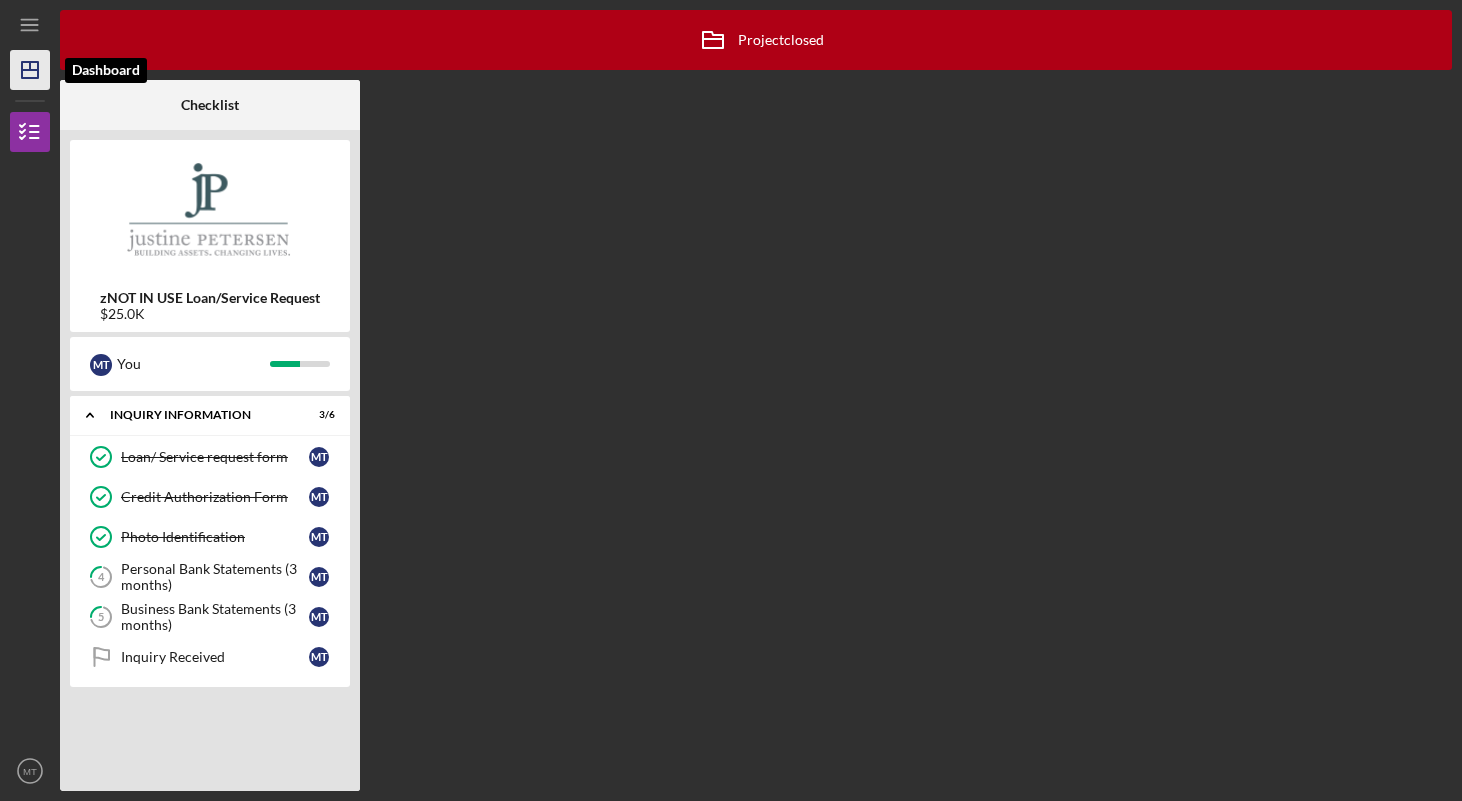 click on "Icon/Dashboard" 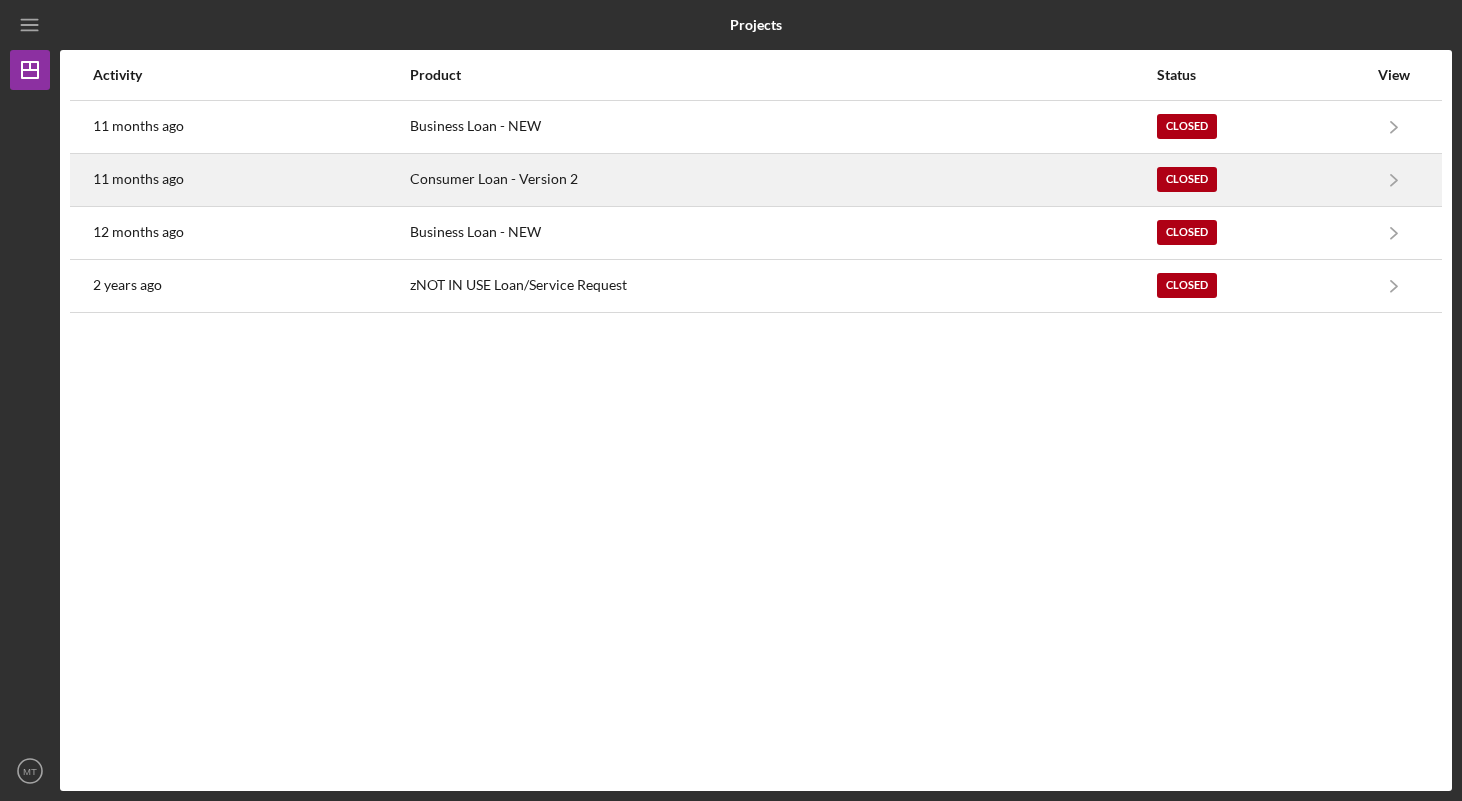 click on "Consumer Loan - Version 2" at bounding box center [782, 180] 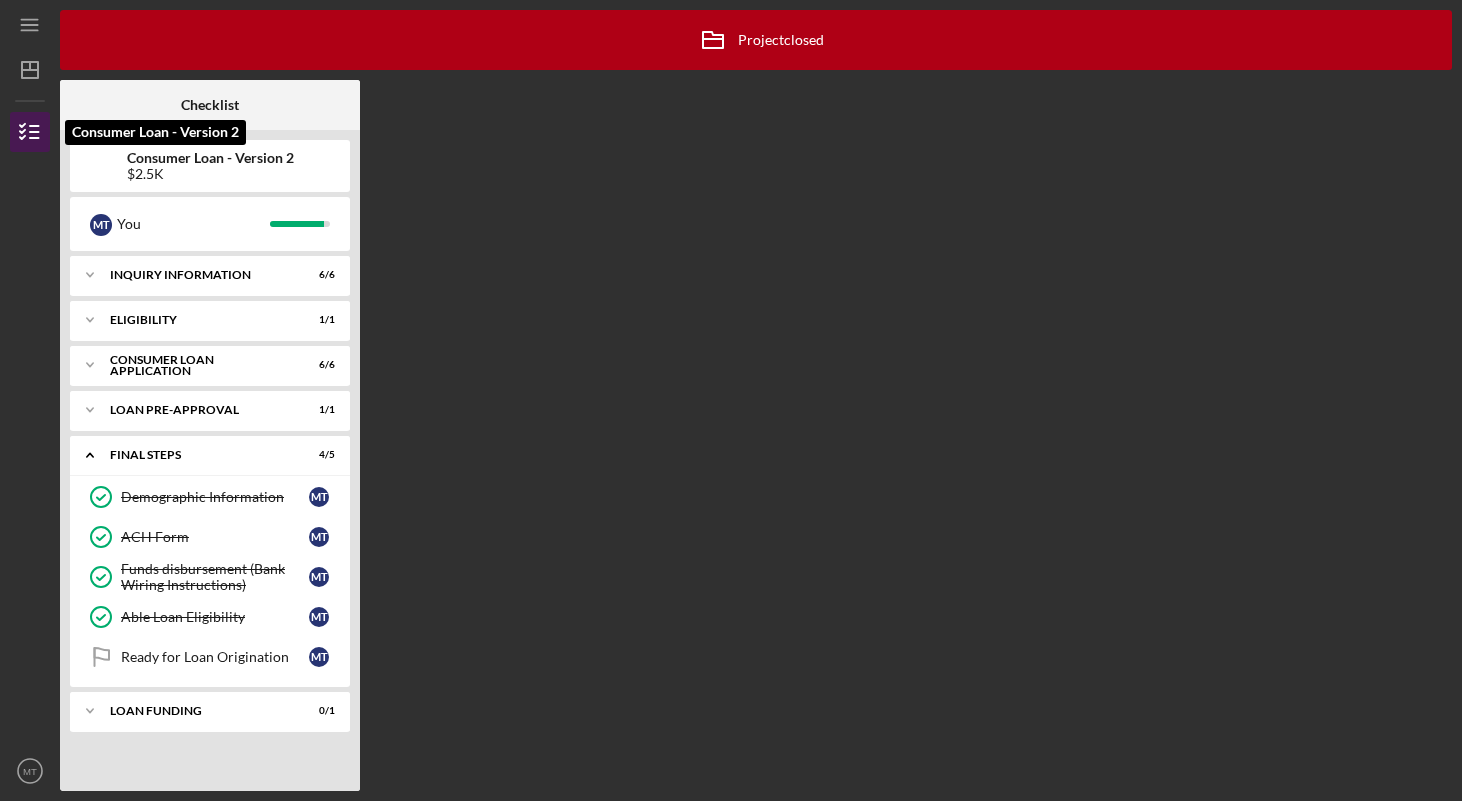 click 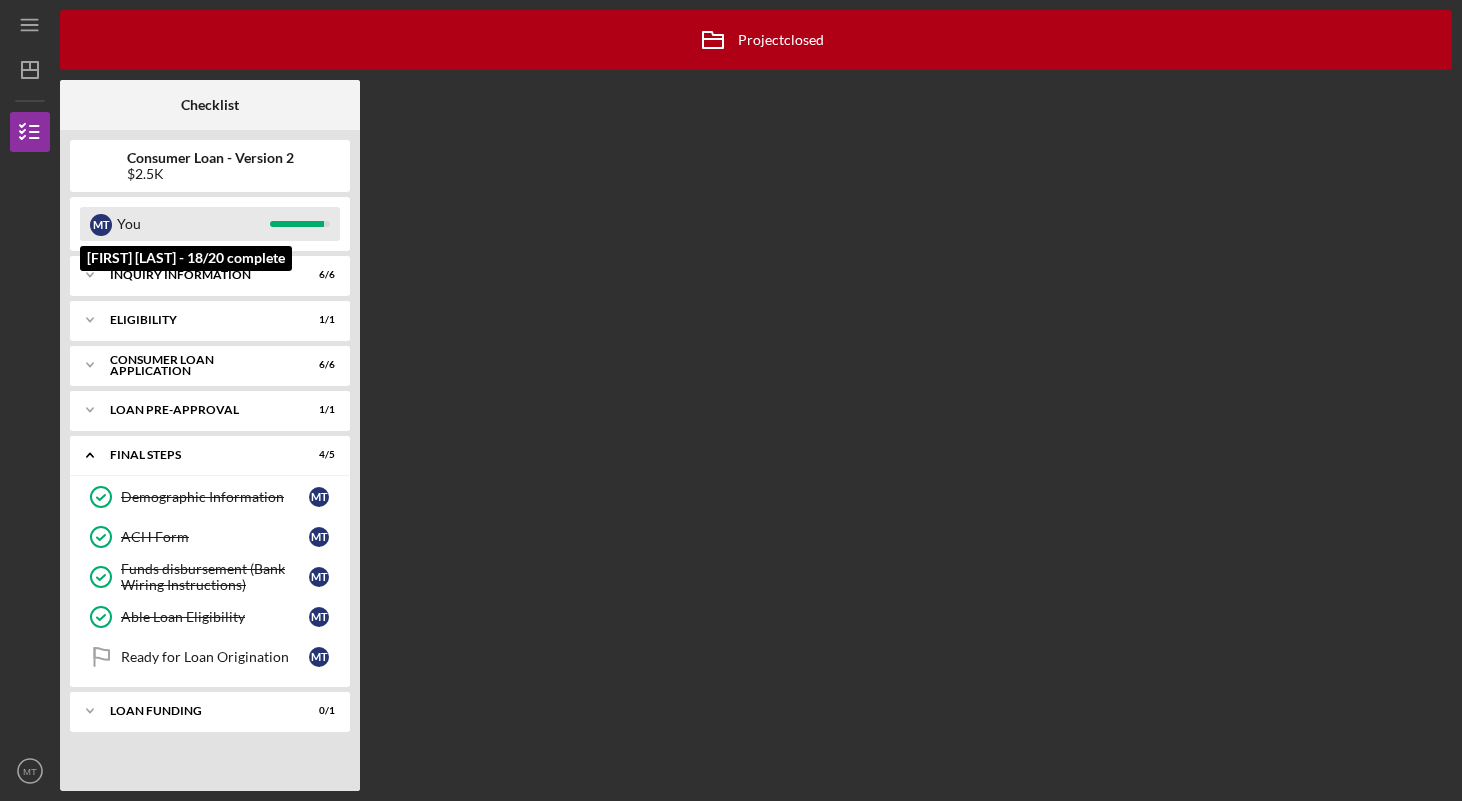 click on "You" at bounding box center [193, 224] 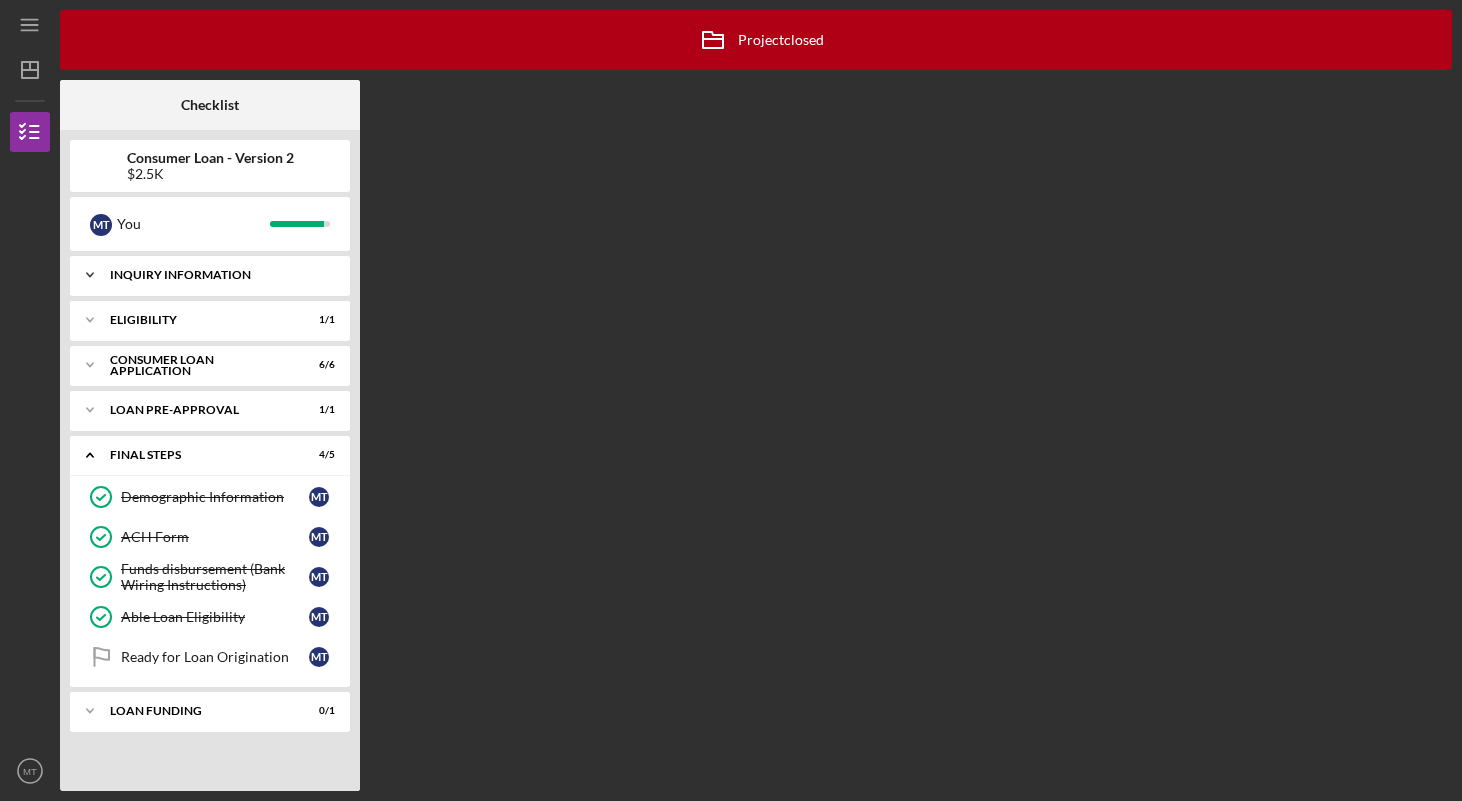 click on "Icon/Expander Inquiry Information 6 / 6" at bounding box center [210, 275] 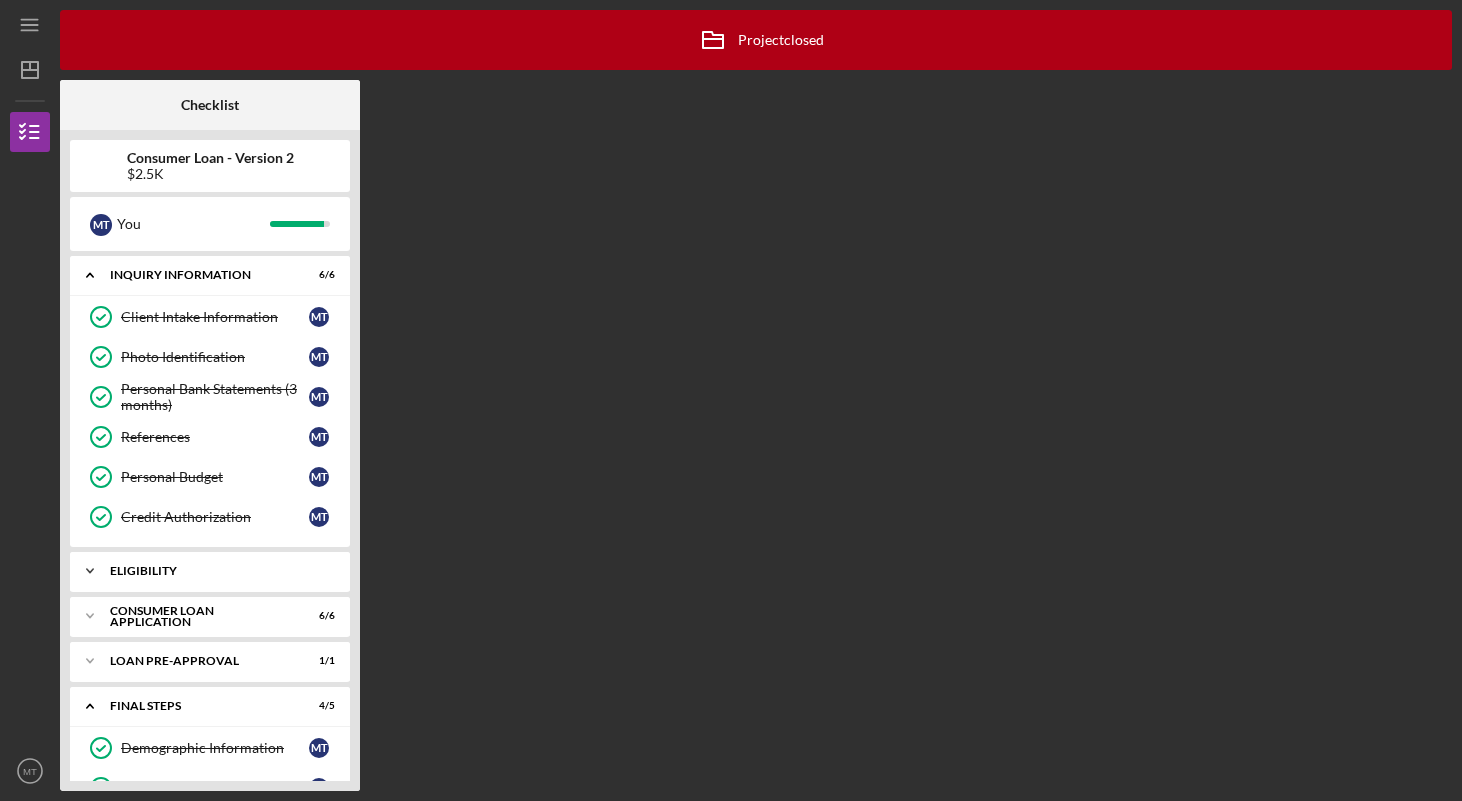 click on "Eligibility" at bounding box center [217, 571] 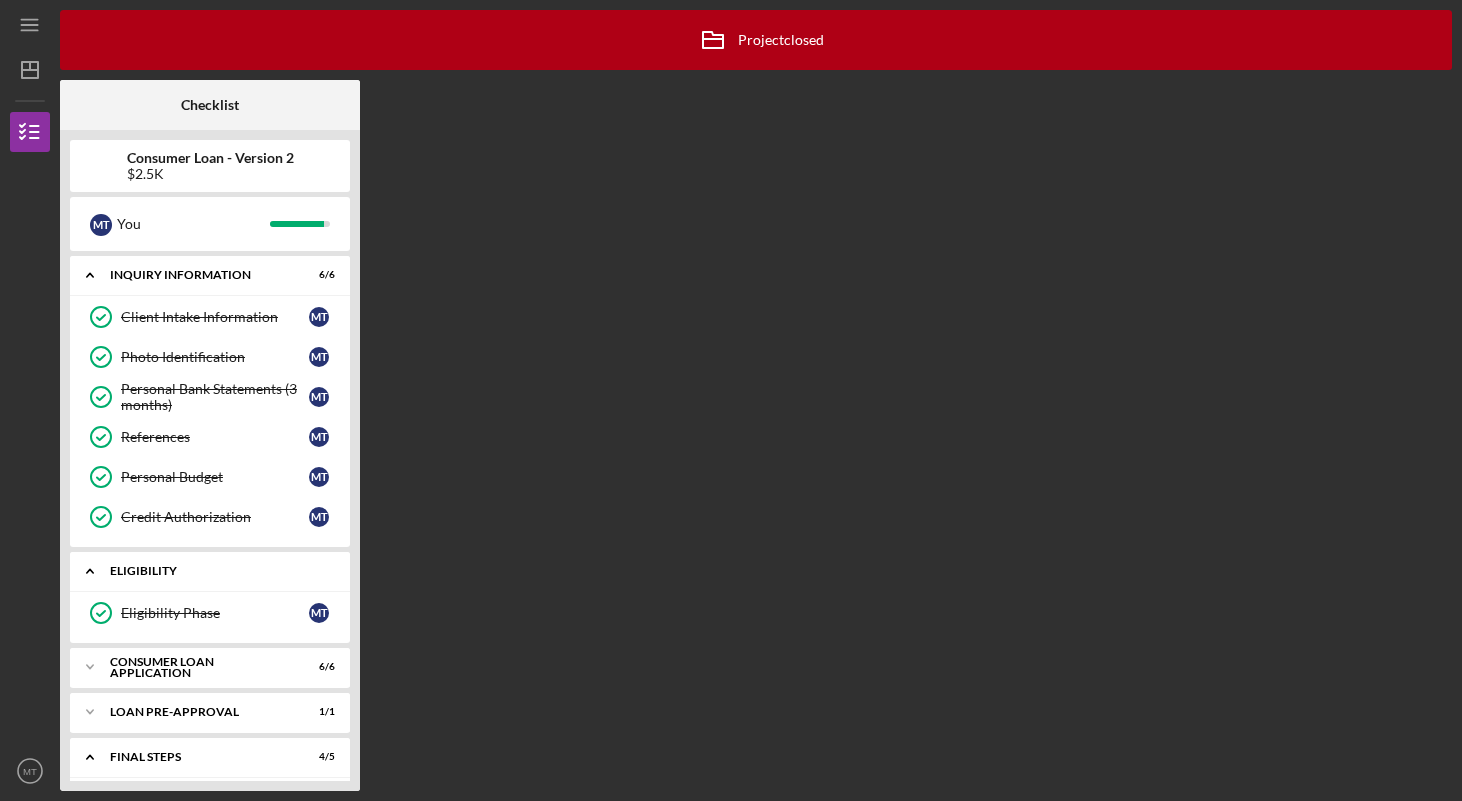 click on "Eligibility" at bounding box center (217, 571) 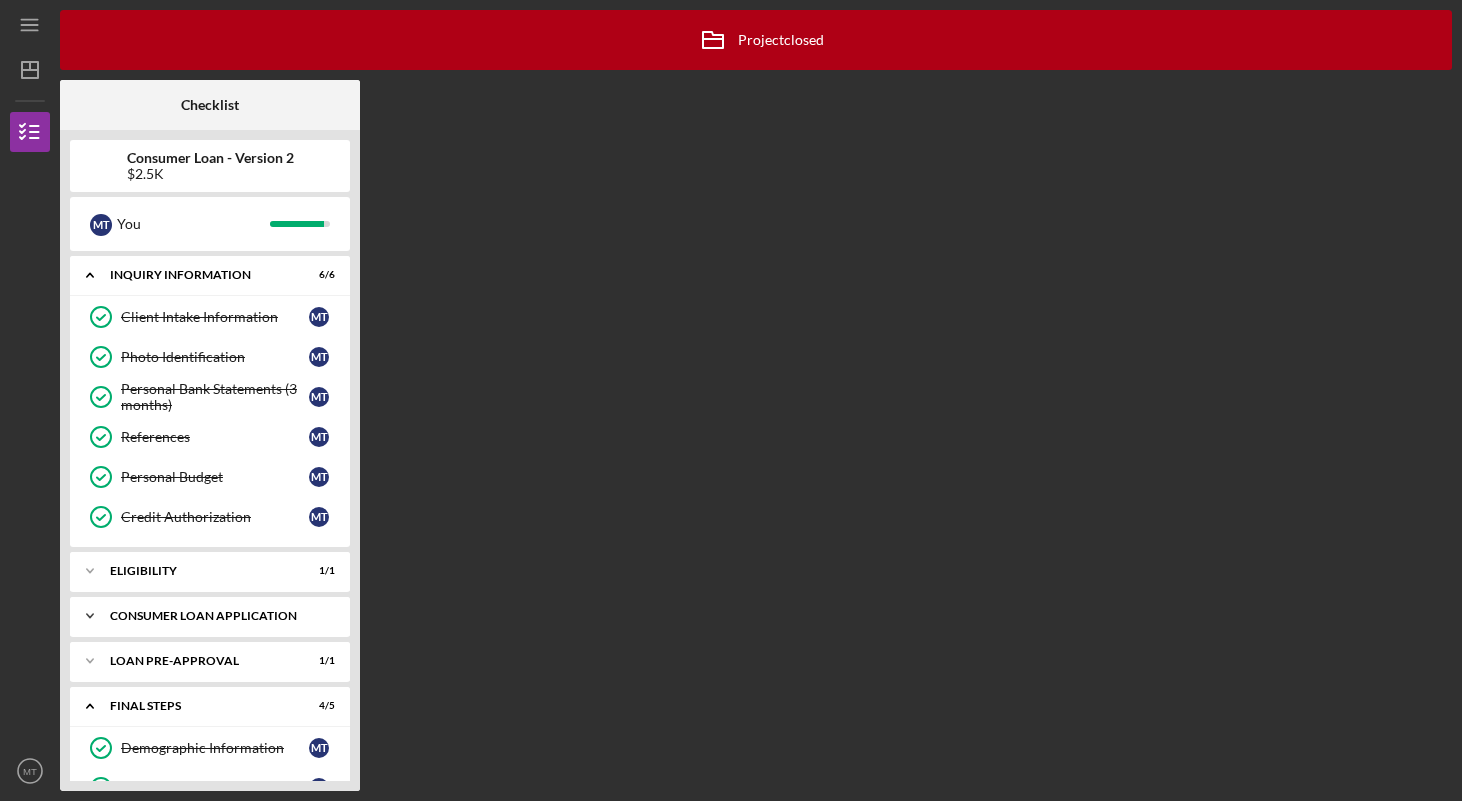 click on "Icon/Expander Consumer Loan Application 6 / 6" at bounding box center (210, 616) 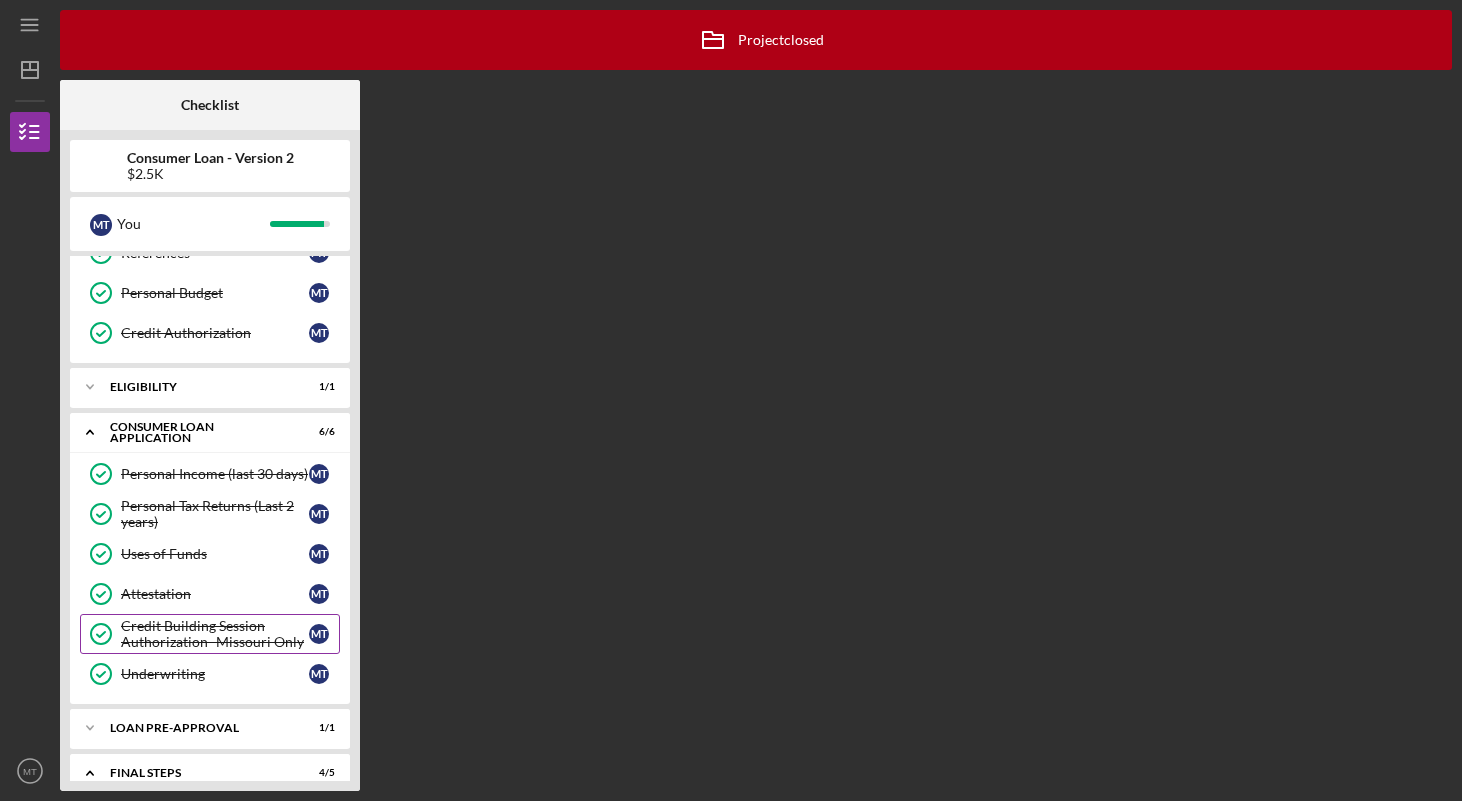 scroll, scrollTop: 188, scrollLeft: 0, axis: vertical 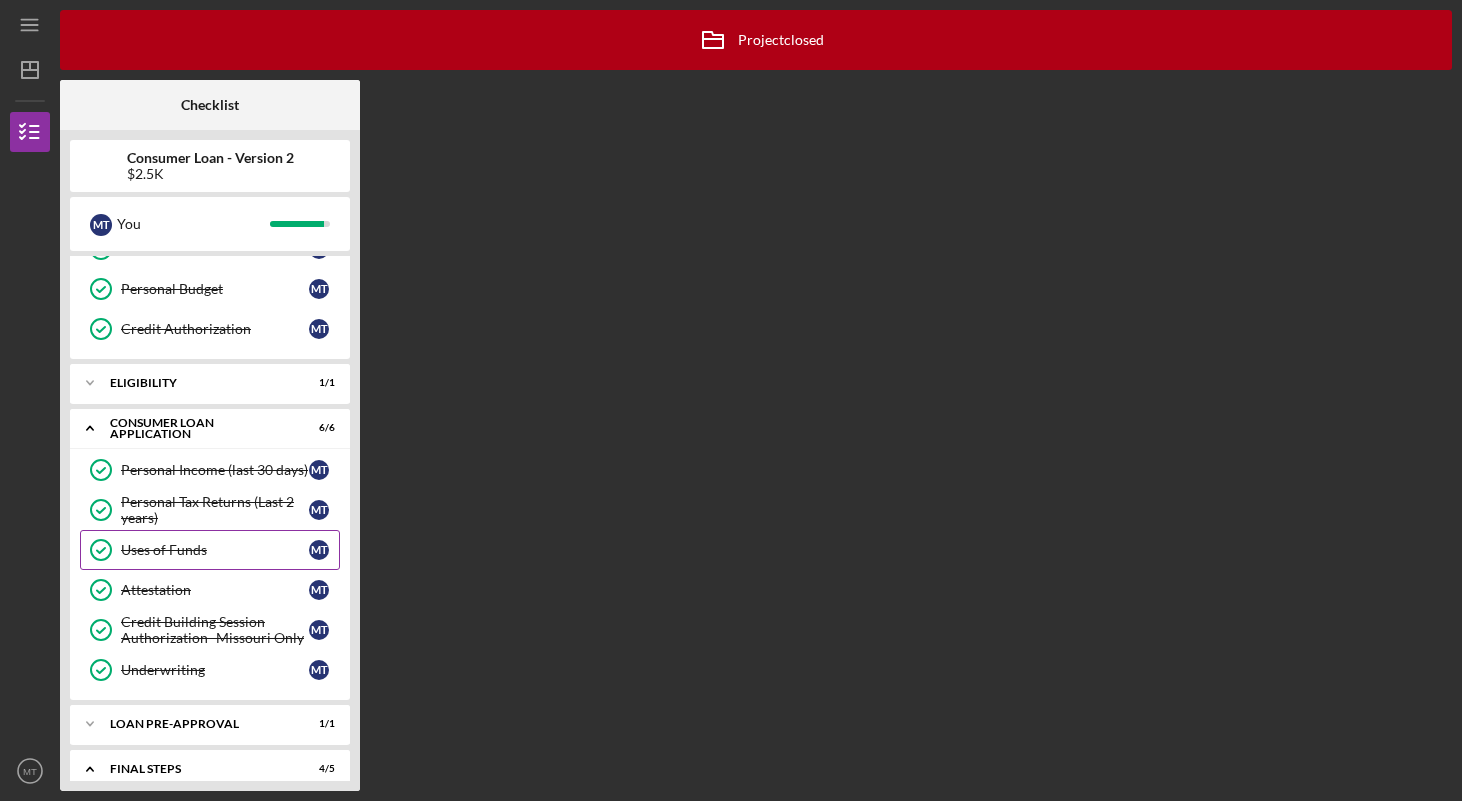 click on "Uses of Funds" at bounding box center [215, 550] 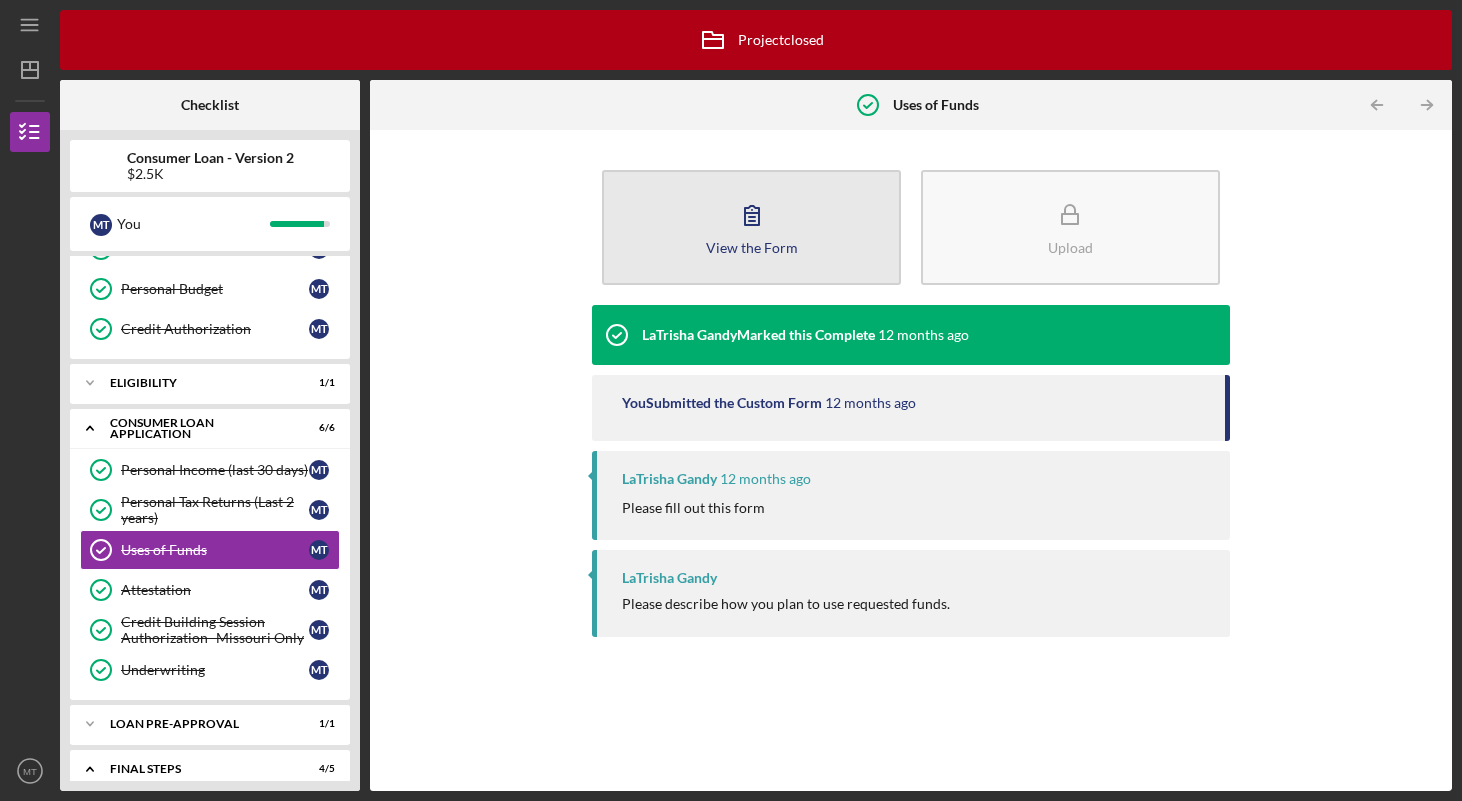click 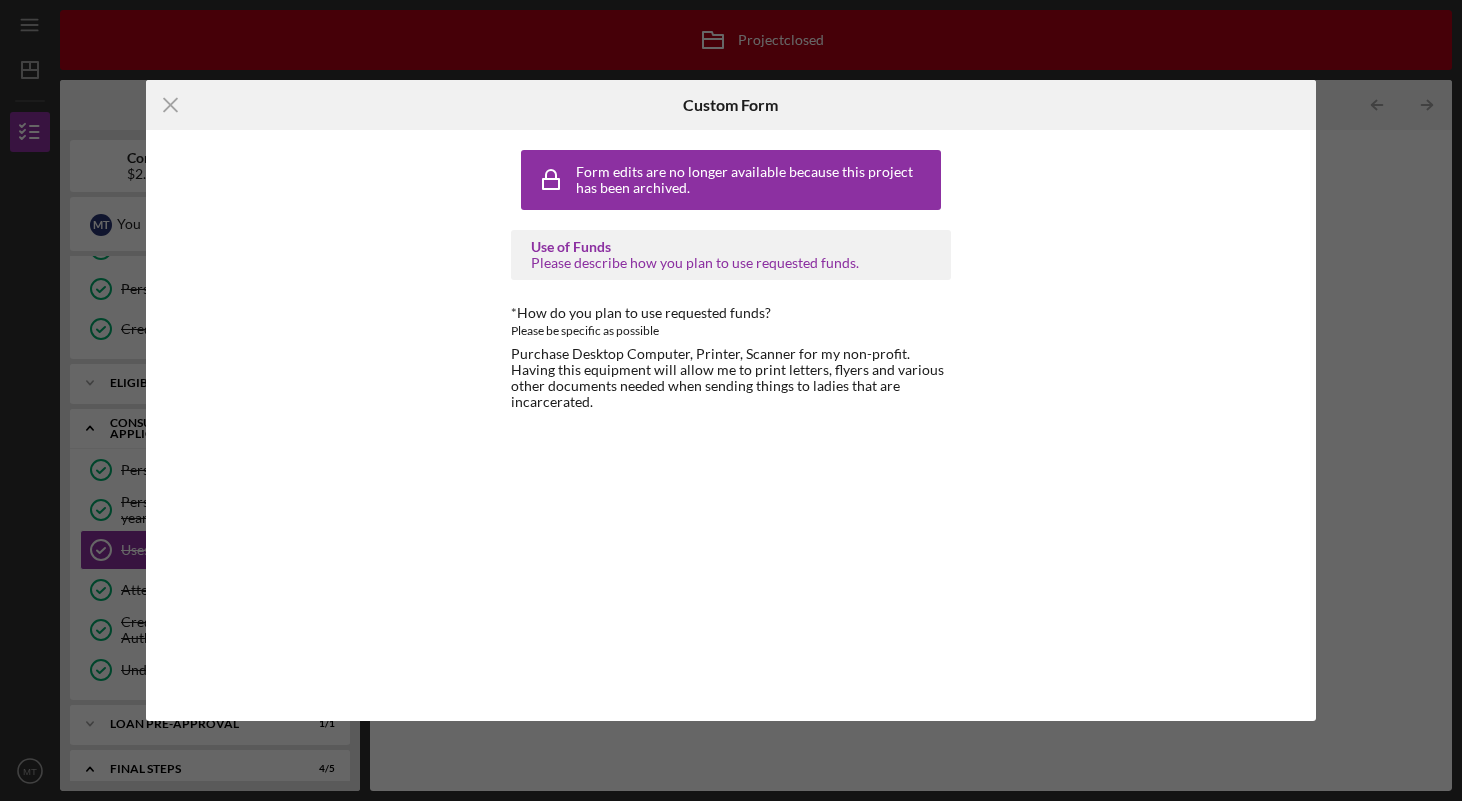click on "Icon/Menu Close Custom Form Form edits are no longer available because this project has been archived. Use of Funds Please describe how you plan to use requested funds. *How do you plan to use requested funds? Please be specific as possible Purchase Desktop Computer, Printer, Scanner for my non-profit. Having this equipment will allow me to print letters, flyers and various other documents needed when sending things to ladies that are incarcerated. Cancel" at bounding box center [731, 400] 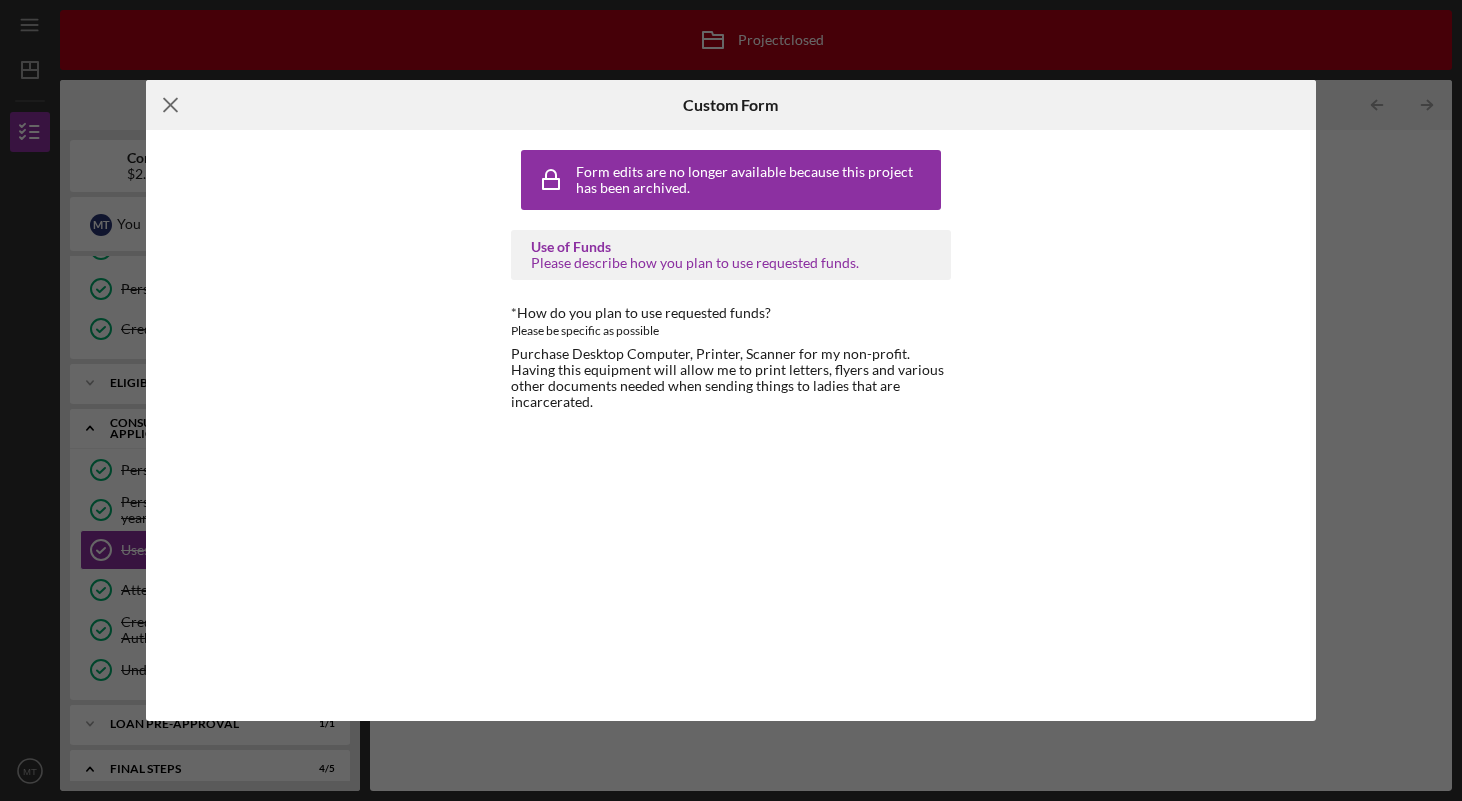 click 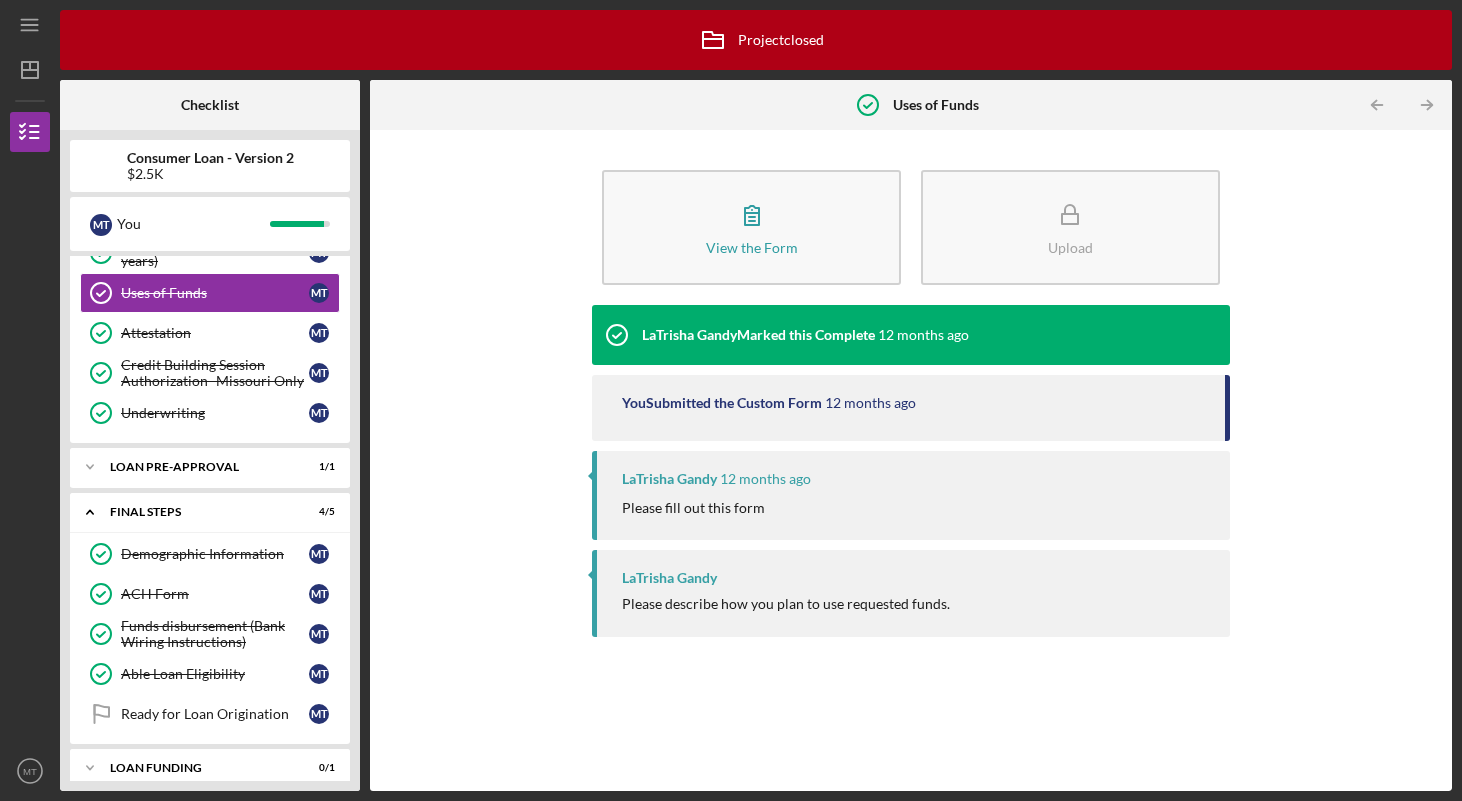 scroll, scrollTop: 463, scrollLeft: 0, axis: vertical 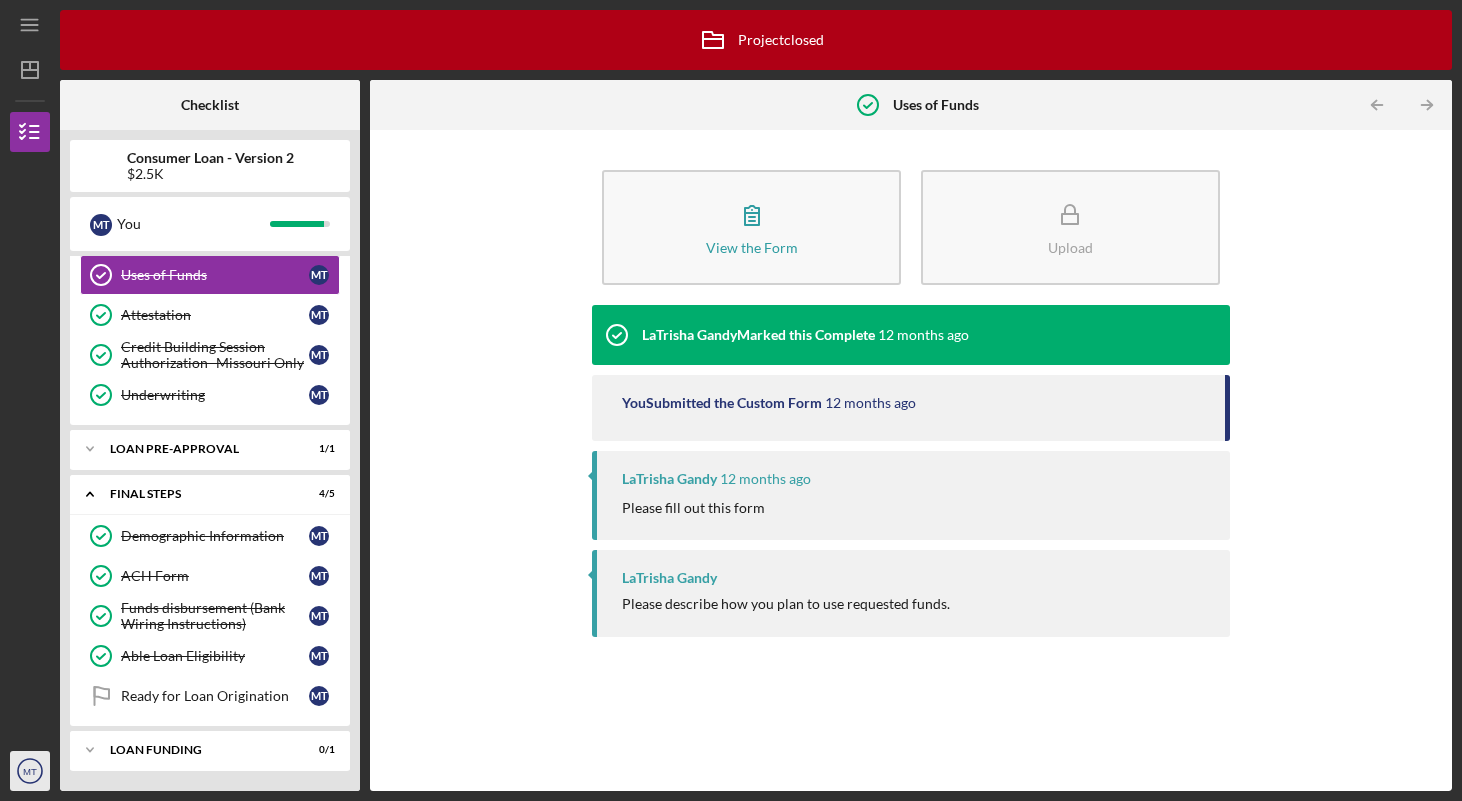 click on "MT" 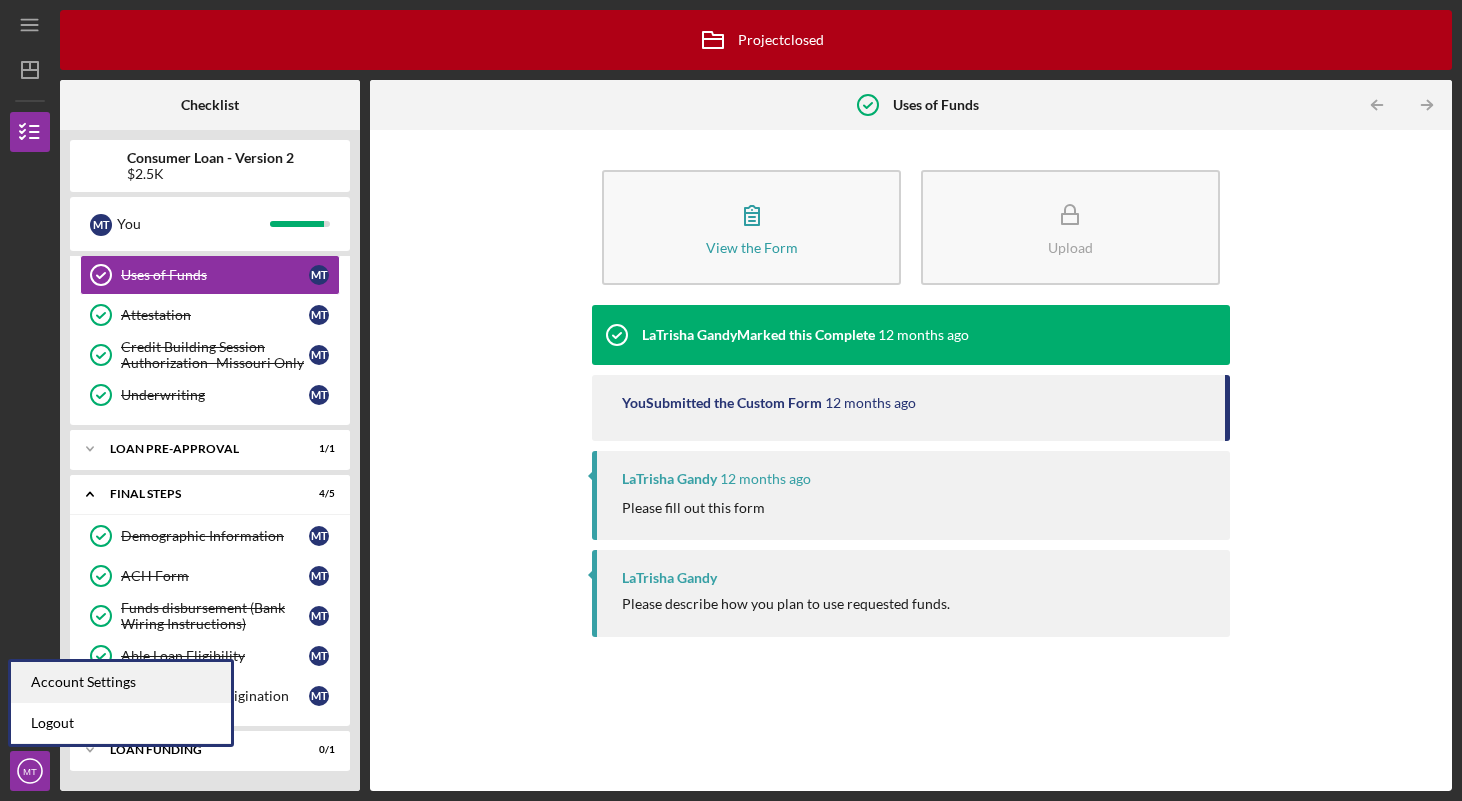 click on "Account Settings" at bounding box center (121, 682) 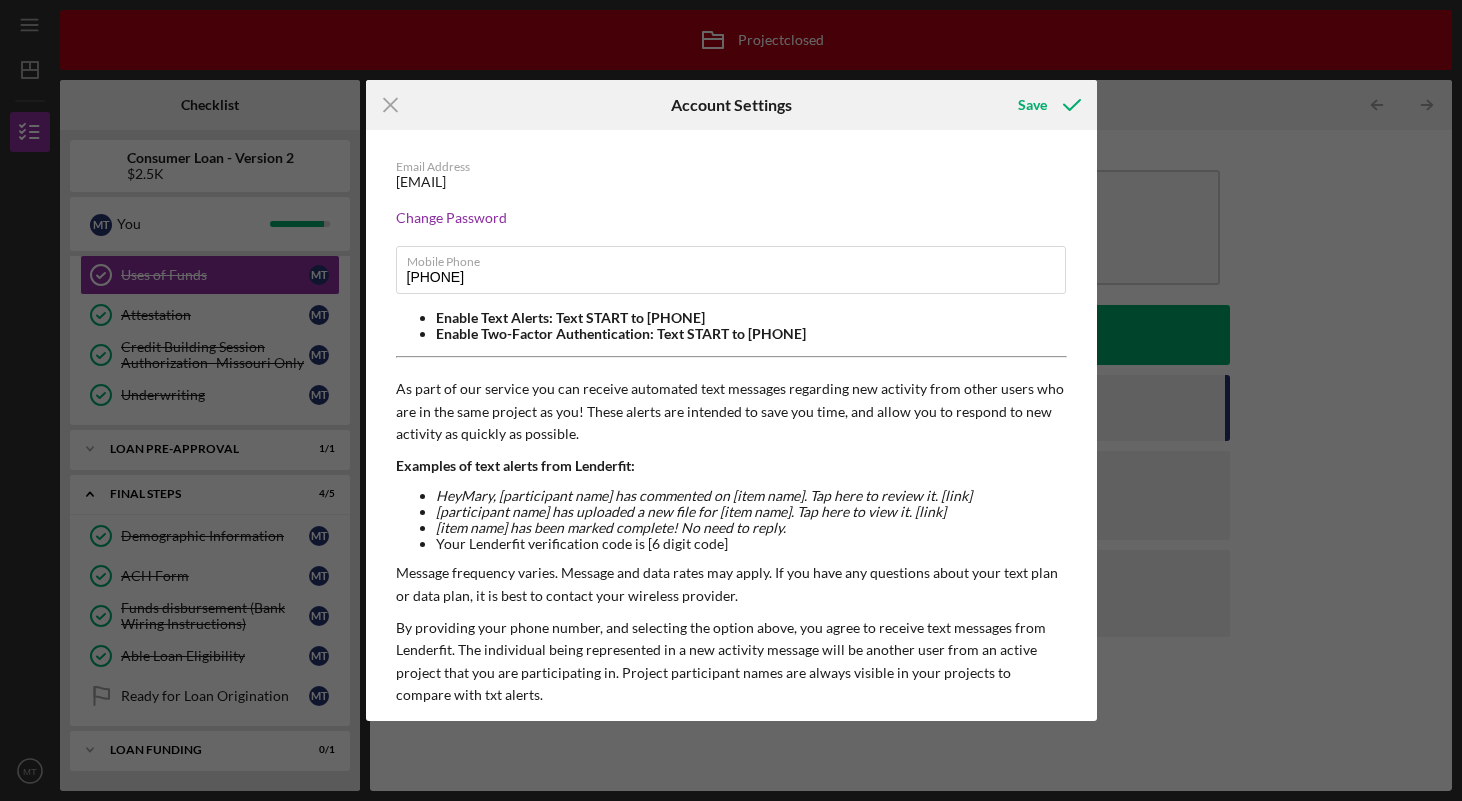 scroll, scrollTop: 113, scrollLeft: 0, axis: vertical 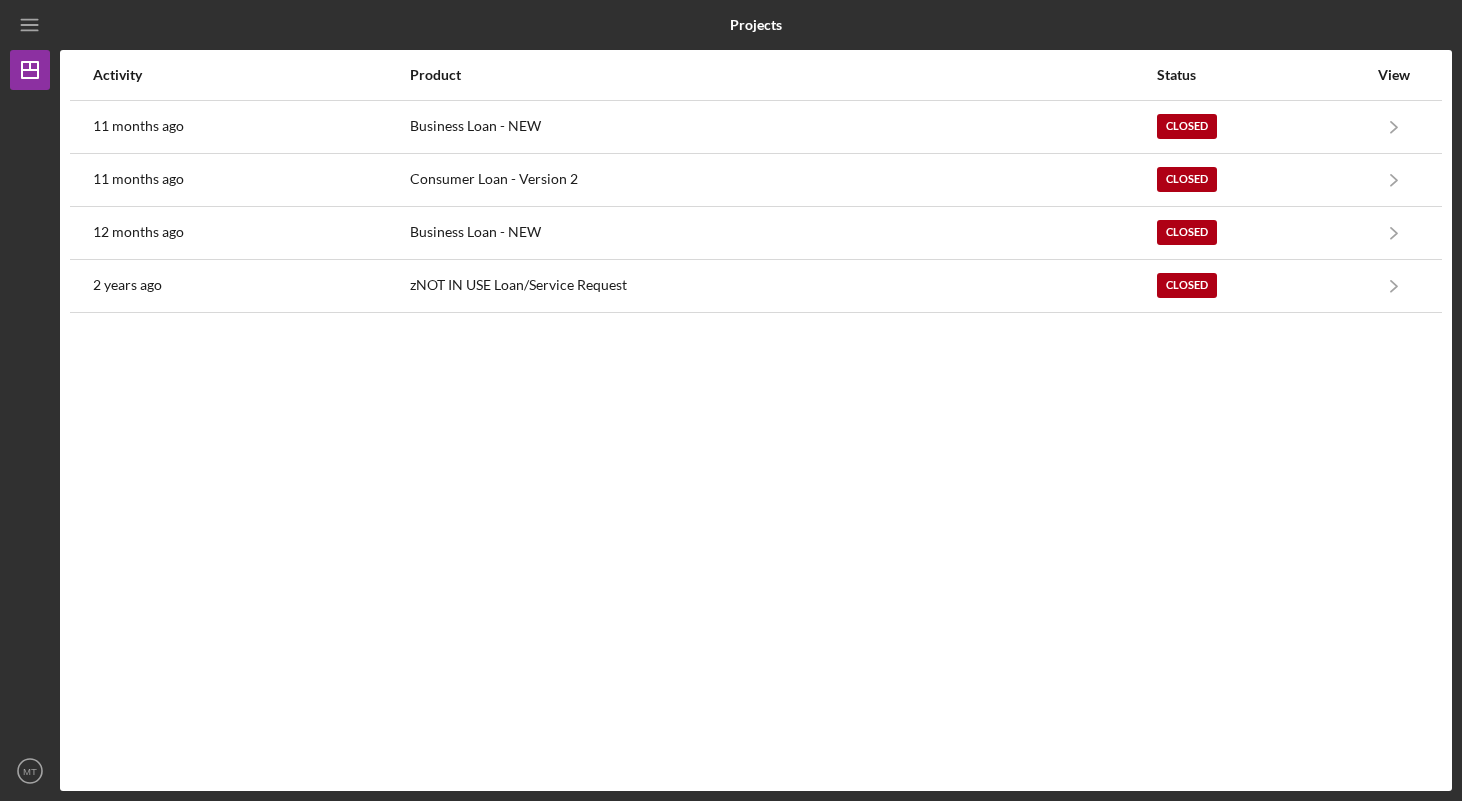 drag, startPoint x: 240, startPoint y: 263, endPoint x: 155, endPoint y: 426, distance: 183.83145 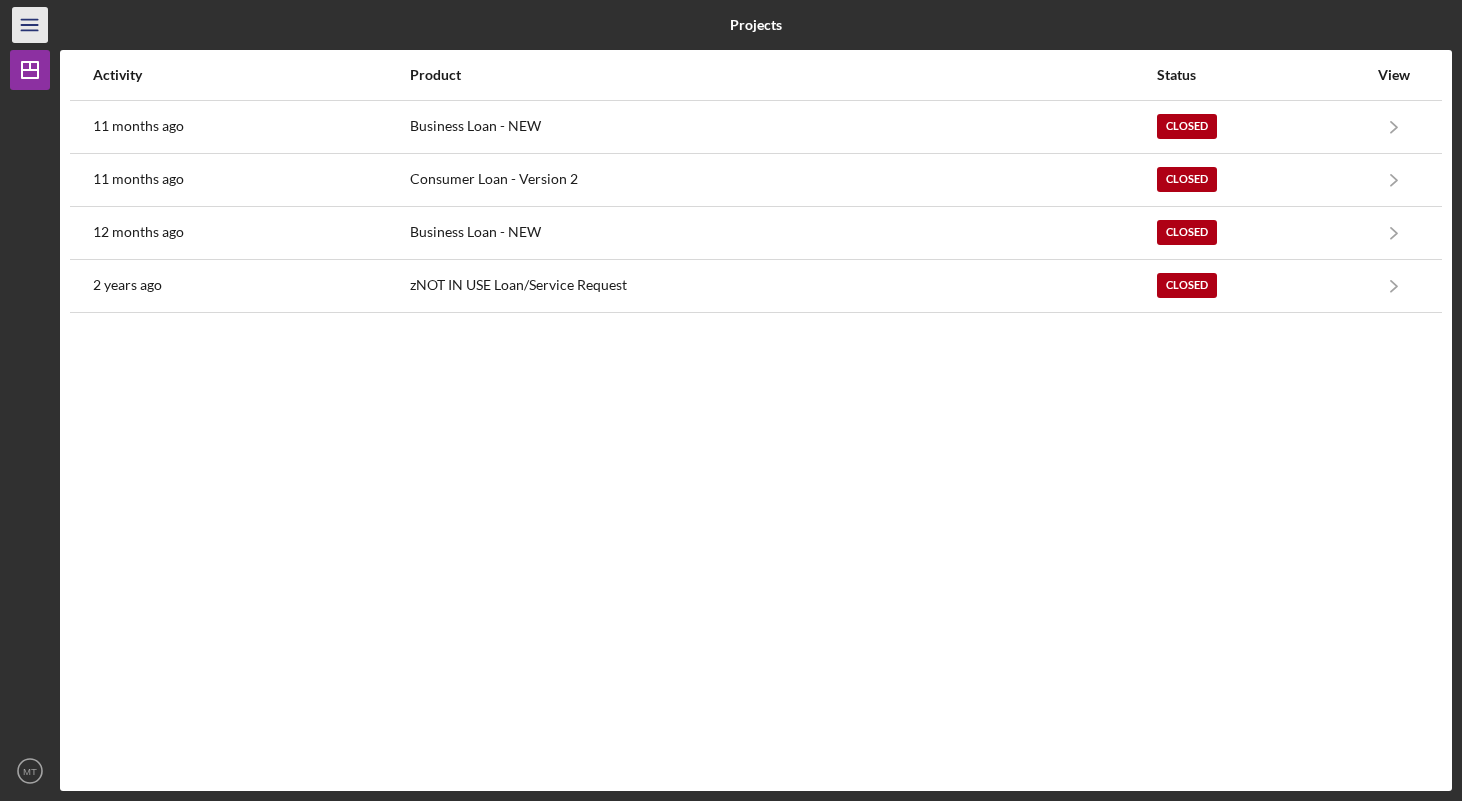 click on "Icon/Menu" 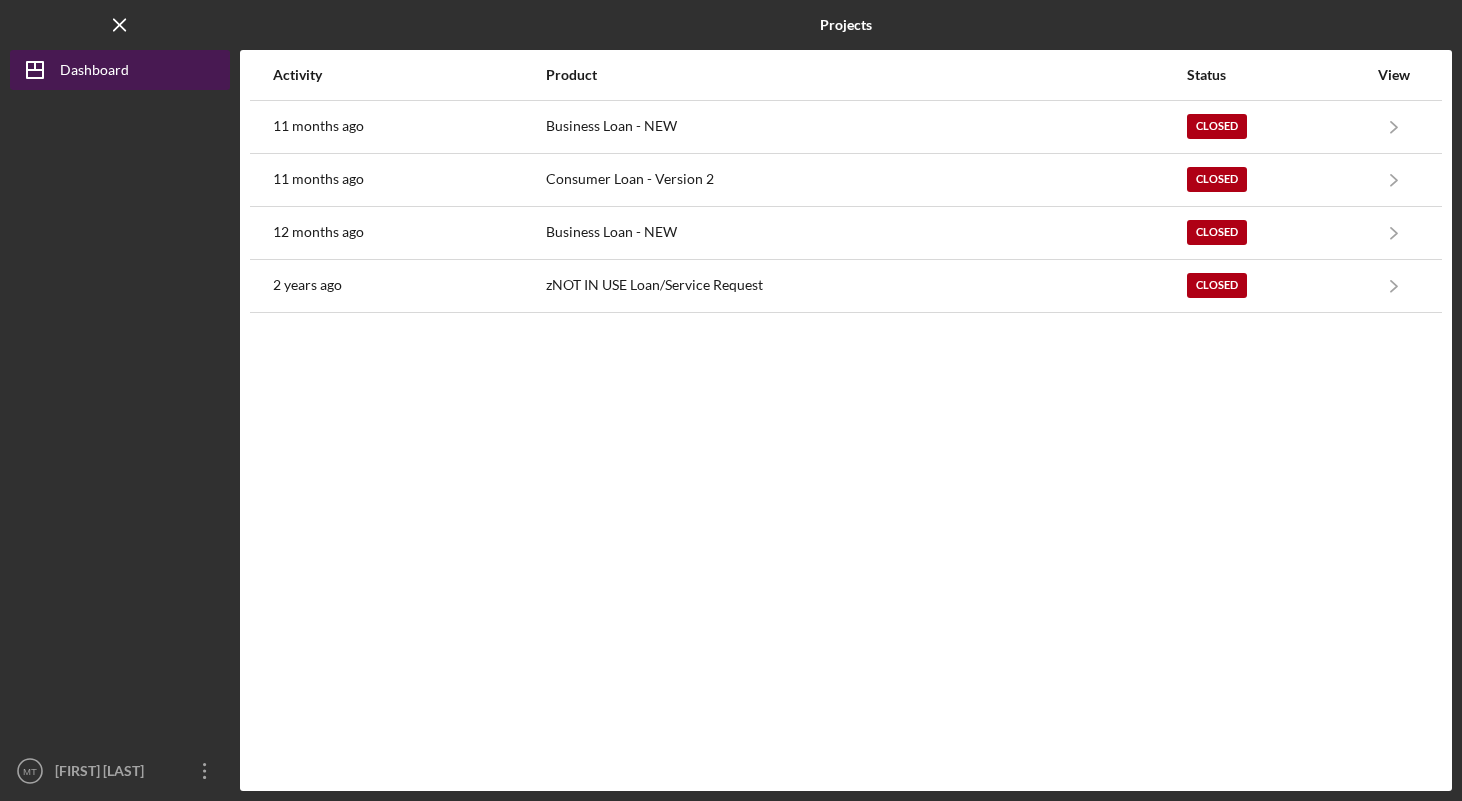 click on "Dashboard" at bounding box center [94, 72] 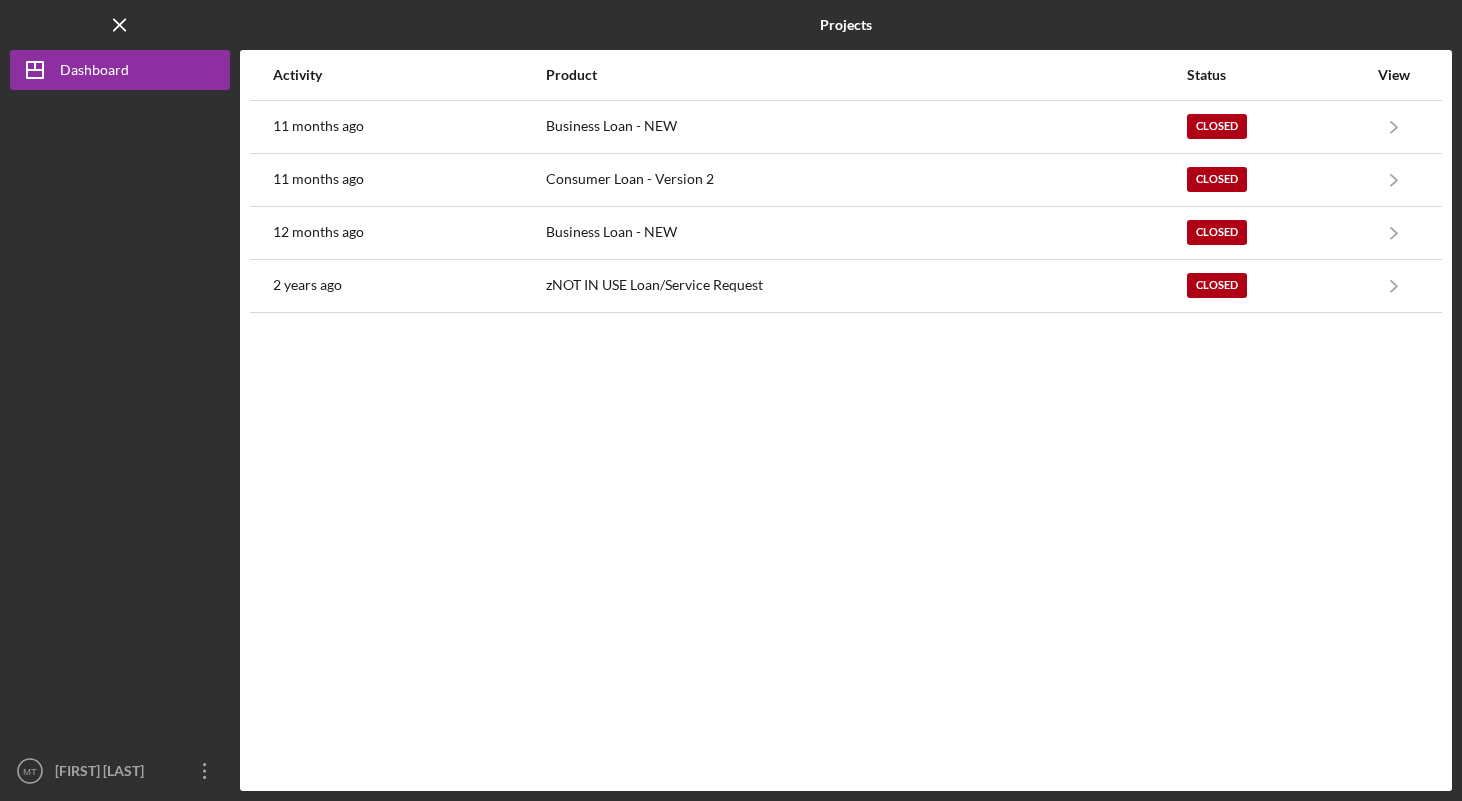 click on "Activity Product Status View 11 months ago Business Loan - NEW Closed Icon/Navigate Business Loan - NEW Icon/Navigate 11 months ago Consumer Loan - Version 2 Closed Icon/Navigate Consumer Loan - Version 2 Icon/Navigate 12 months ago Business Loan - NEW Closed Icon/Navigate Business Loan - NEW Icon/Navigate 2 years ago zNOT IN USE Loan/Service Request Closed Icon/Navigate zNOT IN USE Loan/Service Request Icon/Navigate" at bounding box center (846, 420) 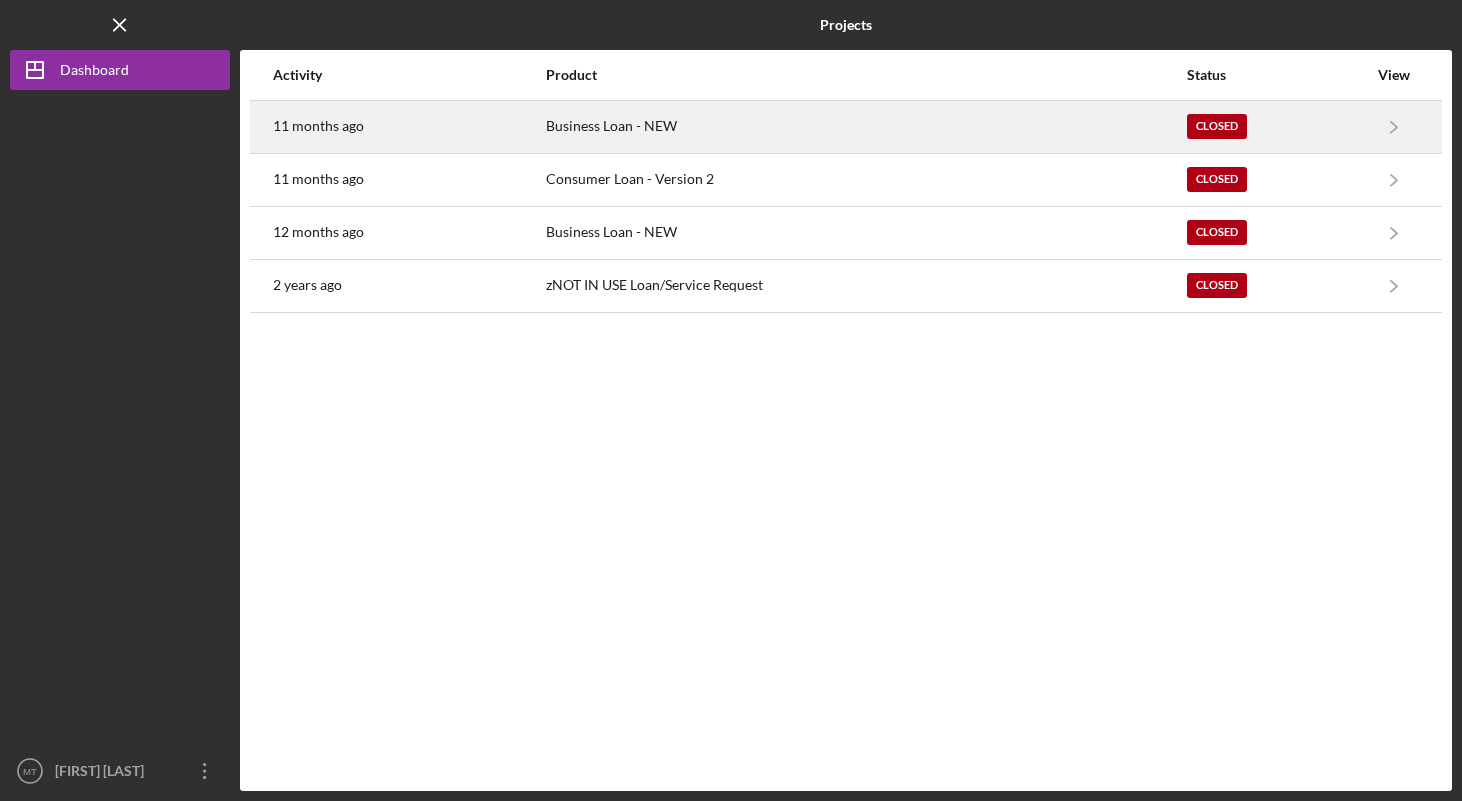 click on "Closed" at bounding box center (1217, 126) 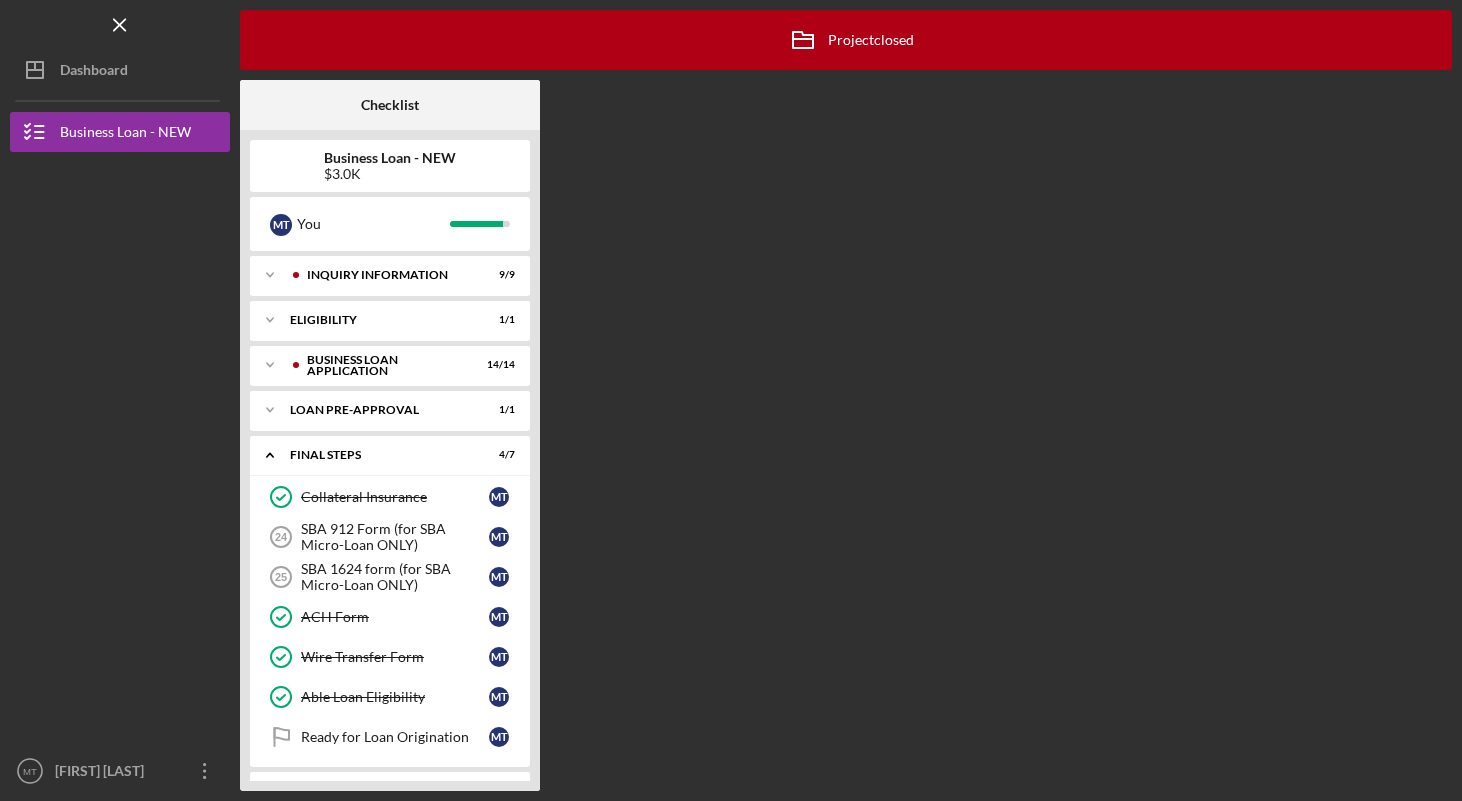 click on "Checklist" at bounding box center [390, 105] 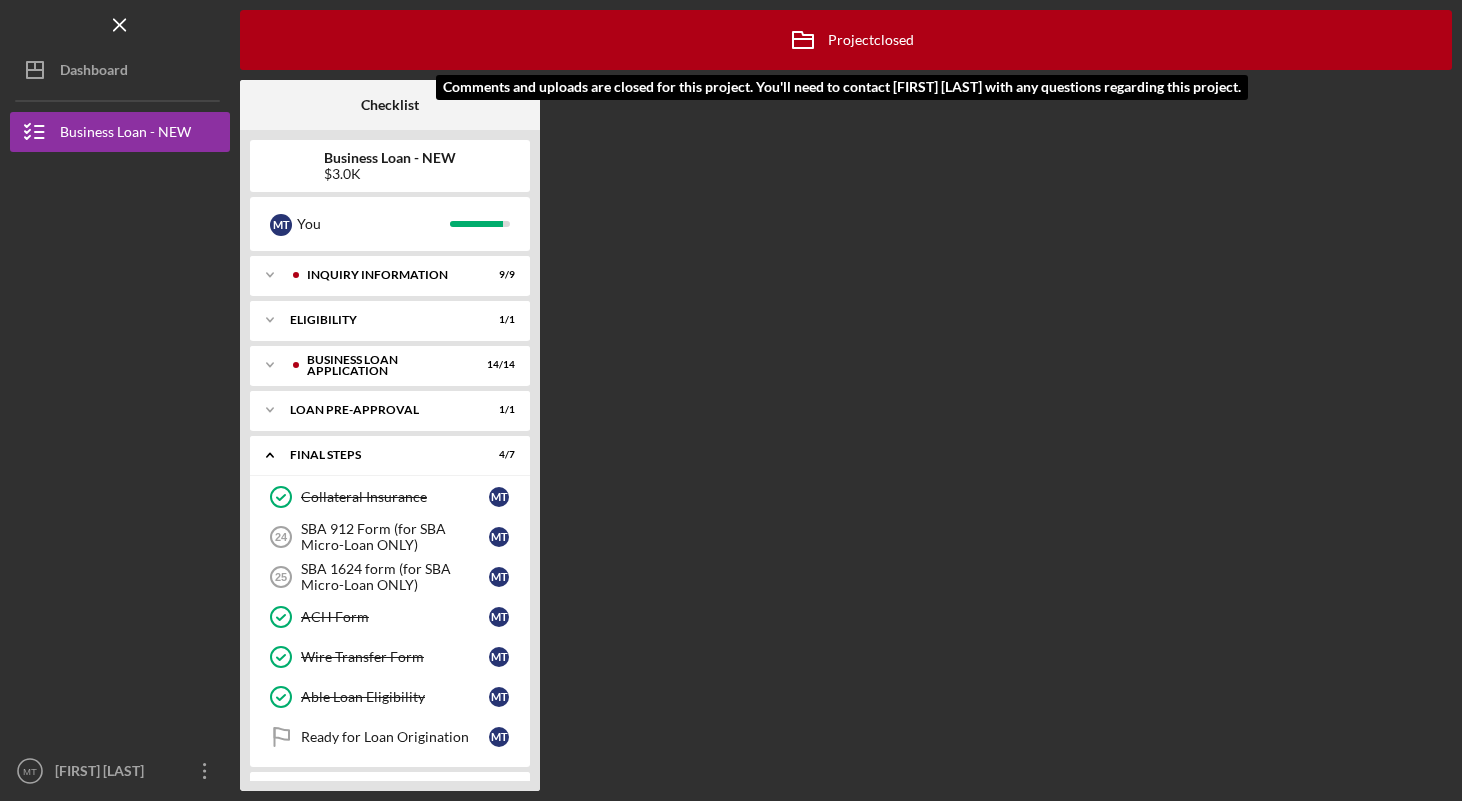 click on "Icon/Archived  Project  closed Icon/Info" at bounding box center [846, 40] 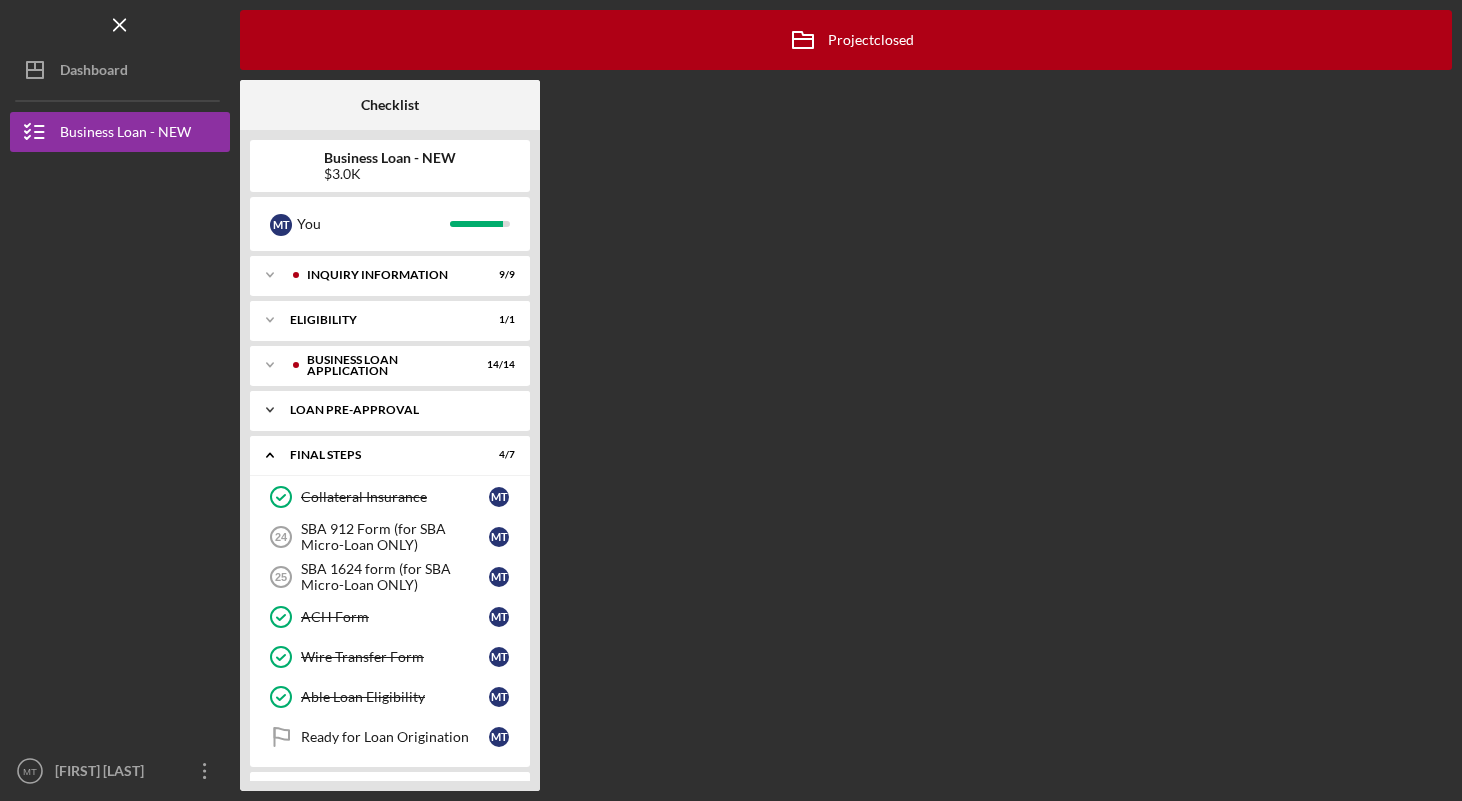 scroll, scrollTop: 41, scrollLeft: 0, axis: vertical 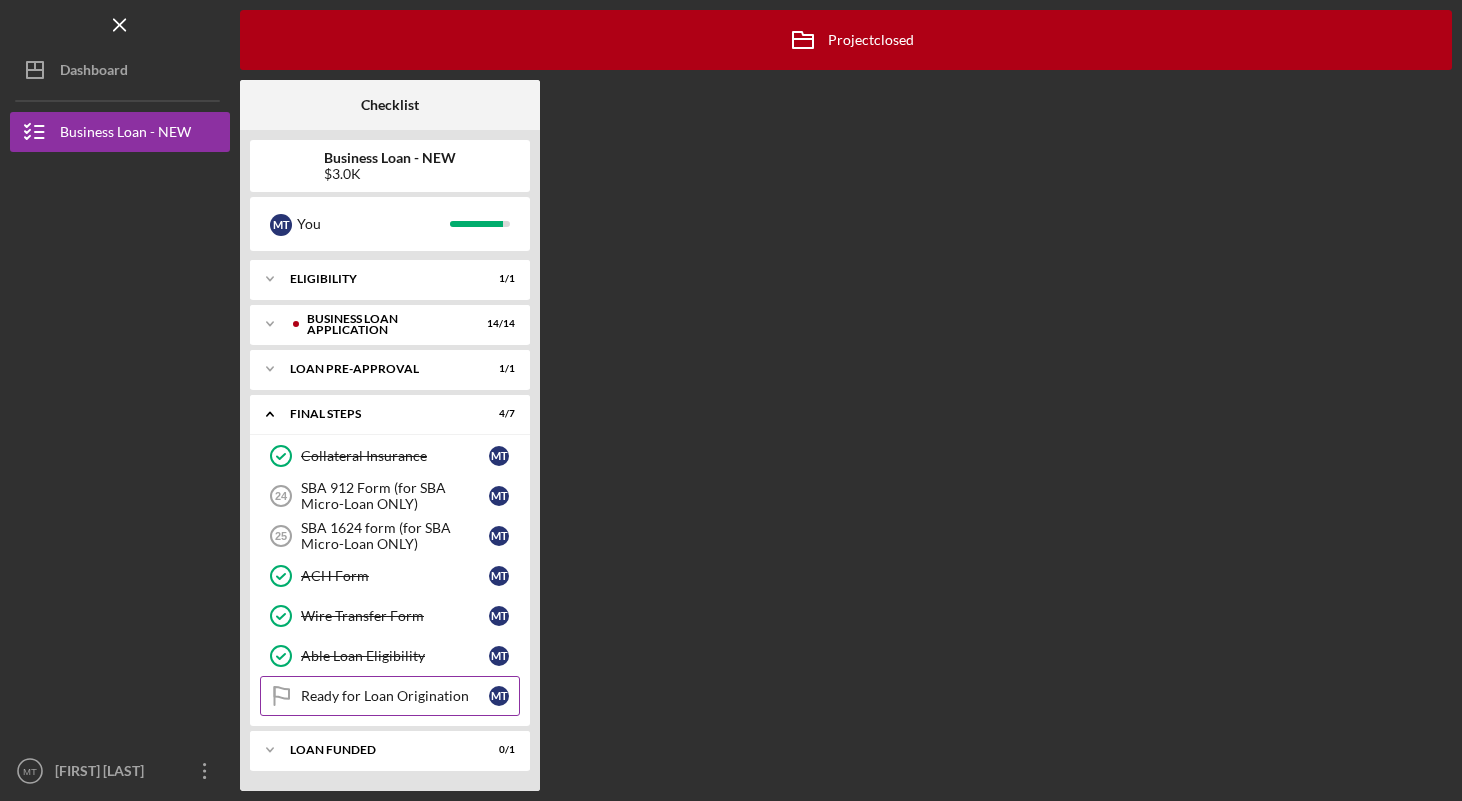 click on "Ready for Loan Origination" at bounding box center [395, 696] 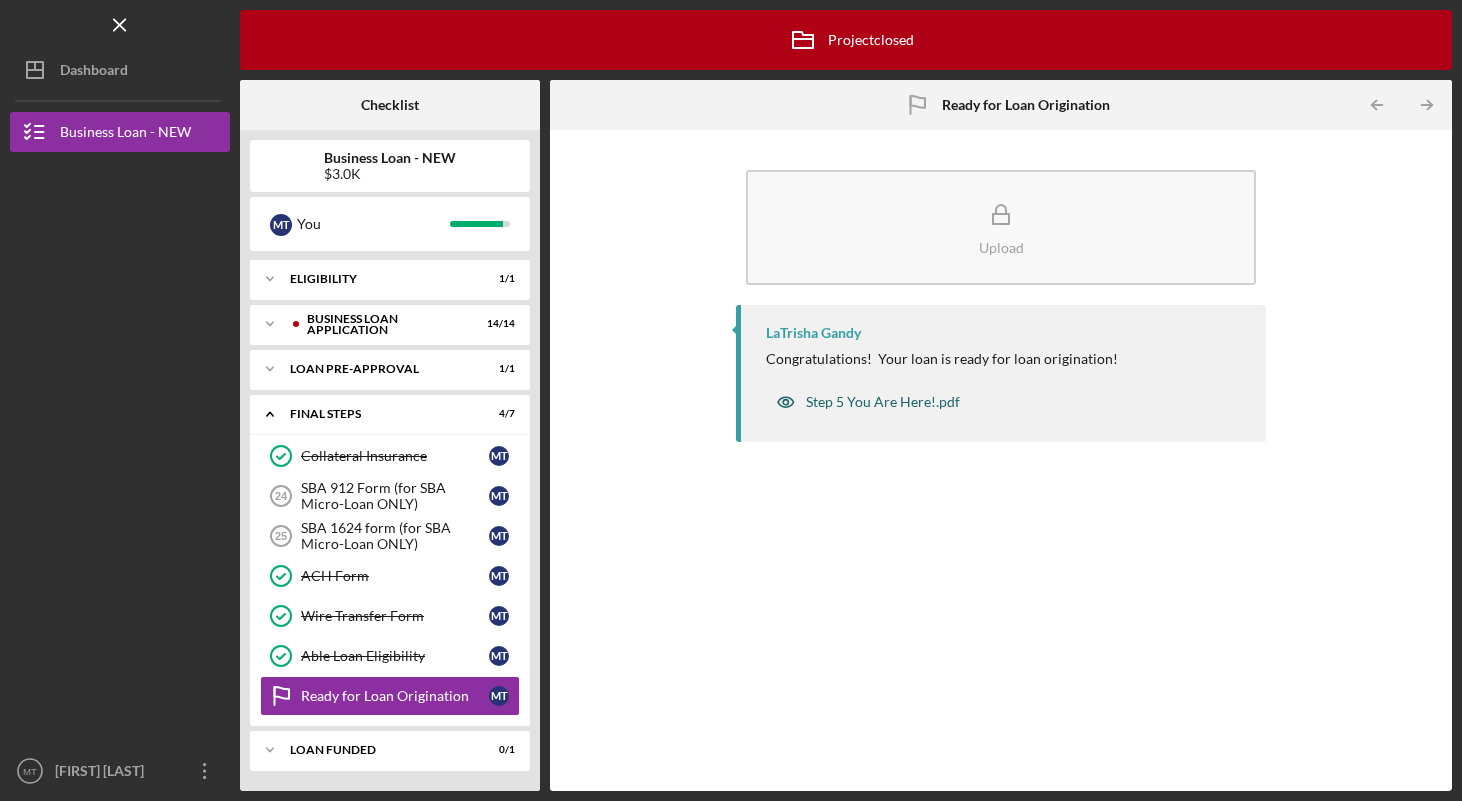 click on "Step 5 You Are Here!.pdf" at bounding box center [883, 402] 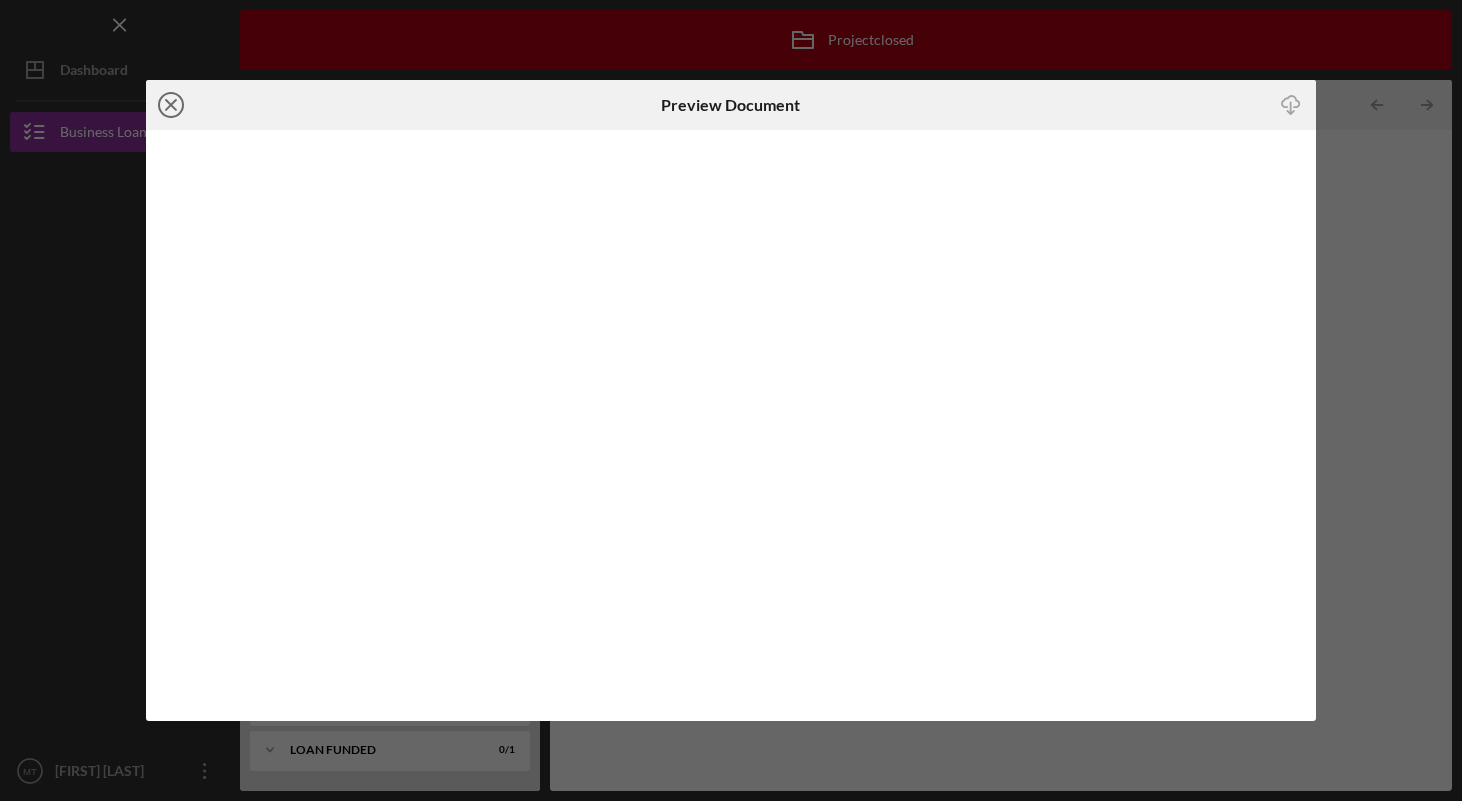 click 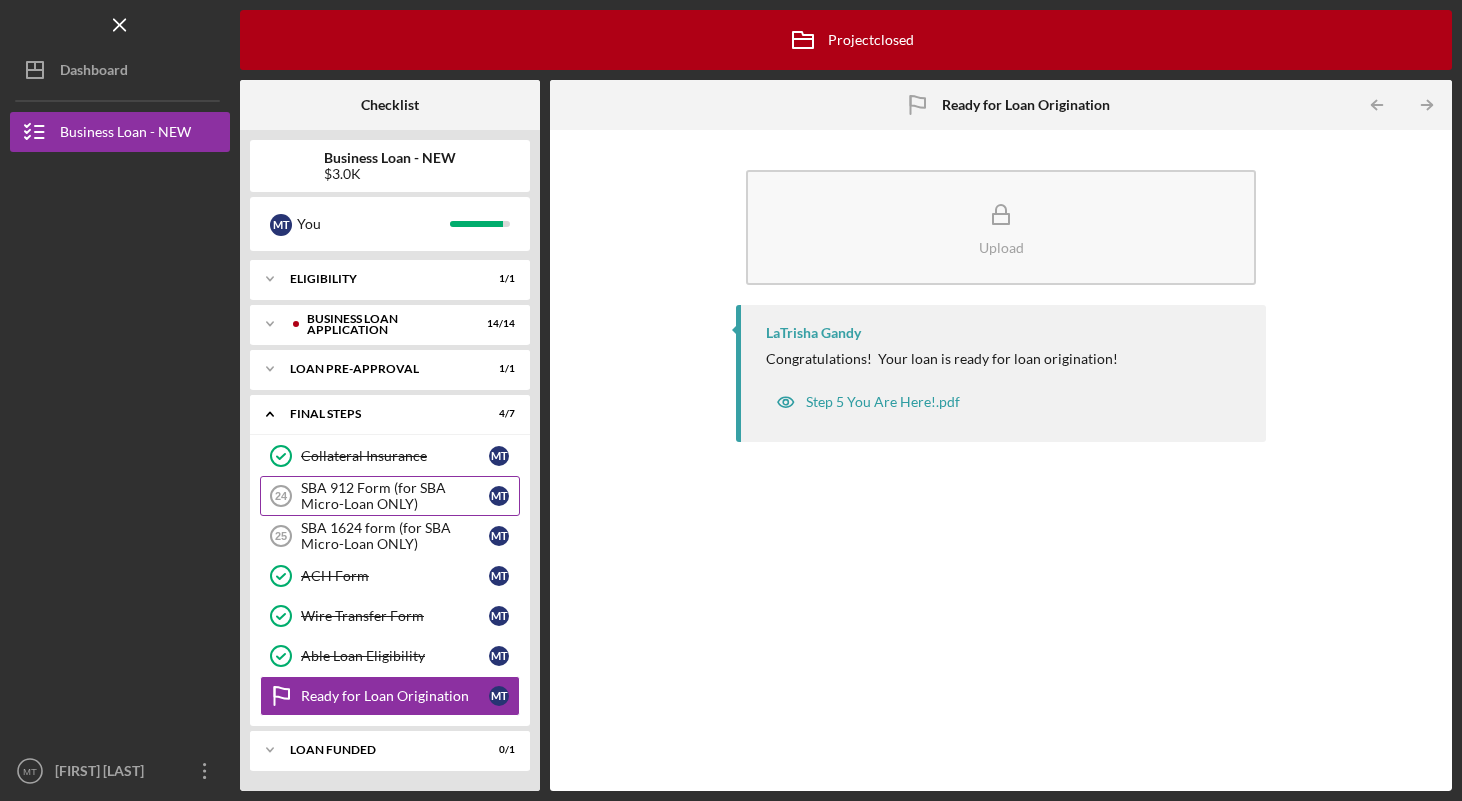 click on "SBA  912 Form (for SBA Micro-Loan ONLY)" at bounding box center (395, 496) 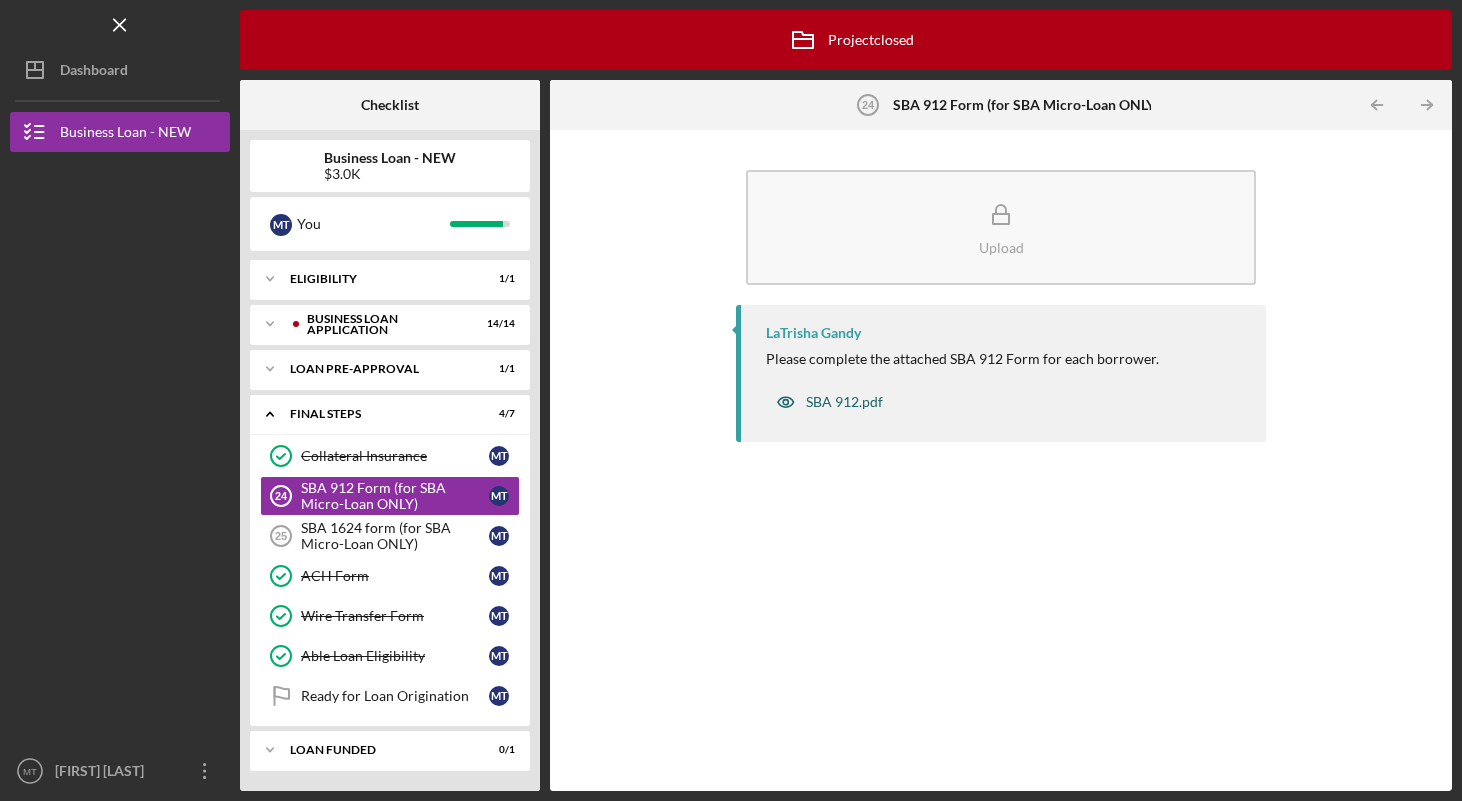 click on "SBA 912.pdf" at bounding box center (844, 402) 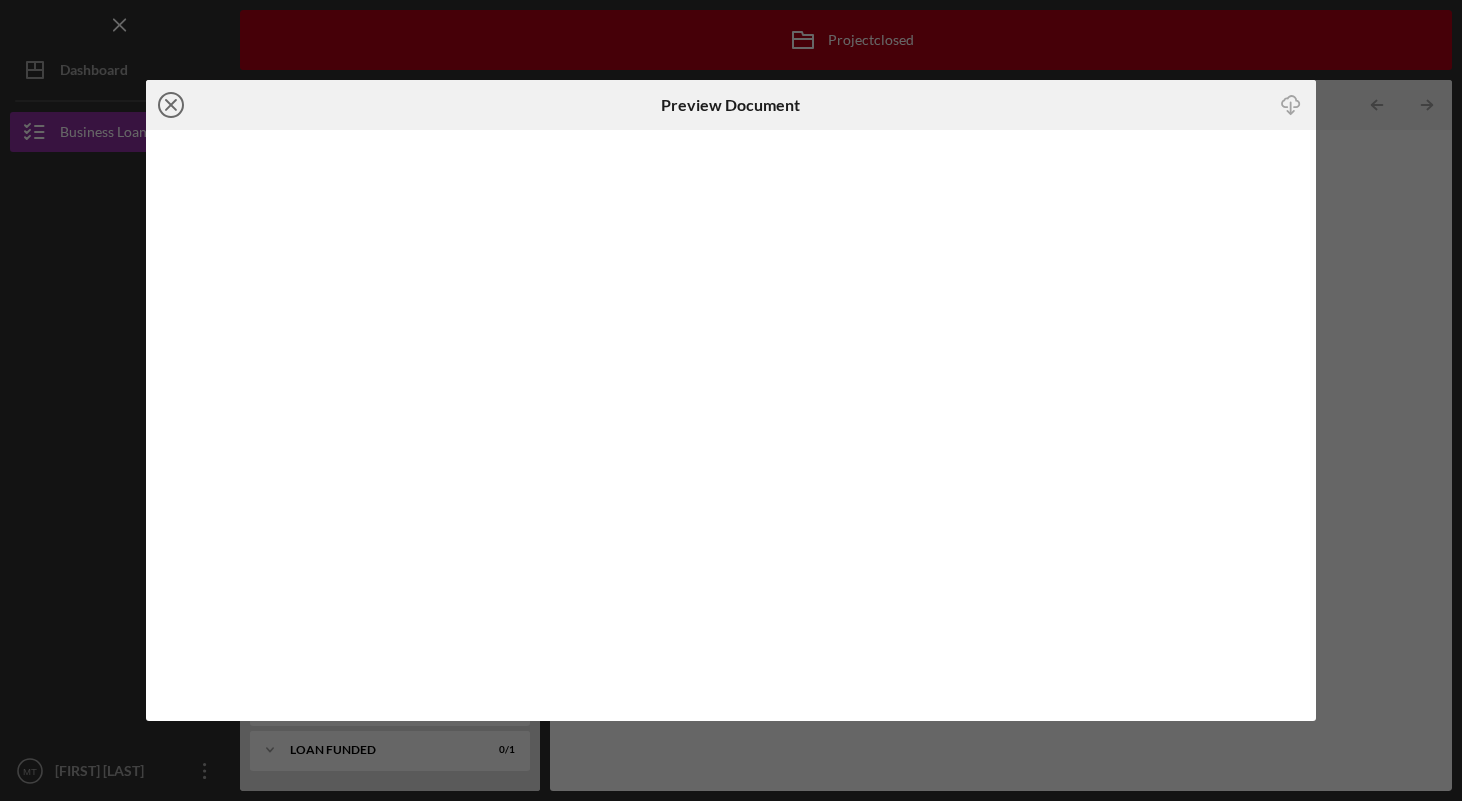 click on "Icon/Close" 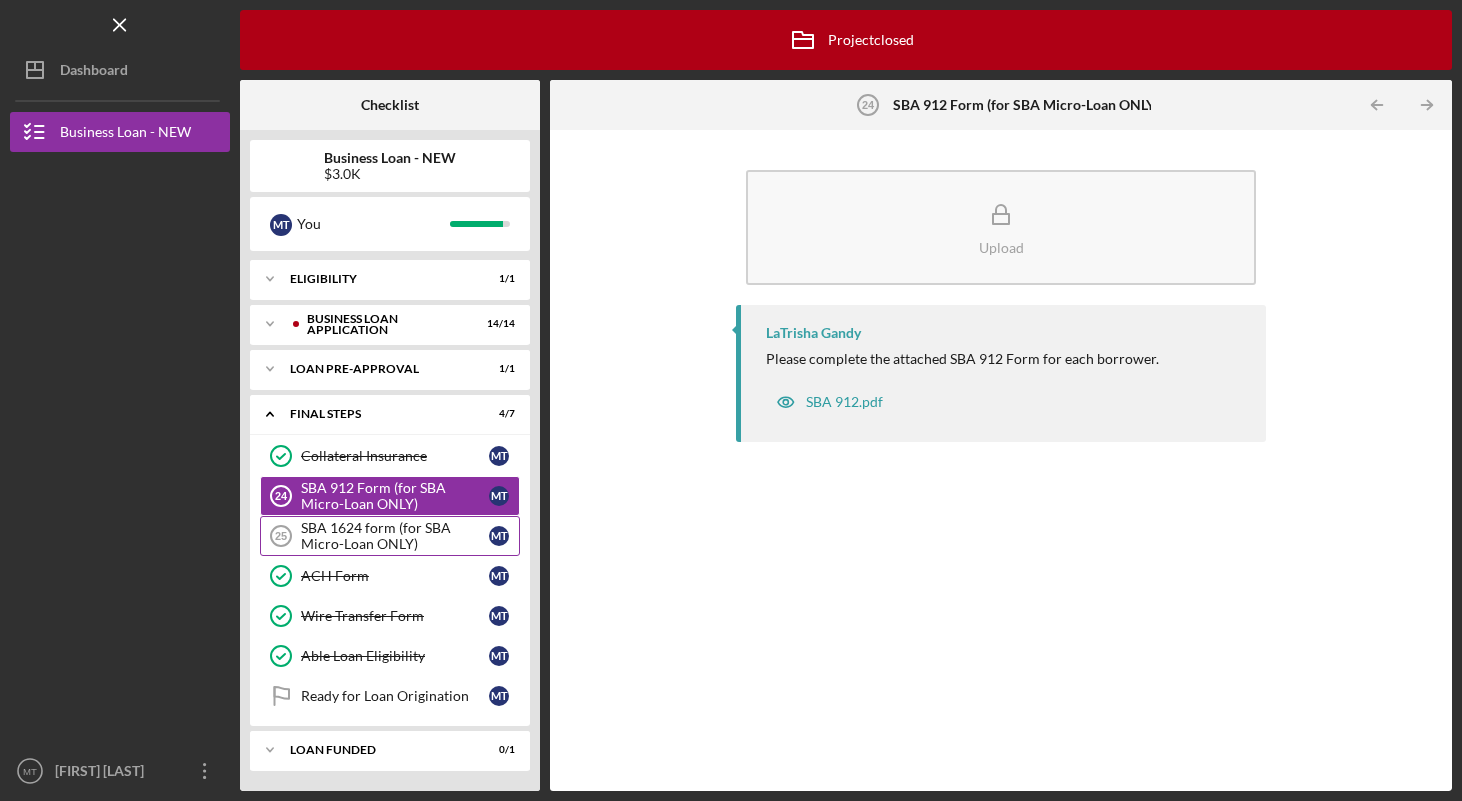 click on "SBA 1624 form (for SBA Micro-Loan ONLY)" at bounding box center (395, 536) 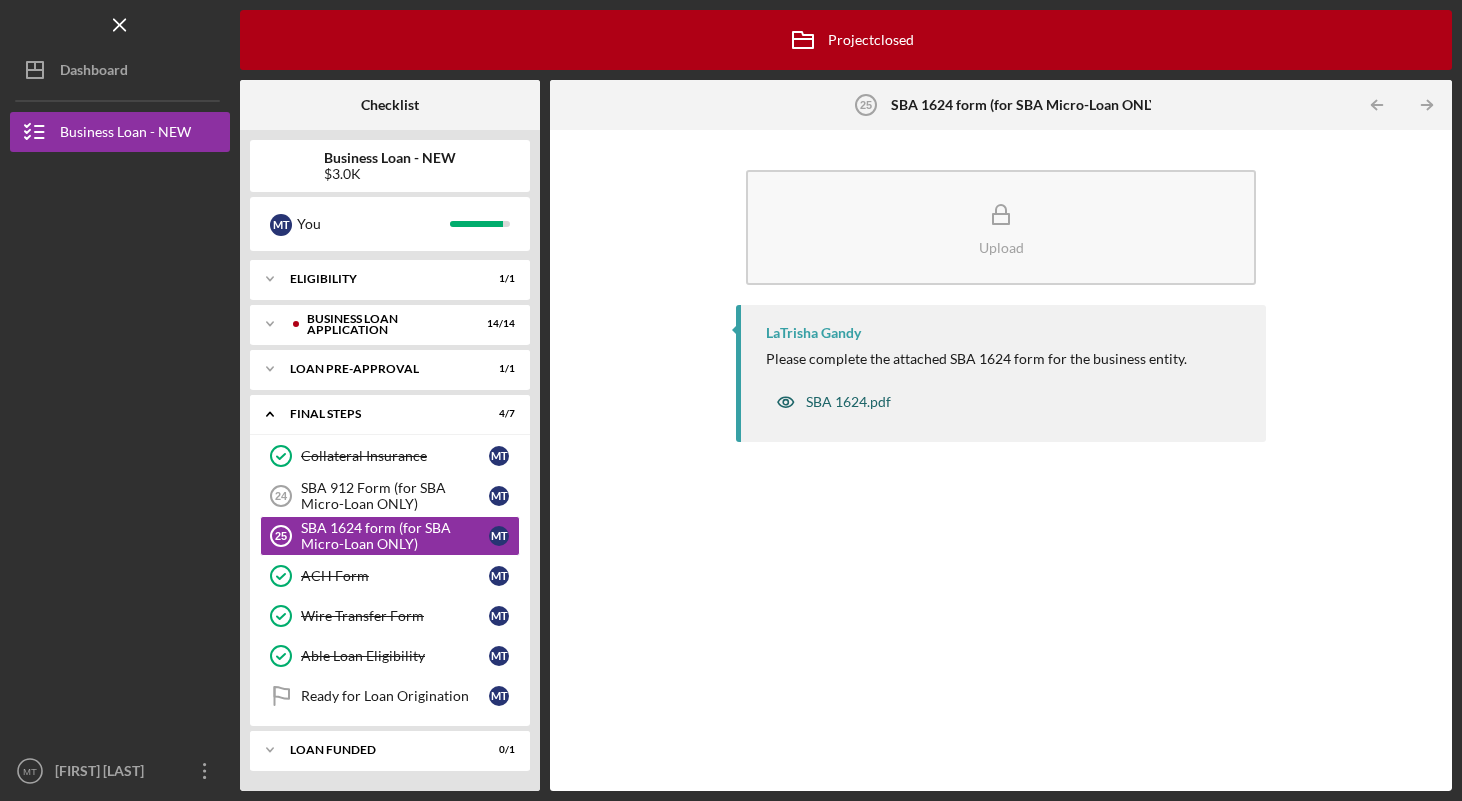 click on "SBA 1624.pdf" at bounding box center [848, 402] 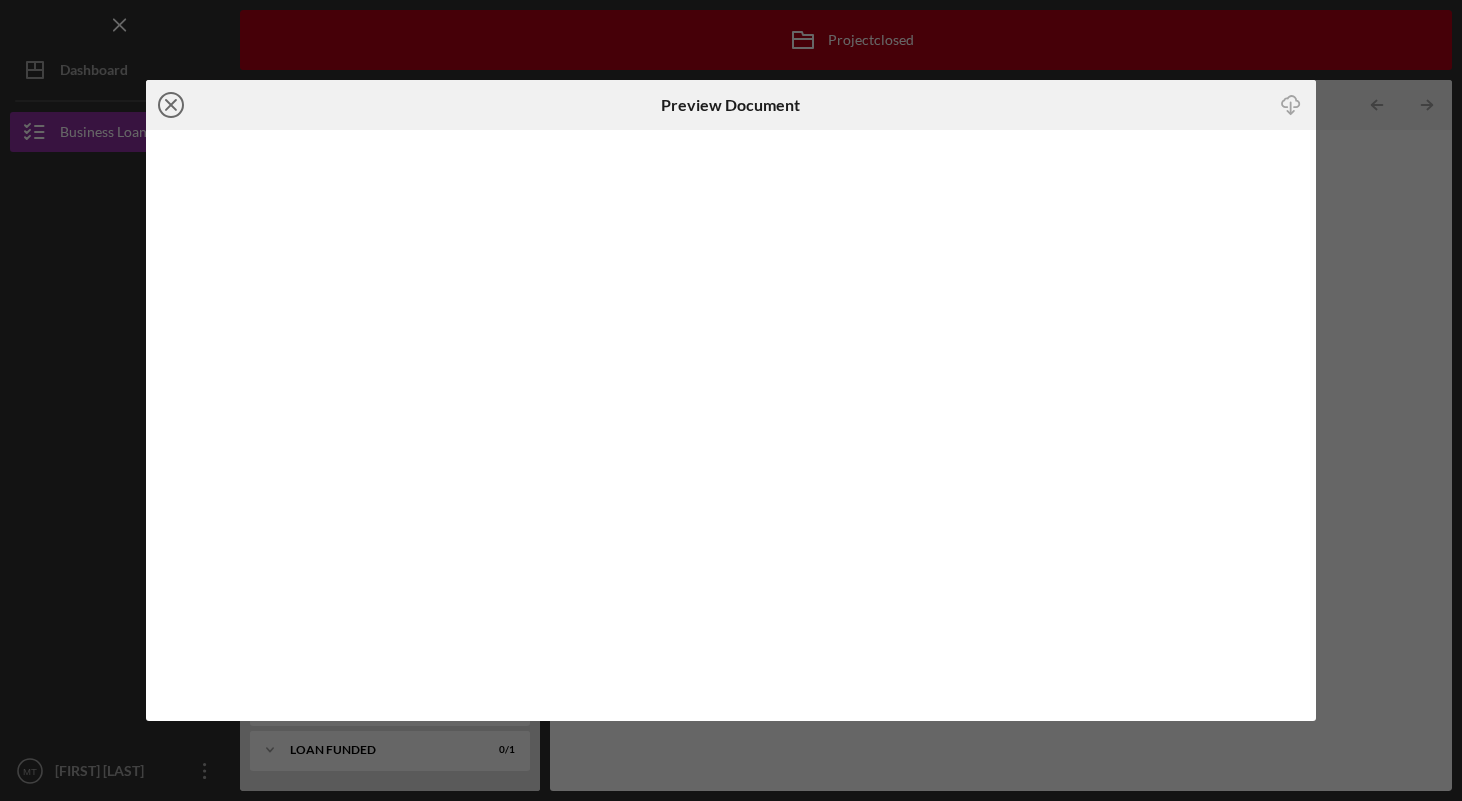 click on "Icon/Close" 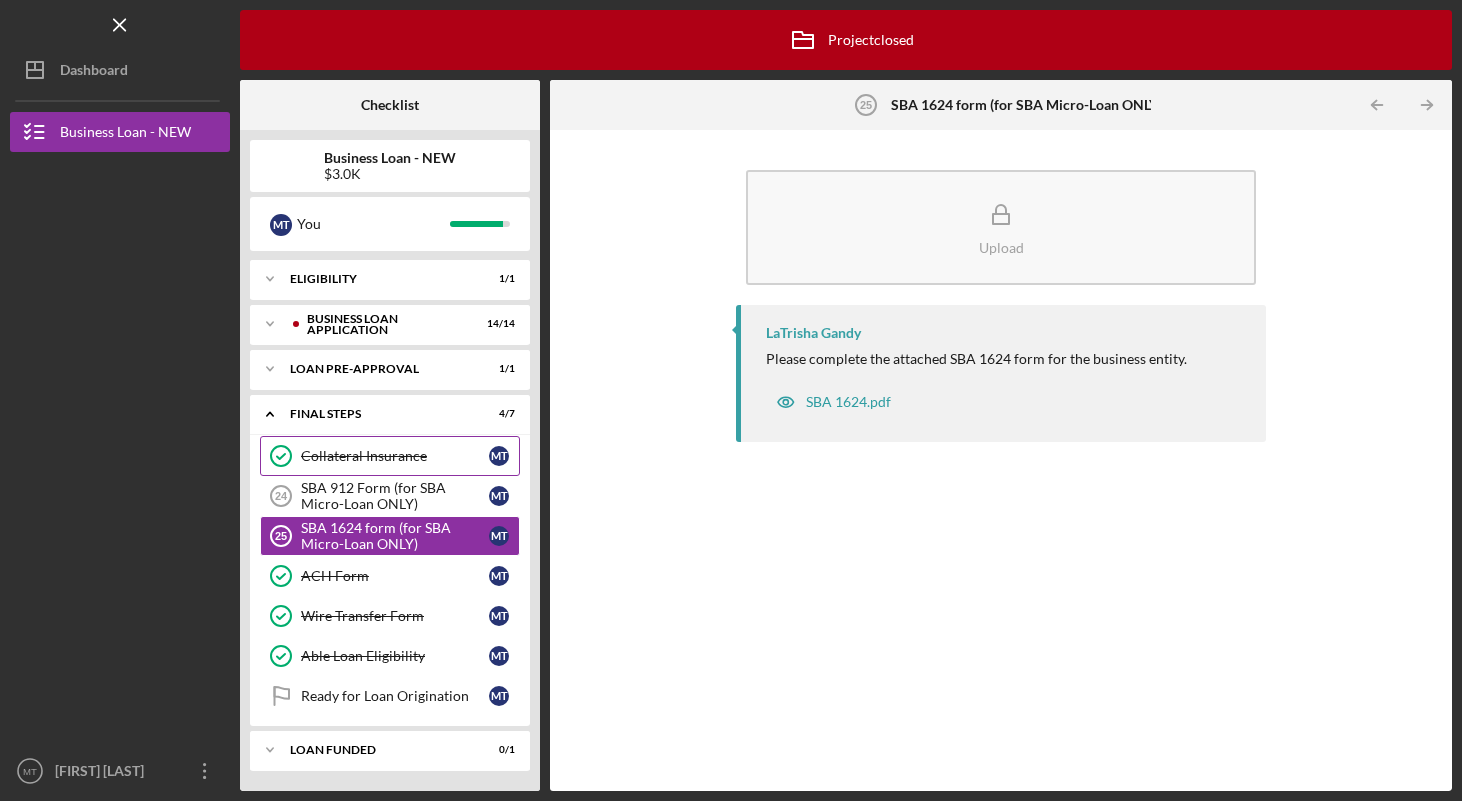 click on "Collateral Insurance" at bounding box center [395, 456] 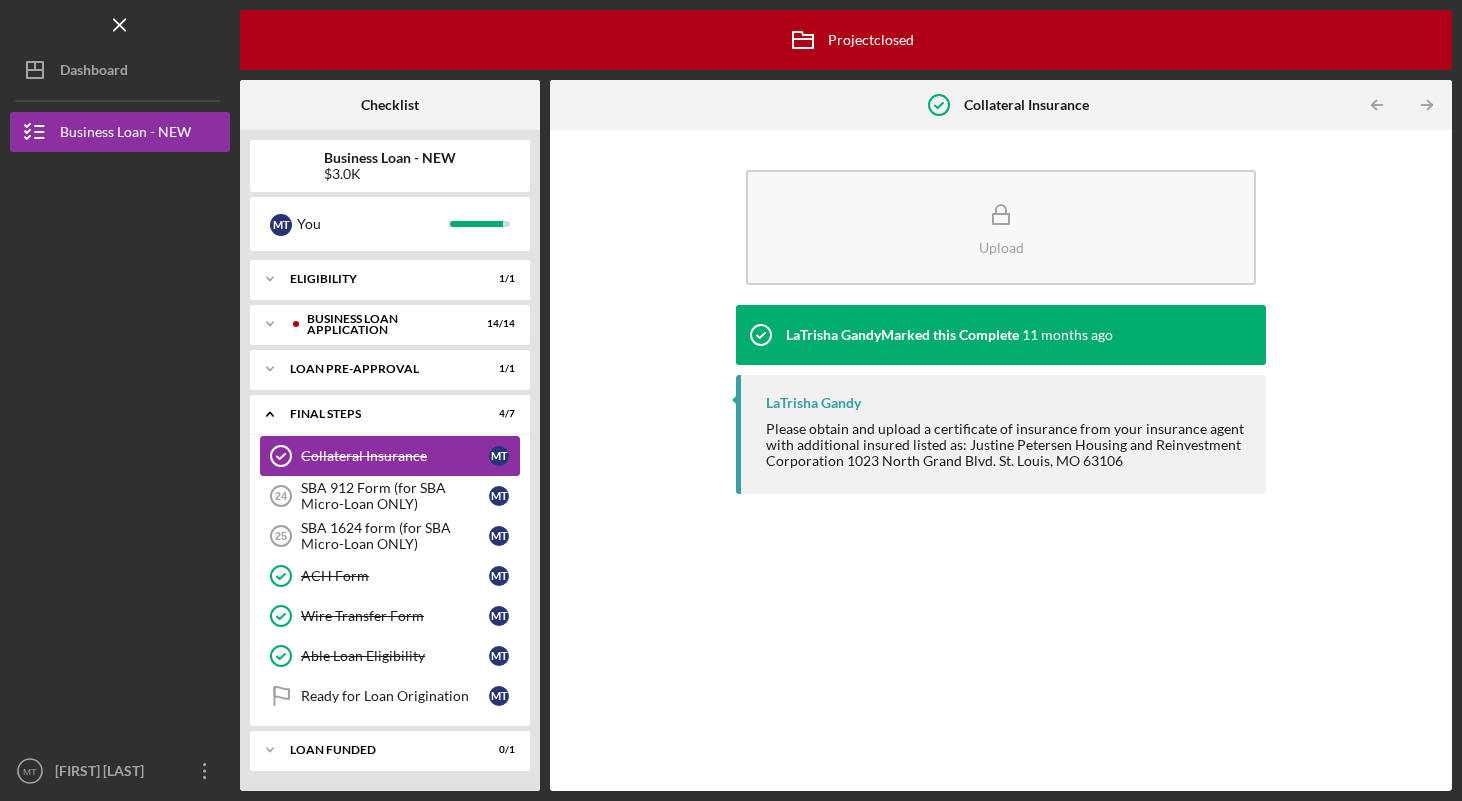click on "Collateral Insurance" at bounding box center [395, 456] 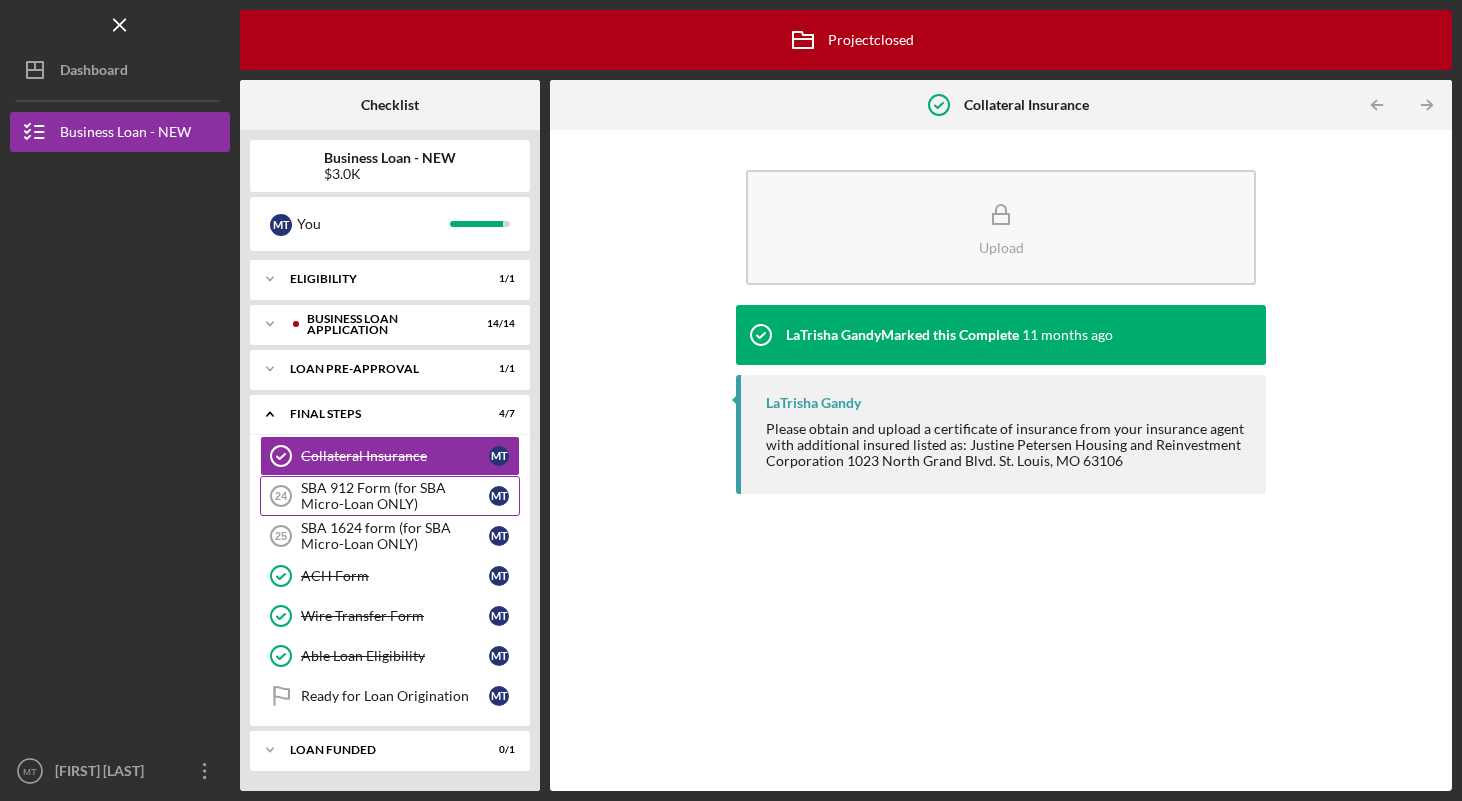 click on "SBA  912 Form (for SBA Micro-Loan ONLY)" at bounding box center (395, 496) 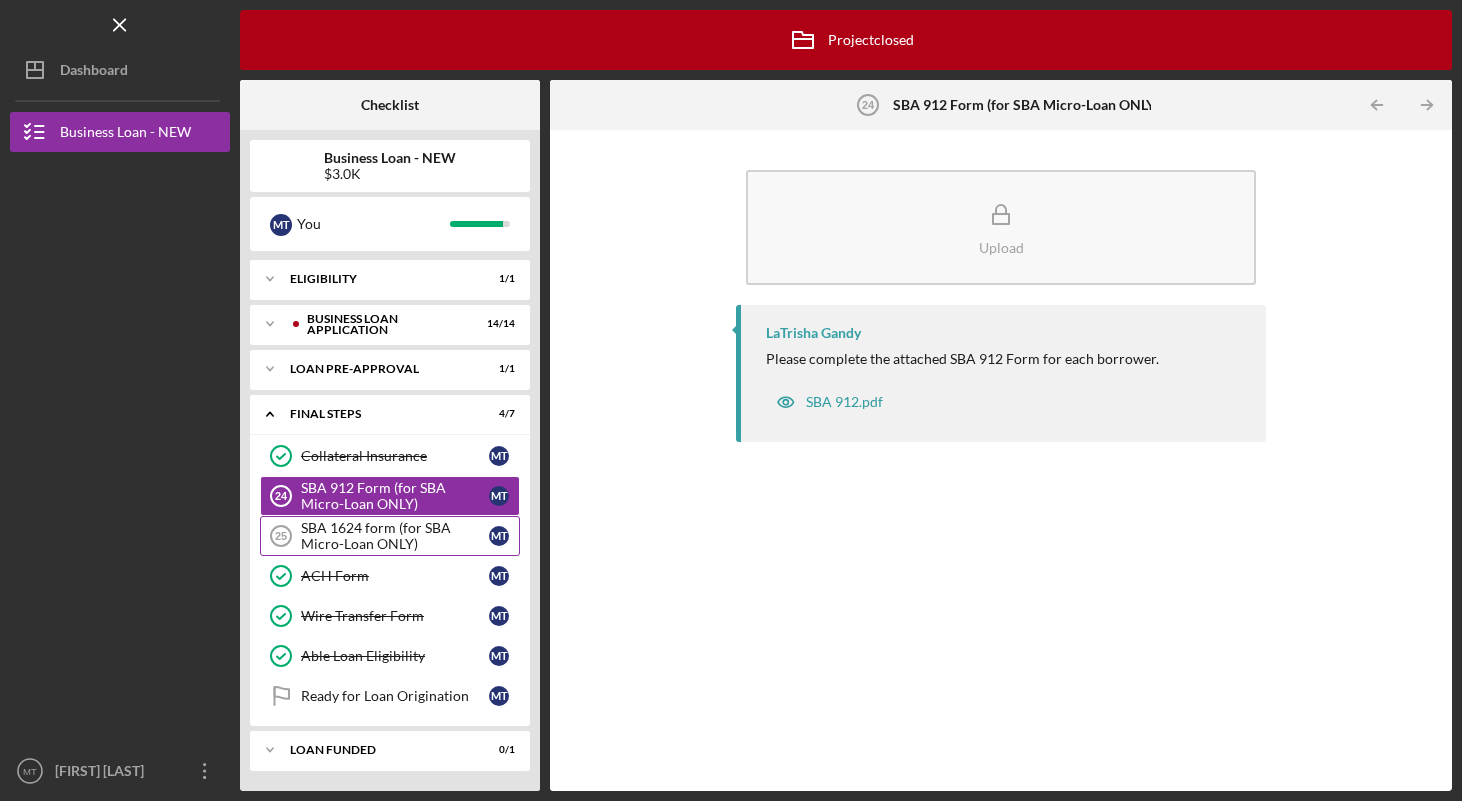 click on "SBA 1624 form (for SBA Micro-Loan ONLY) 25" 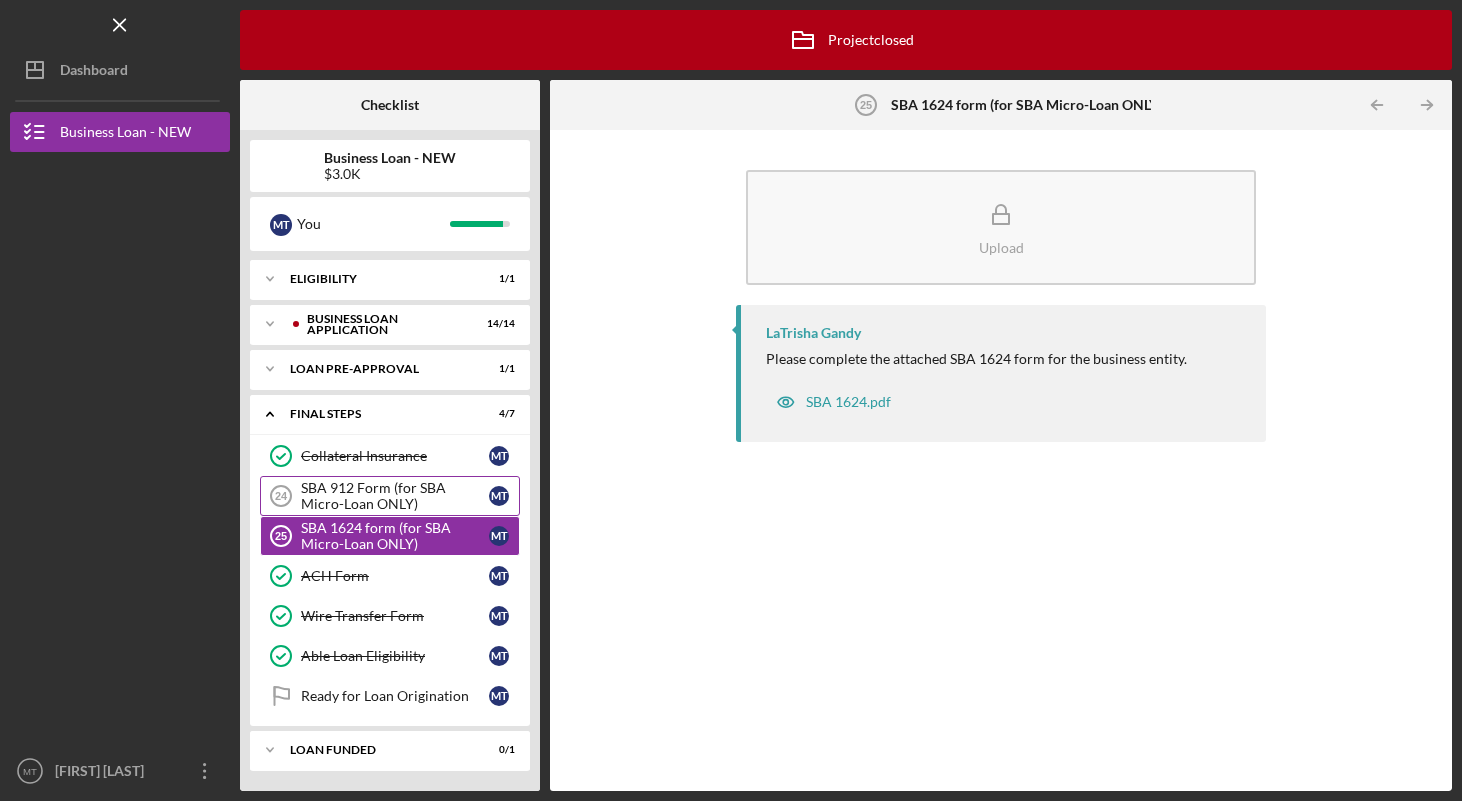click on "24" 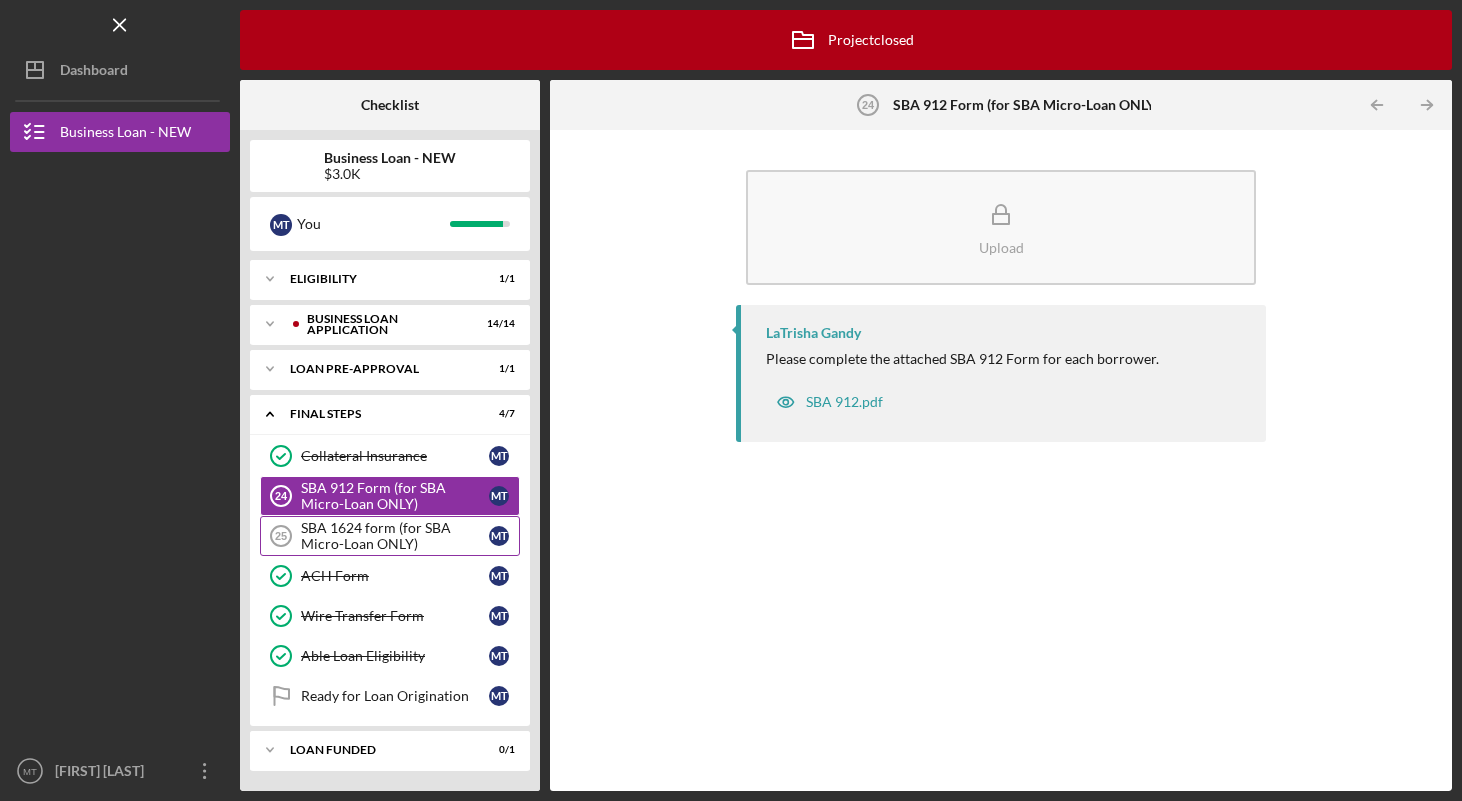 click on "SBA 1624 form (for SBA Micro-Loan ONLY) 25" 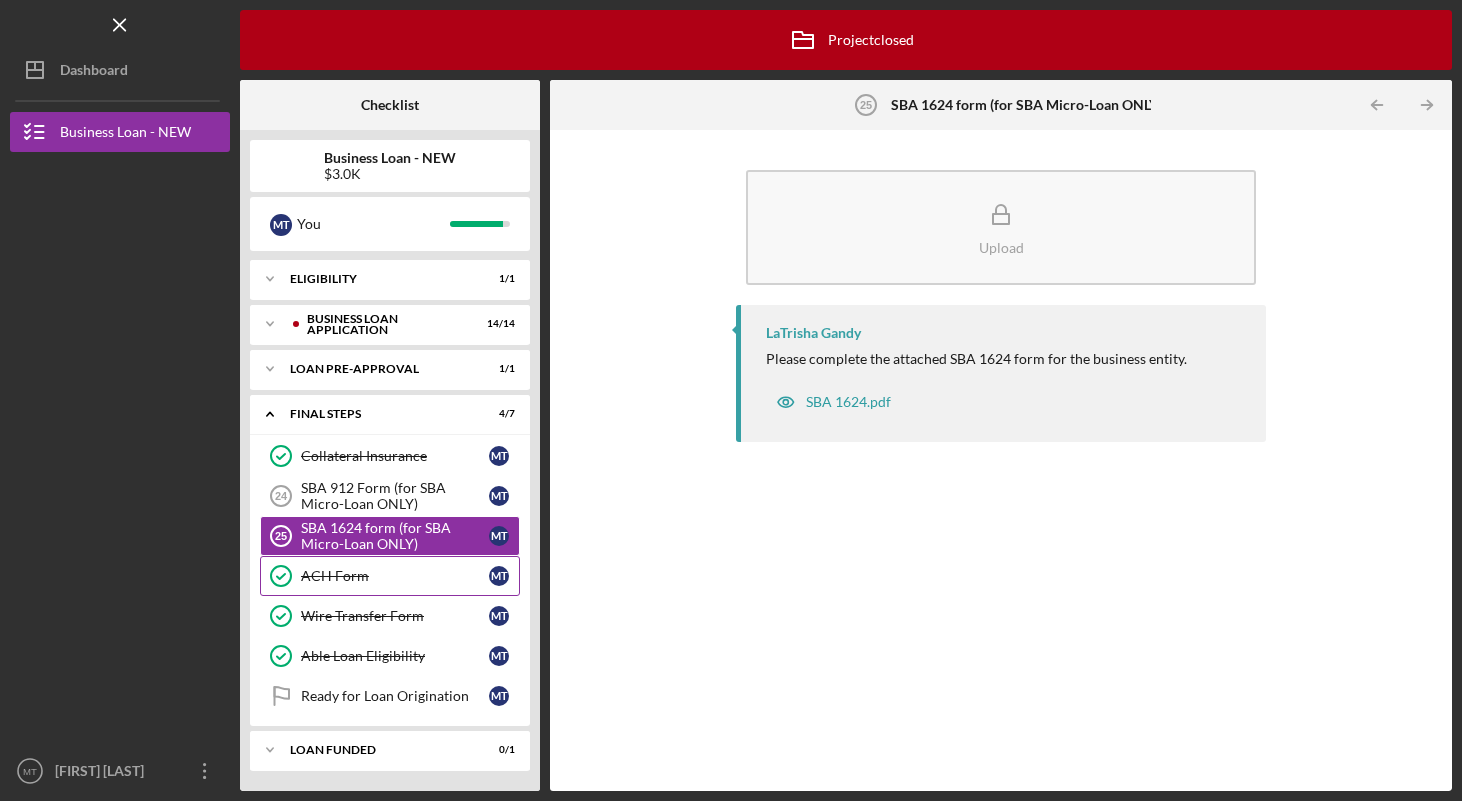 click on "ACH Form" at bounding box center (395, 576) 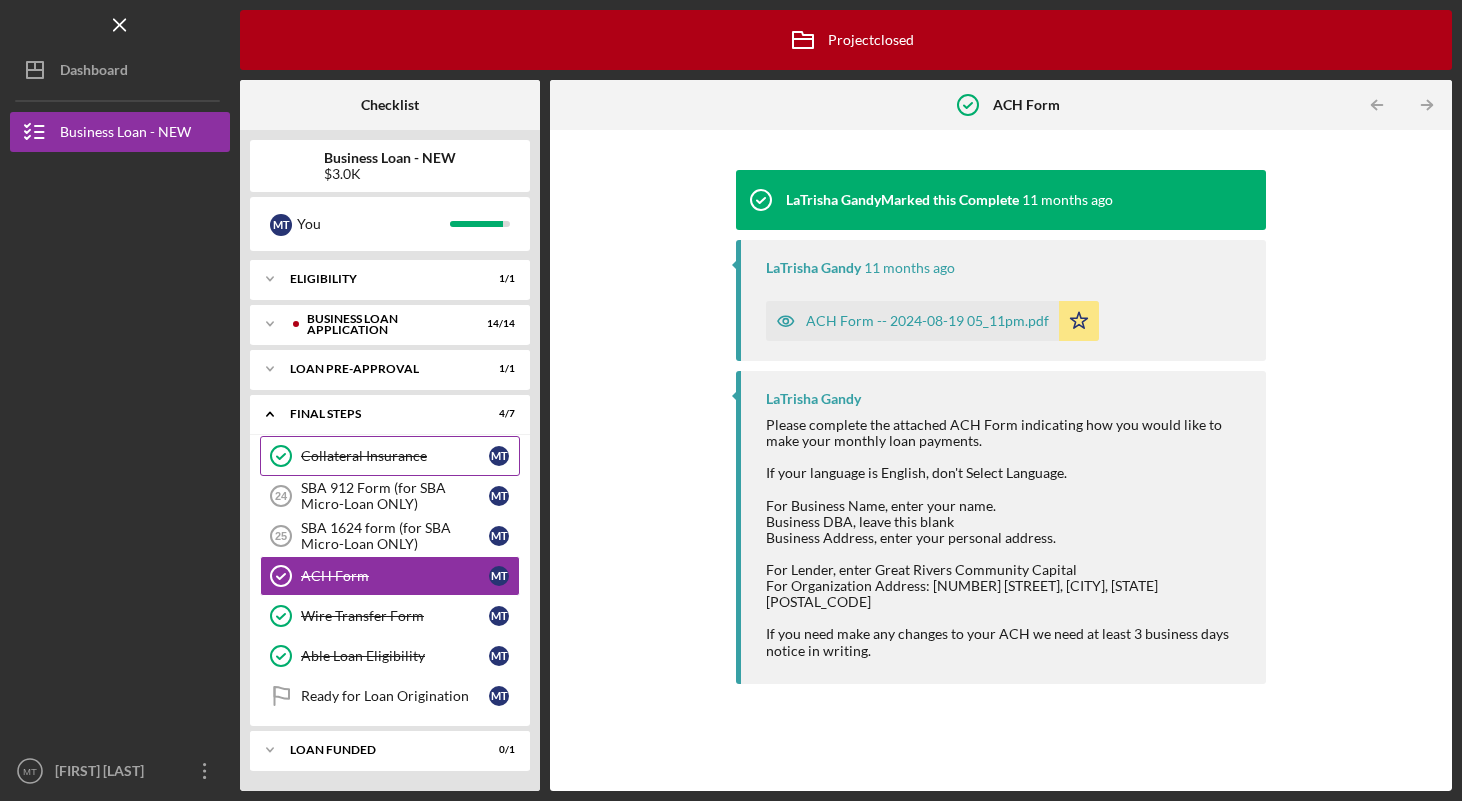 click on "Collateral Insurance Collateral Insurance M T" at bounding box center (390, 456) 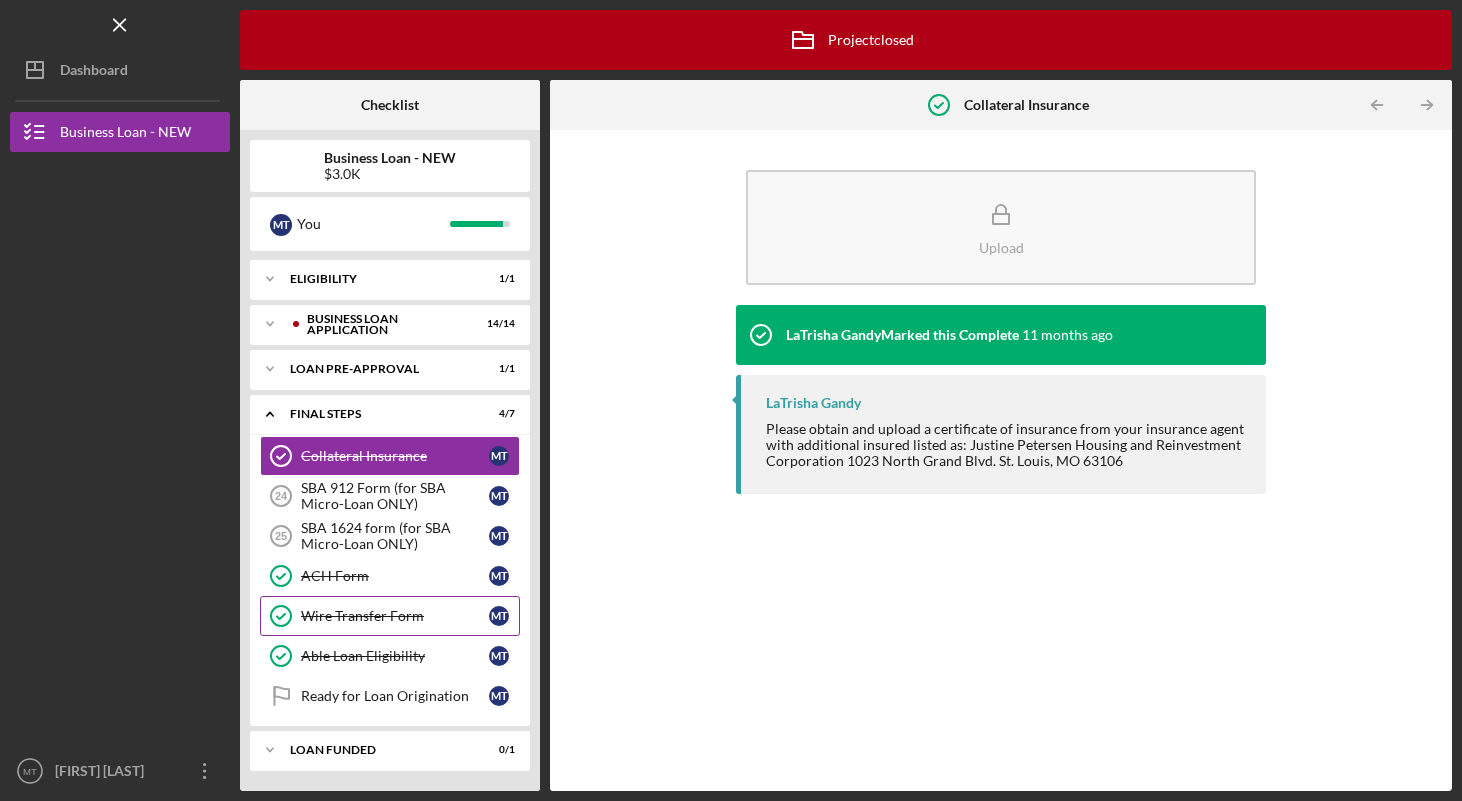 click on "Wire Transfer Form" at bounding box center (395, 616) 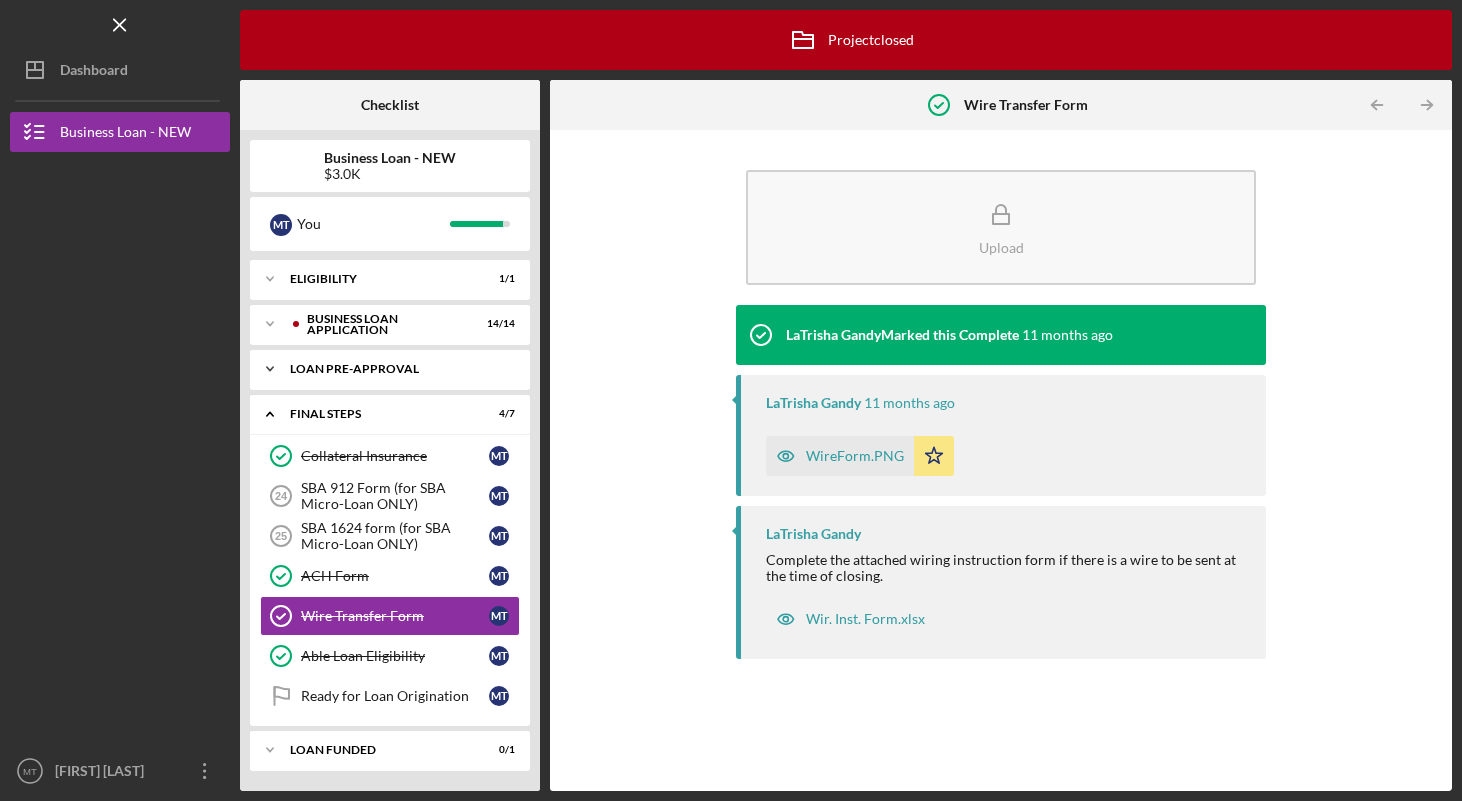 click on "FINAL STEPS" at bounding box center [377, 414] 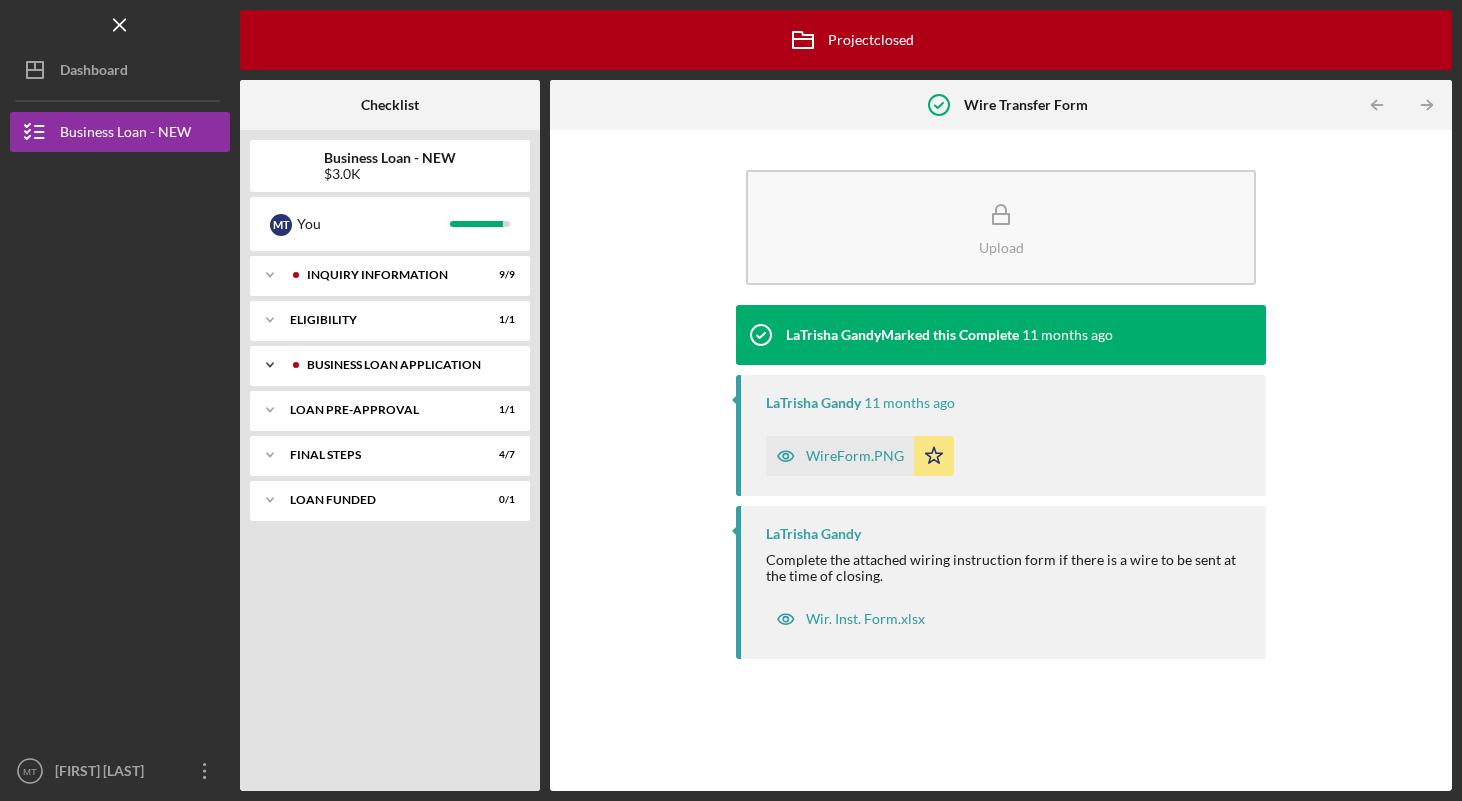 click on "BUSINESS LOAN APPLICATION" at bounding box center [406, 365] 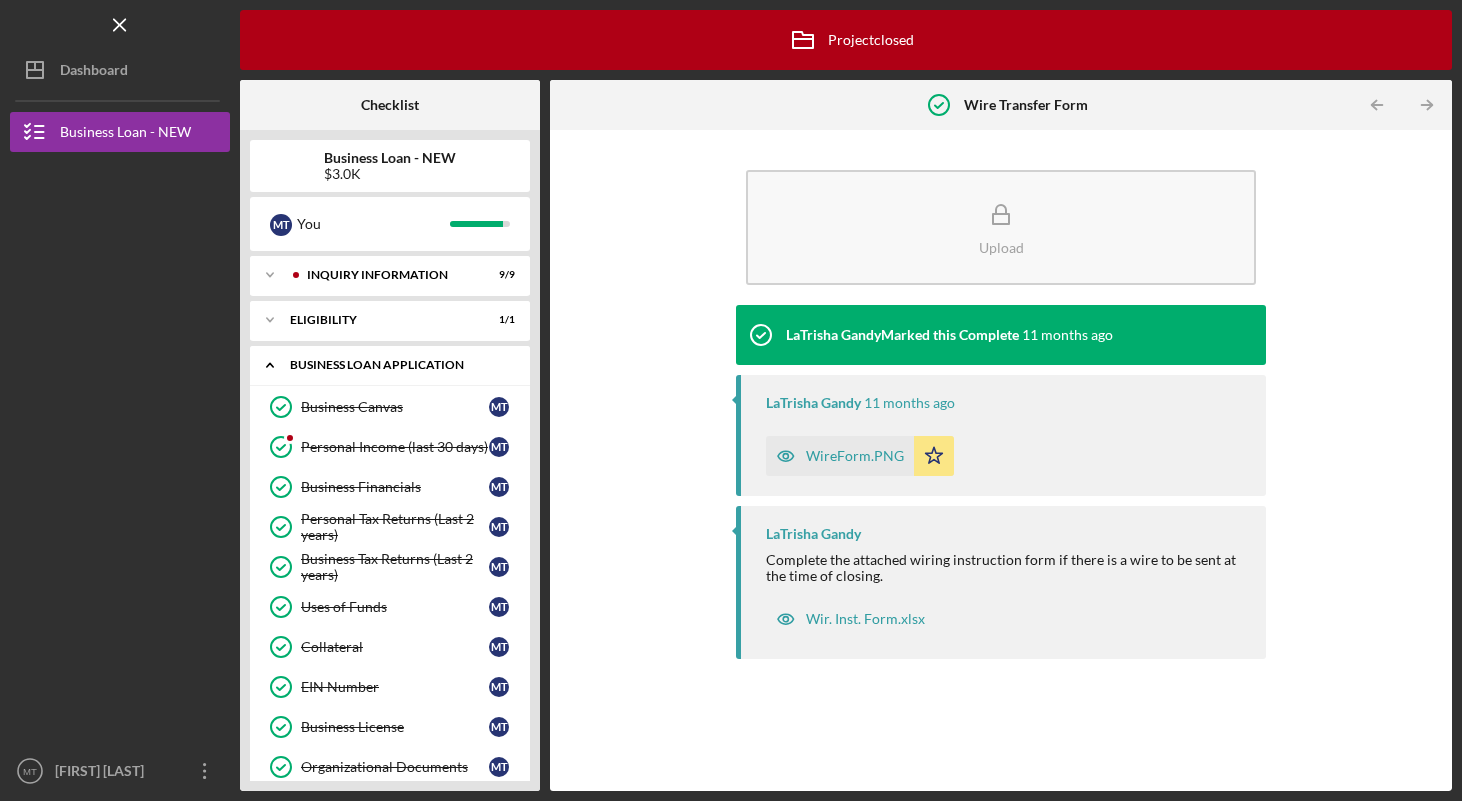 click on "BUSINESS LOAN APPLICATION" at bounding box center (397, 365) 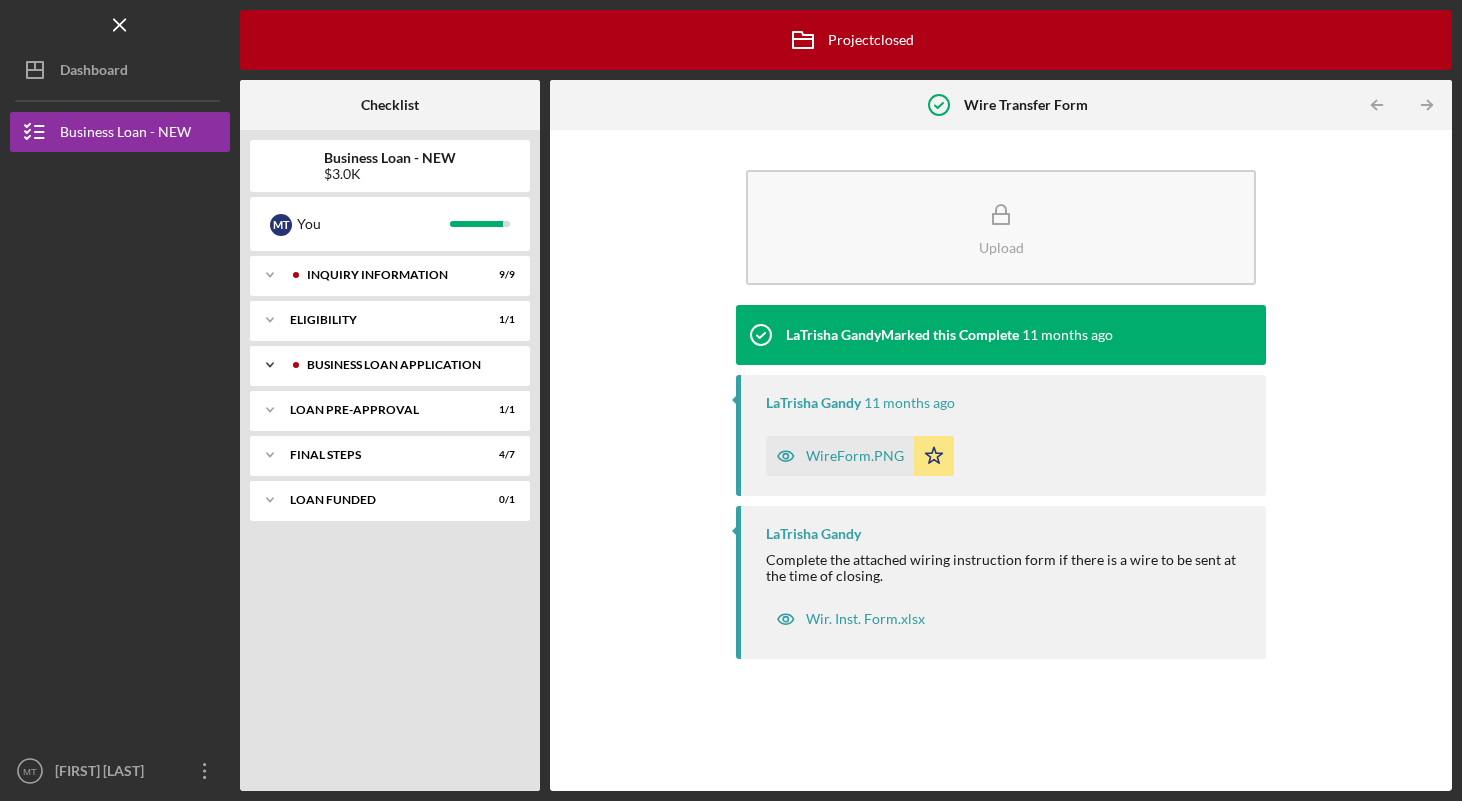 click on "BUSINESS LOAN APPLICATION" at bounding box center (406, 365) 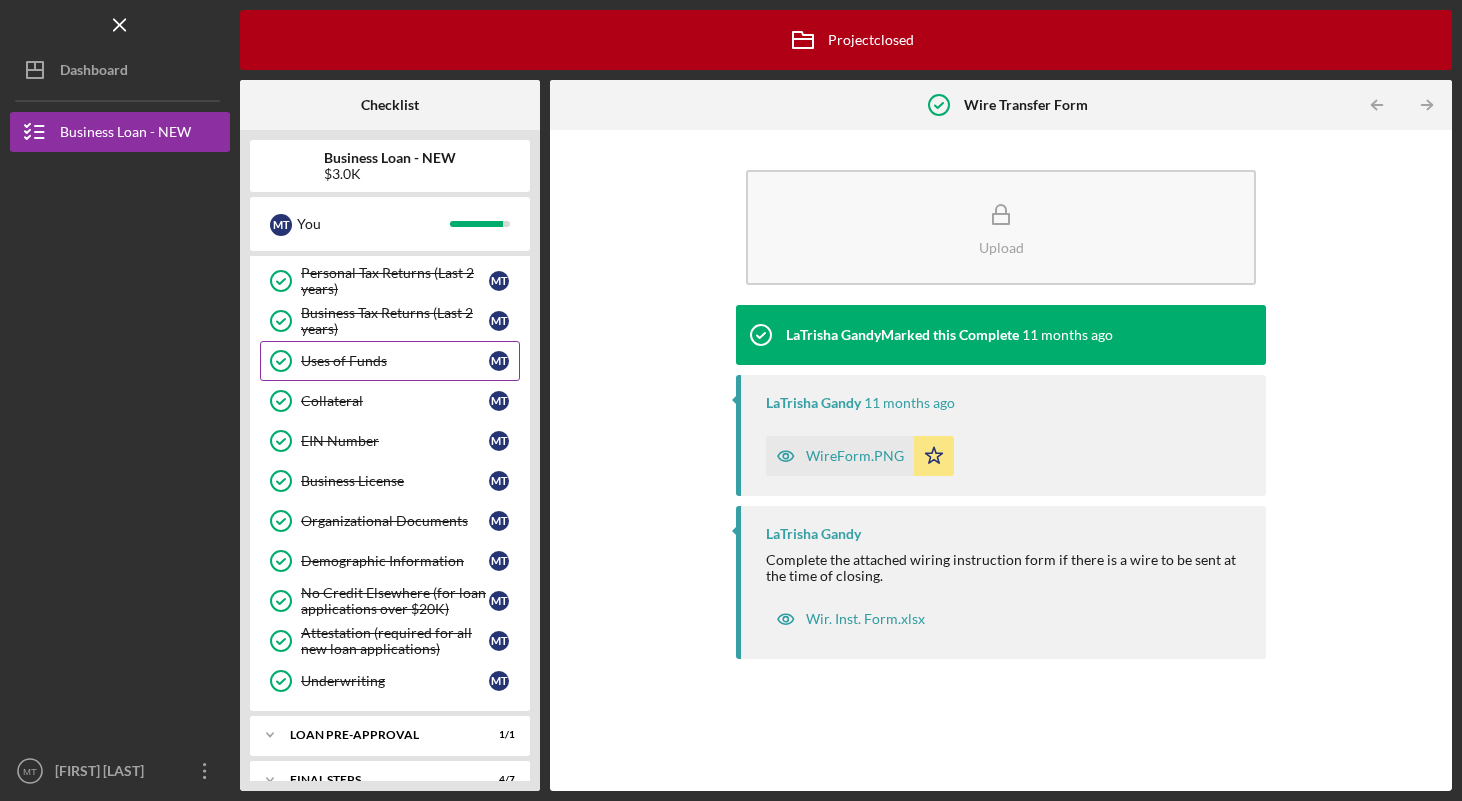 scroll, scrollTop: 0, scrollLeft: 0, axis: both 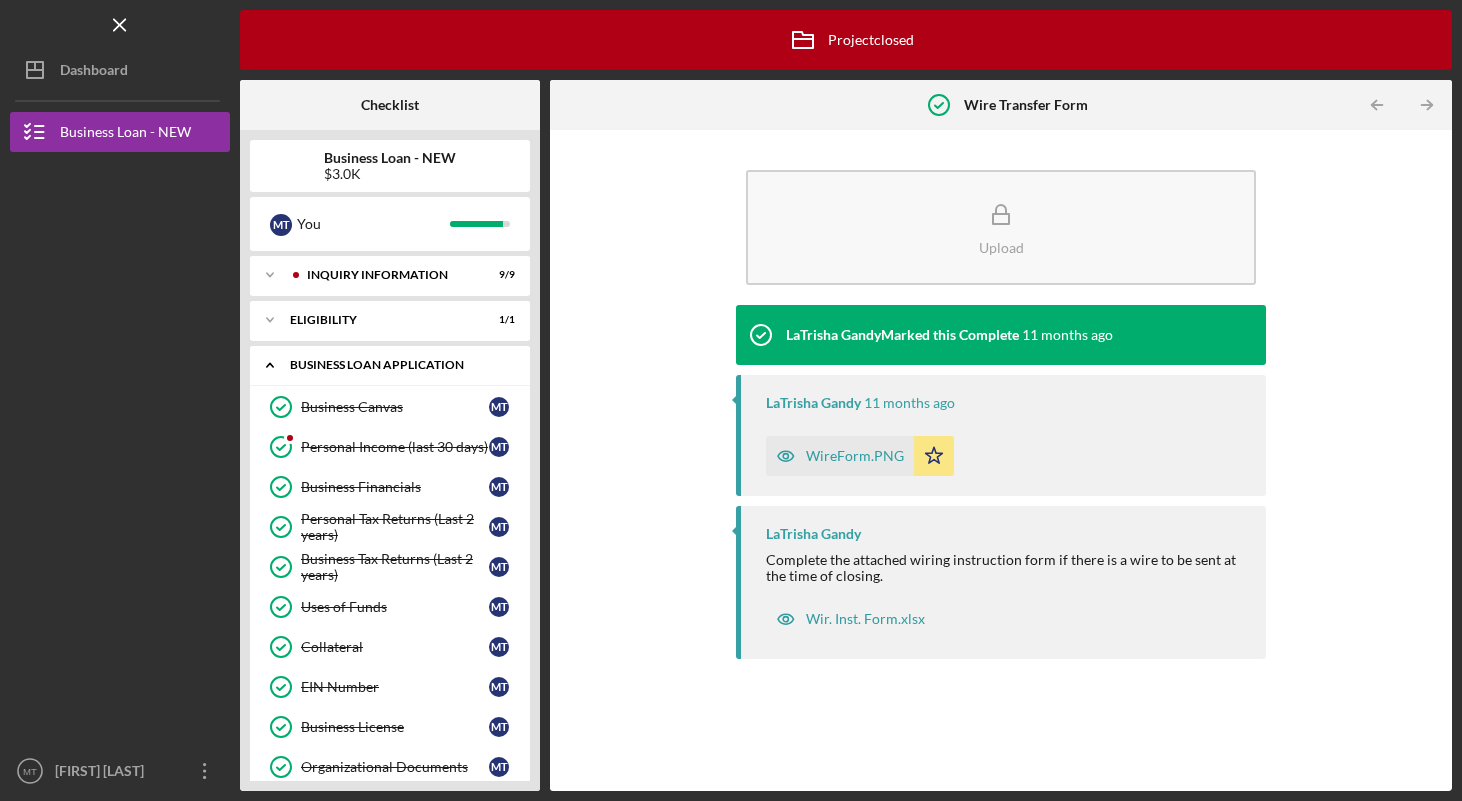 click on "BUSINESS LOAN APPLICATION" at bounding box center [397, 365] 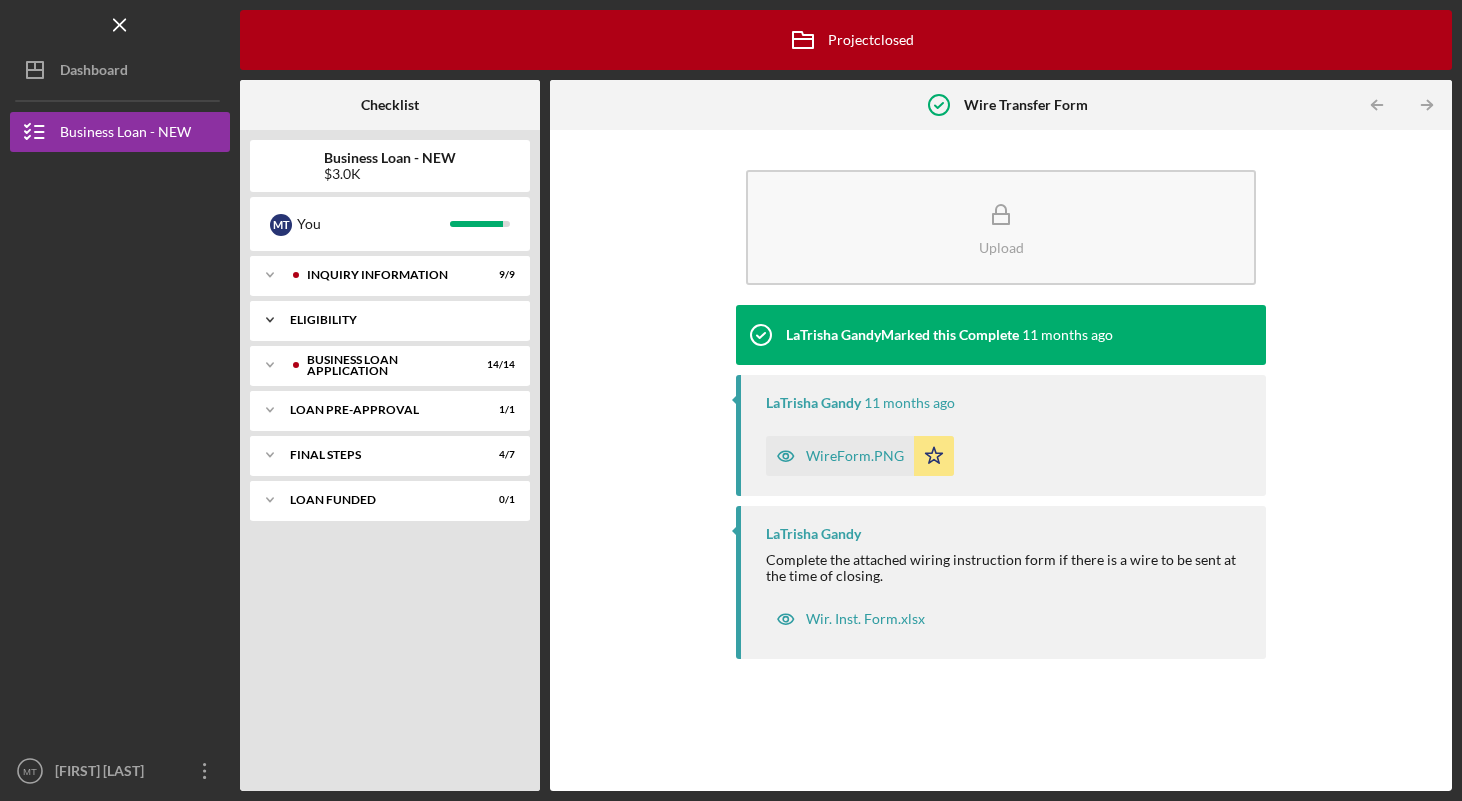 click on "Icon/Expander ELIGIBILITY  1 / 1" at bounding box center [390, 320] 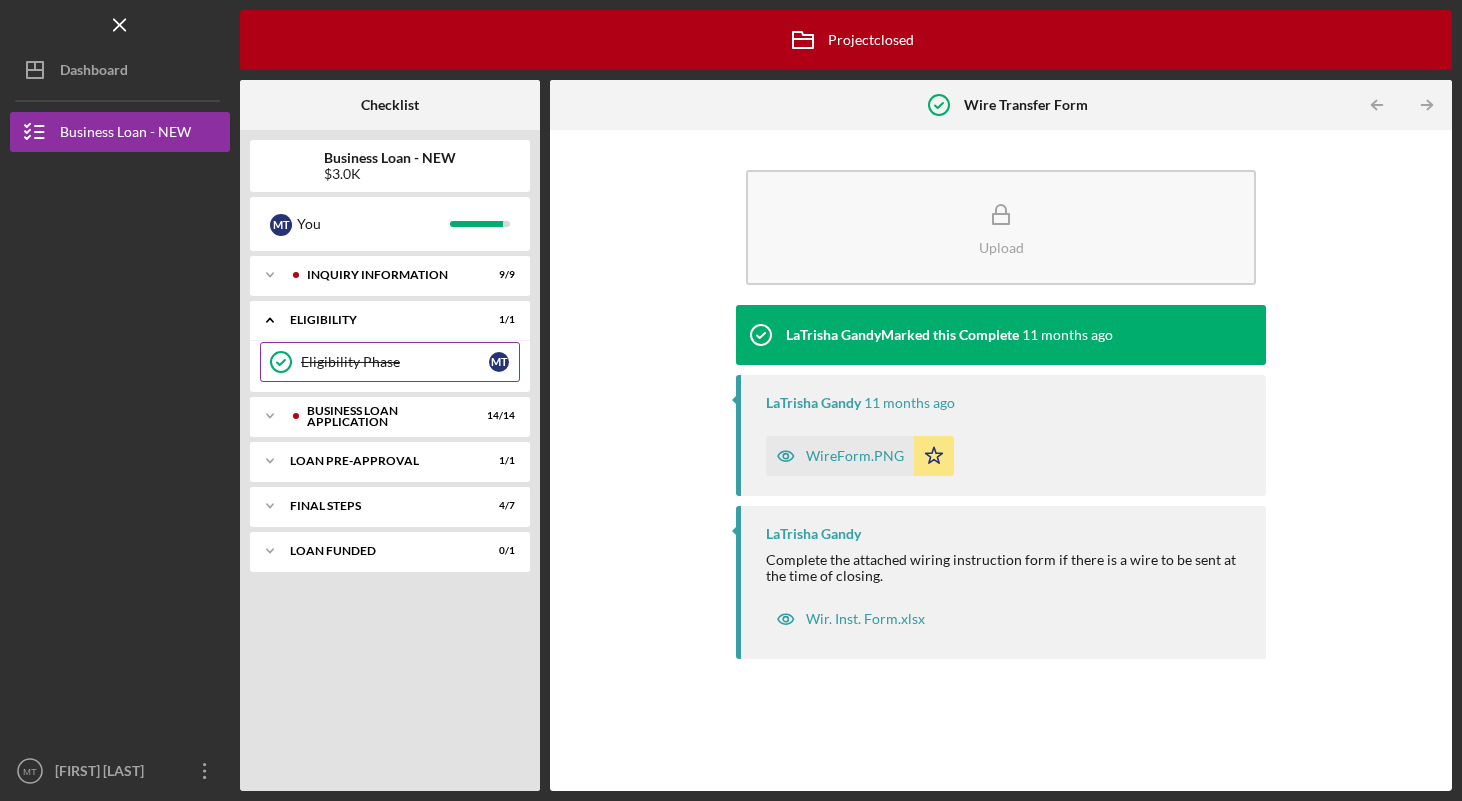 click on "Eligibility Phase Eligibility Phase M T" at bounding box center (390, 362) 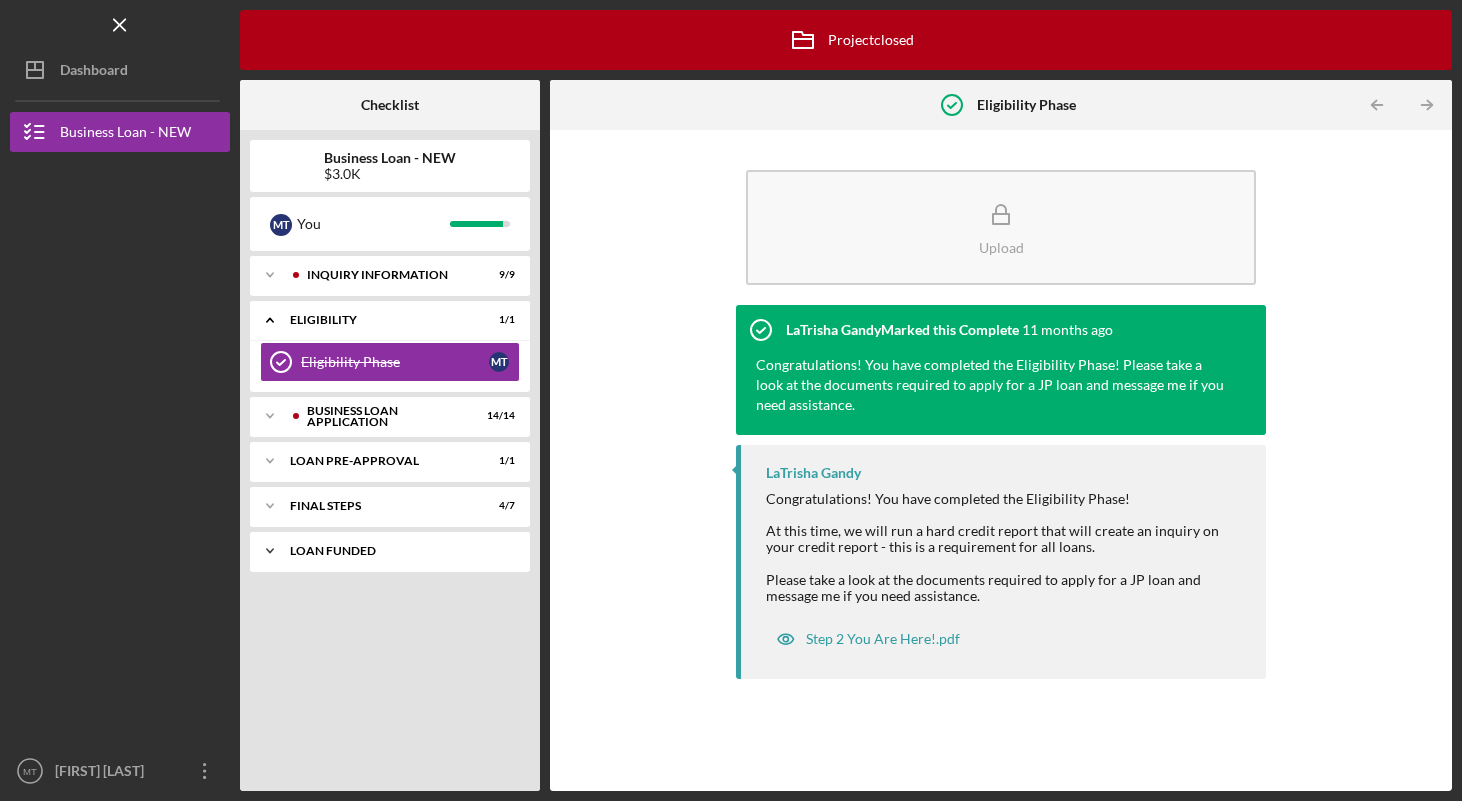 click on "LOAN FUNDED" at bounding box center [397, 551] 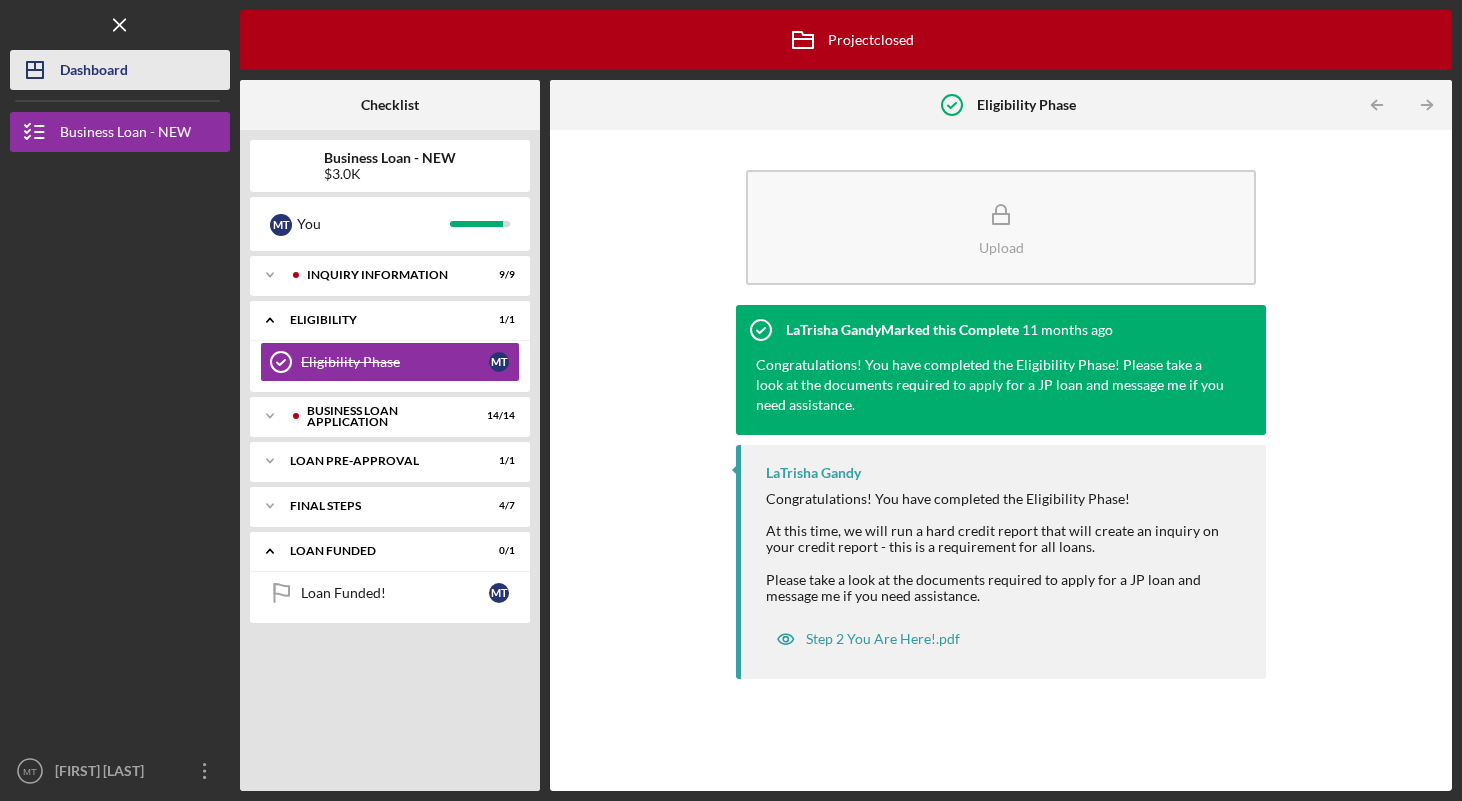 click on "Dashboard" at bounding box center [94, 72] 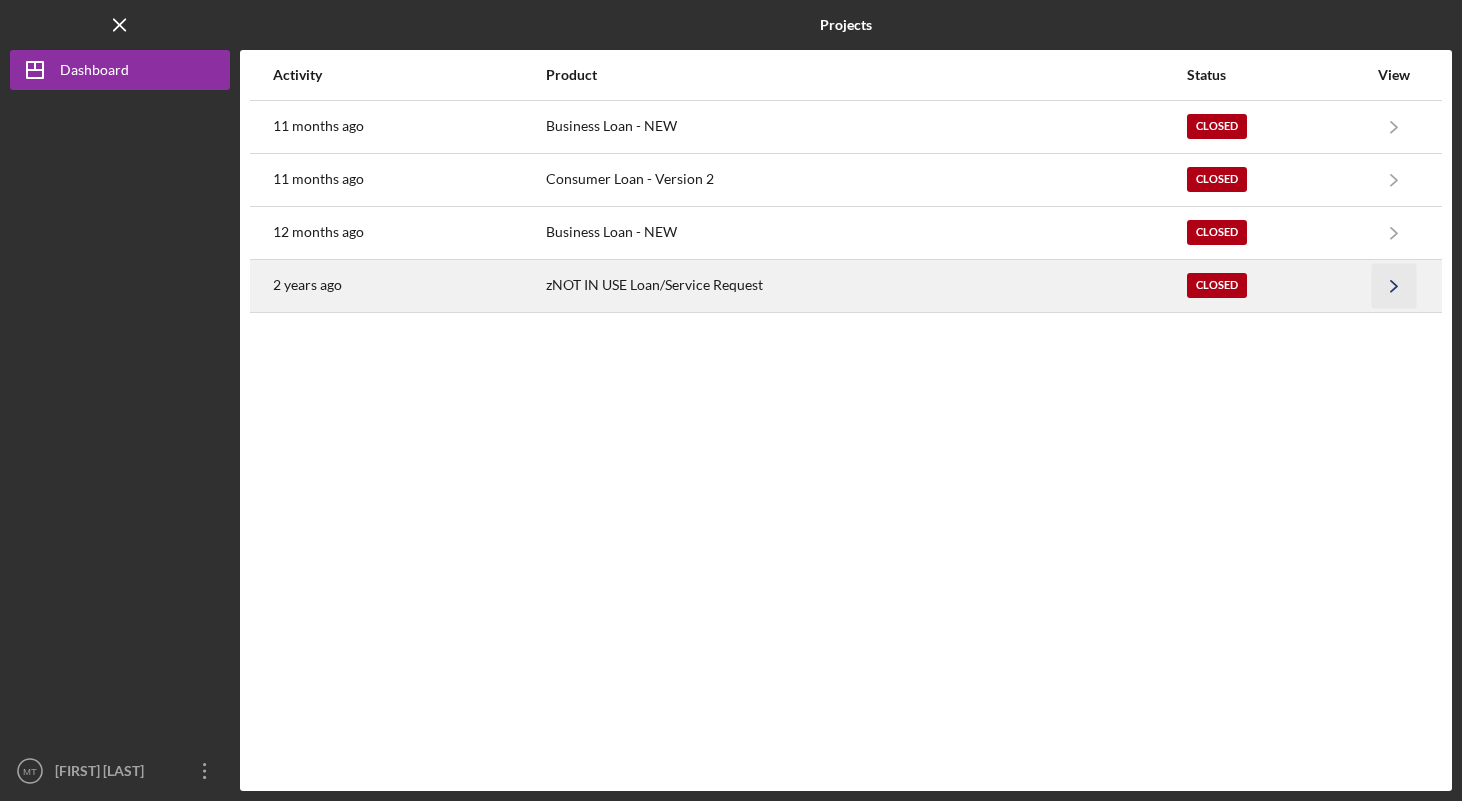 click on "Icon/Navigate" 